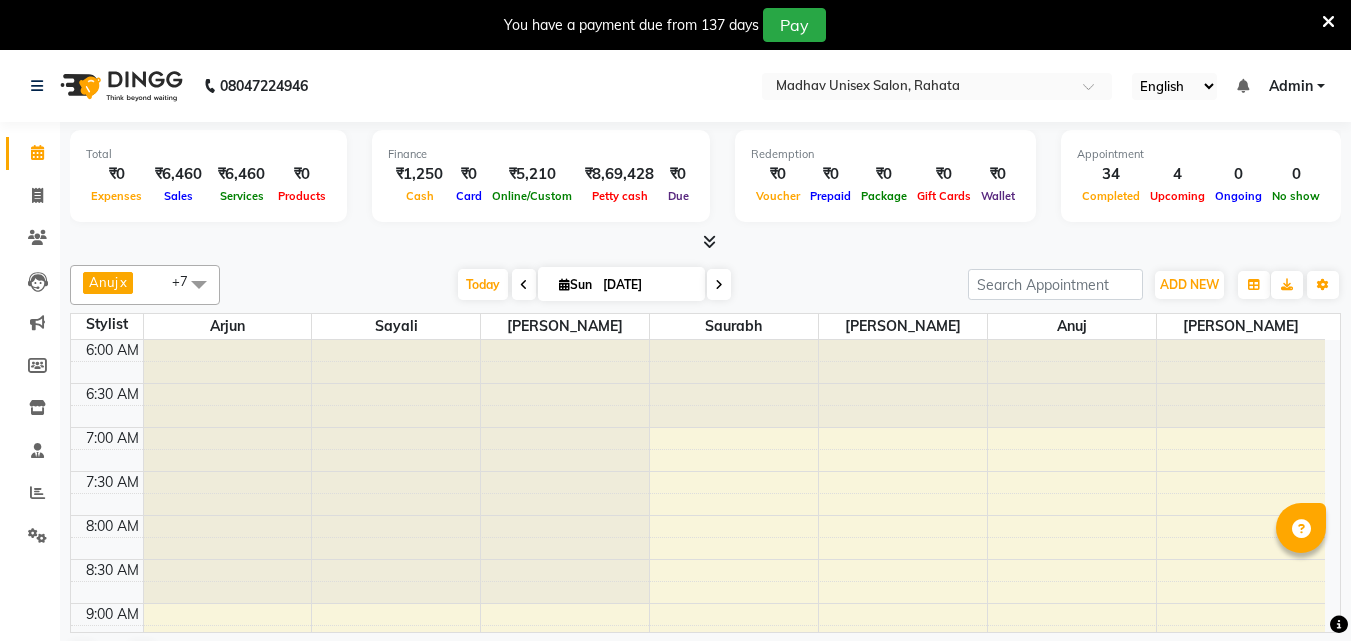 scroll, scrollTop: 0, scrollLeft: 0, axis: both 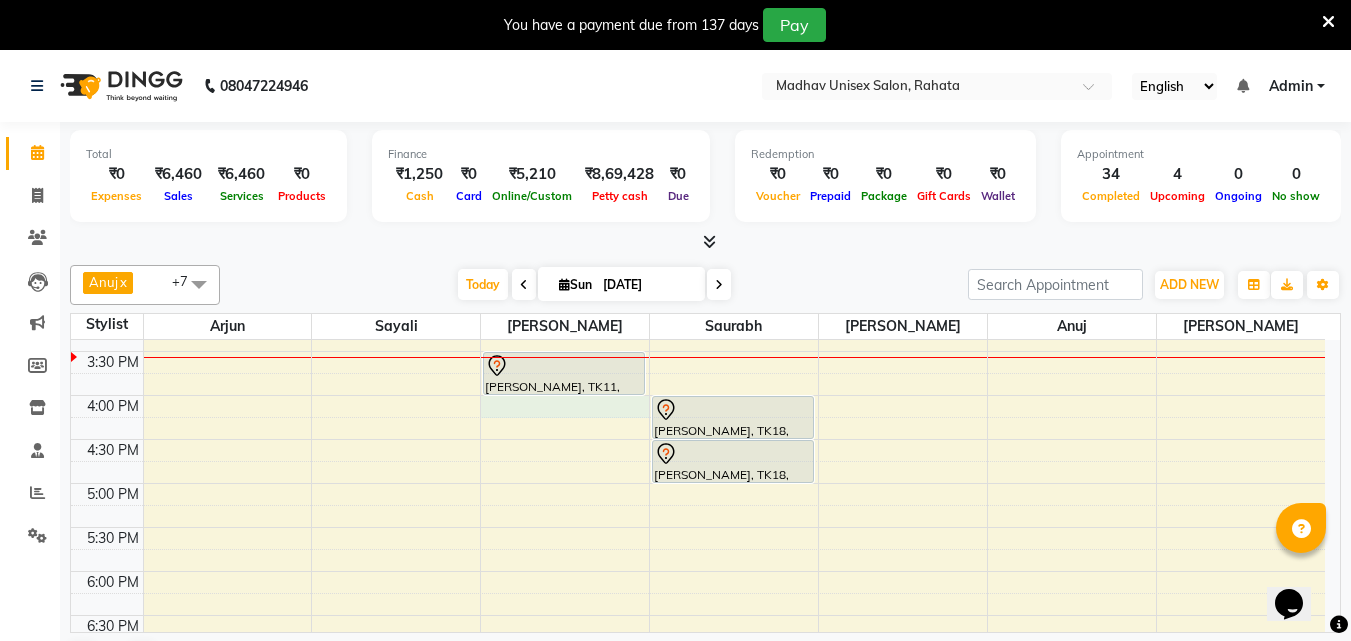 click on "6:00 AM 6:30 AM 7:00 AM 7:30 AM 8:00 AM 8:30 AM 9:00 AM 9:30 AM 10:00 AM 10:30 AM 11:00 AM 11:30 AM 12:00 PM 12:30 PM 1:00 PM 1:30 PM 2:00 PM 2:30 PM 3:00 PM 3:30 PM 4:00 PM 4:30 PM 5:00 PM 5:30 PM 6:00 PM 6:30 PM 7:00 PM 7:30 PM 8:00 PM 8:30 PM 9:00 PM 9:30 PM 10:00 PM 10:30 PM     [PERSON_NAME], TK06, 10:15 AM-10:45 AM, Haircut (Men)  - Mens Haircut W/O Wash     [PERSON_NAME], TK02, 10:30 AM-11:00 AM, Haircut (Men)  - Mens Haircut W/O Wash     [PERSON_NAME], TK06, 10:45 AM-11:15 AM, [PERSON_NAME] (Men)  - [PERSON_NAME] Trim     [PERSON_NAME], TK07, 11:15 AM-11:45 AM, Haircut (Men)  - Mens Haircut W/O Wash     [PERSON_NAME], TK07, 11:45 AM-12:15 PM, [PERSON_NAME] (Men)  - [PERSON_NAME] Trim     [PERSON_NAME], TK10, 12:30 PM-01:00 PM, Haircut (Men)  - Mens Haircut W/O Wash     [PERSON_NAME], TK10, 01:00 PM-01:30 PM, Haircut (Women)  - Womens Haircut Without Wash     shweta hase, TK19, 01:45 PM-02:15 PM, Haircut (Women)  - Womens Haircut Without Wash     [PERSON_NAME], TK14, 11:30 AM-12:00 PM, [PERSON_NAME] (Men)  - [PERSON_NAME] Trim" at bounding box center [698, 263] 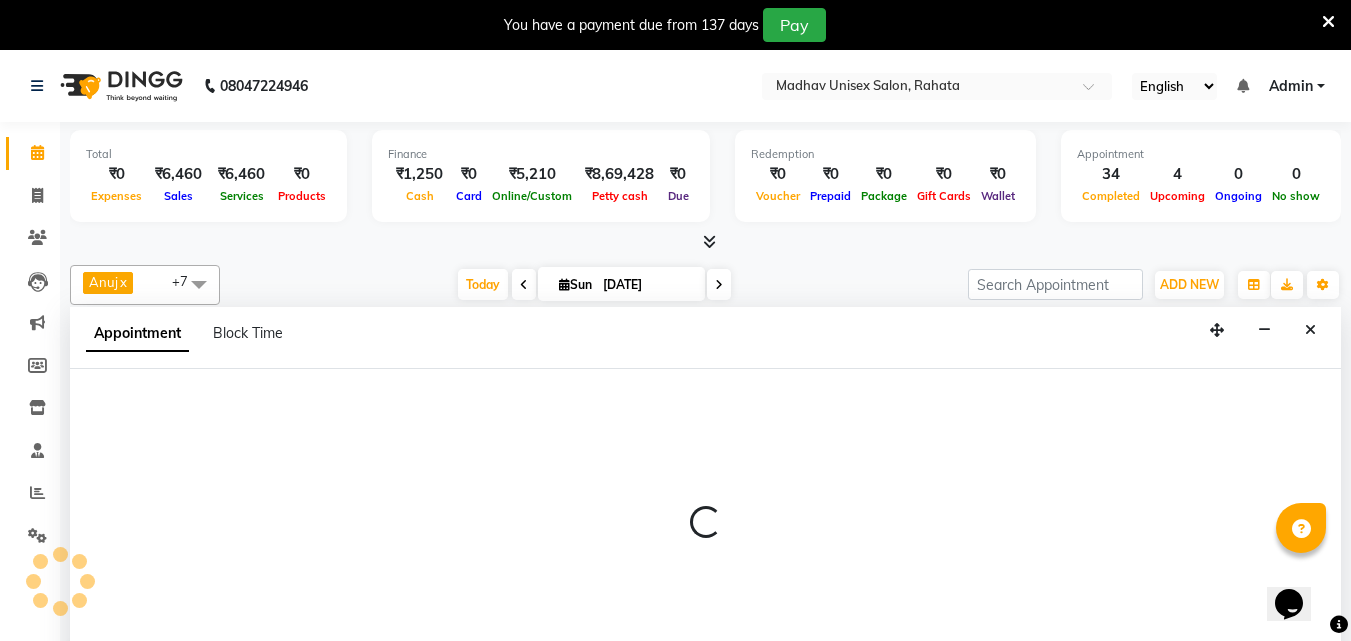 scroll, scrollTop: 51, scrollLeft: 0, axis: vertical 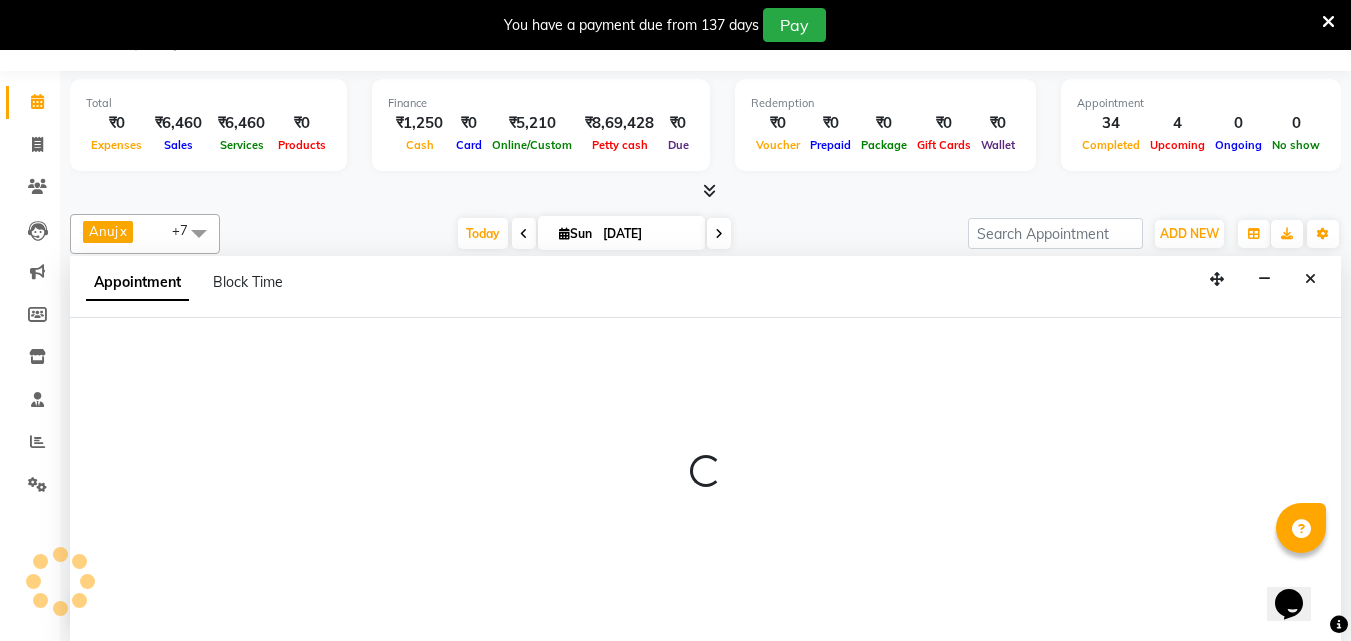 select on "14048" 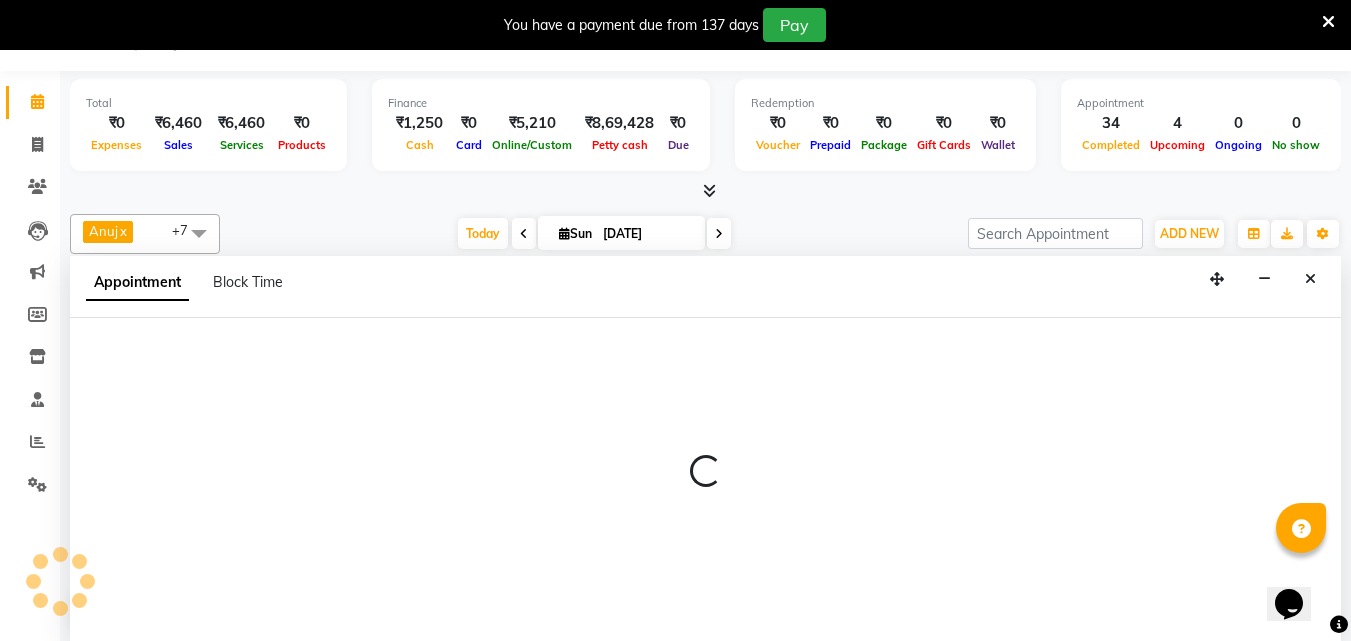 select on "tentative" 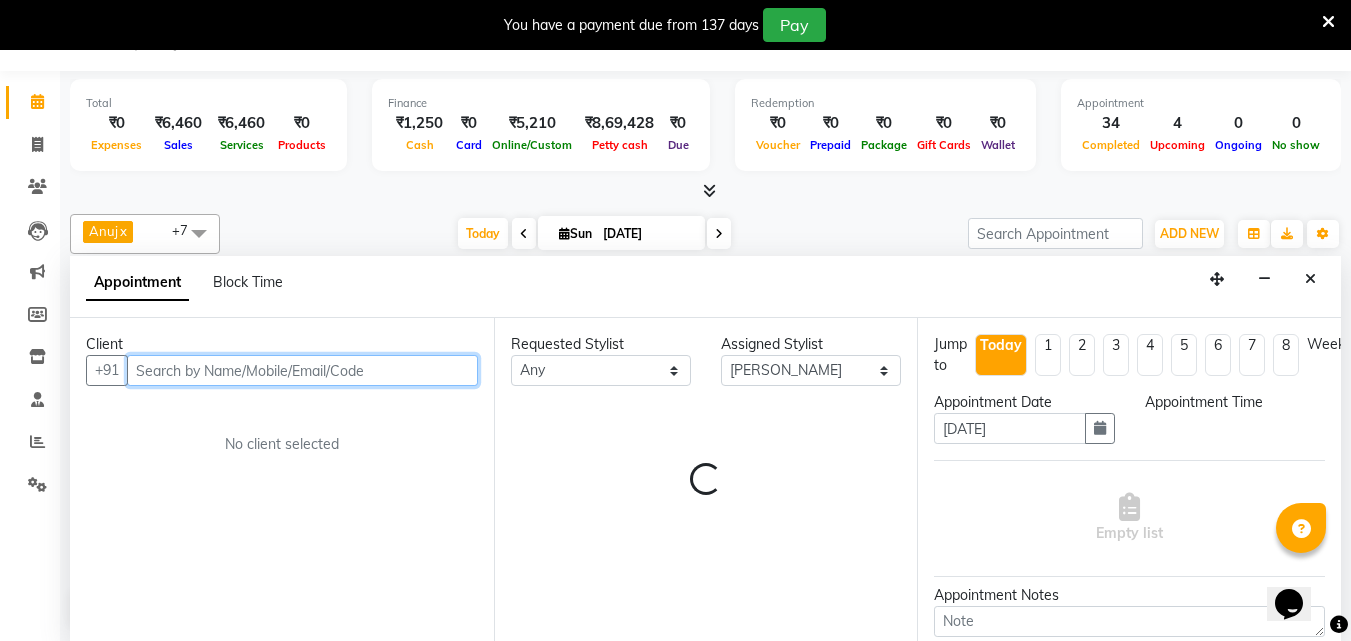 select on "960" 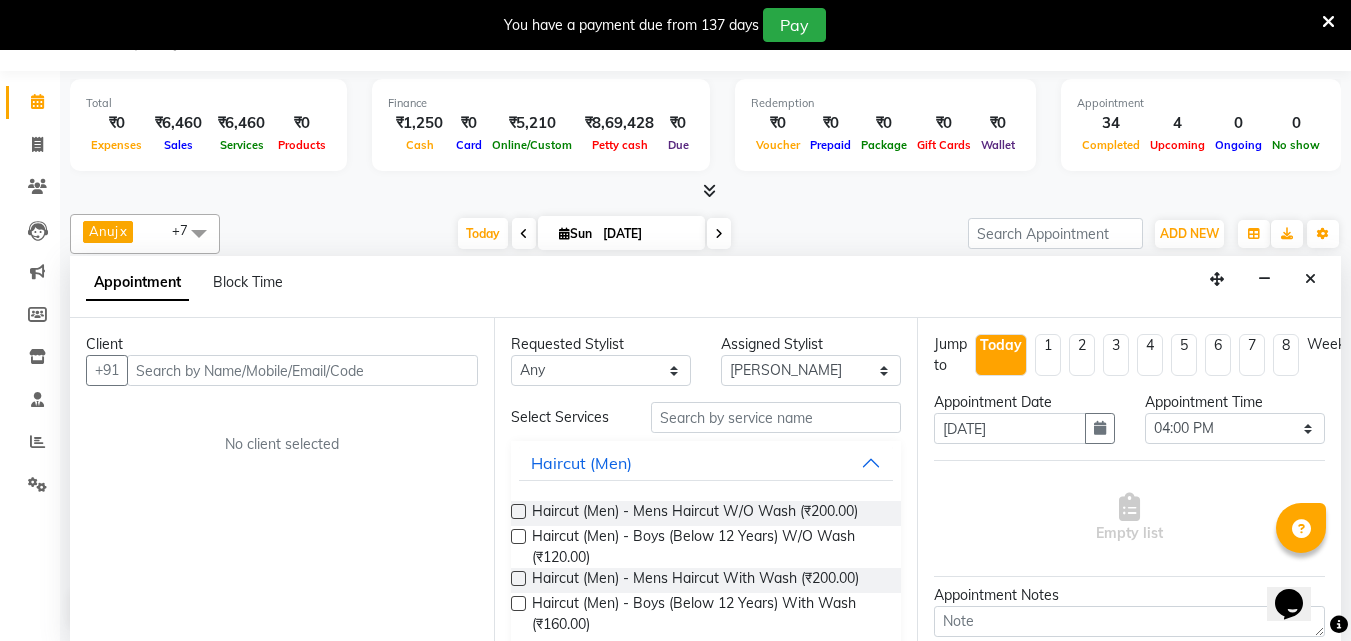 drag, startPoint x: 529, startPoint y: 406, endPoint x: 243, endPoint y: 372, distance: 288.0139 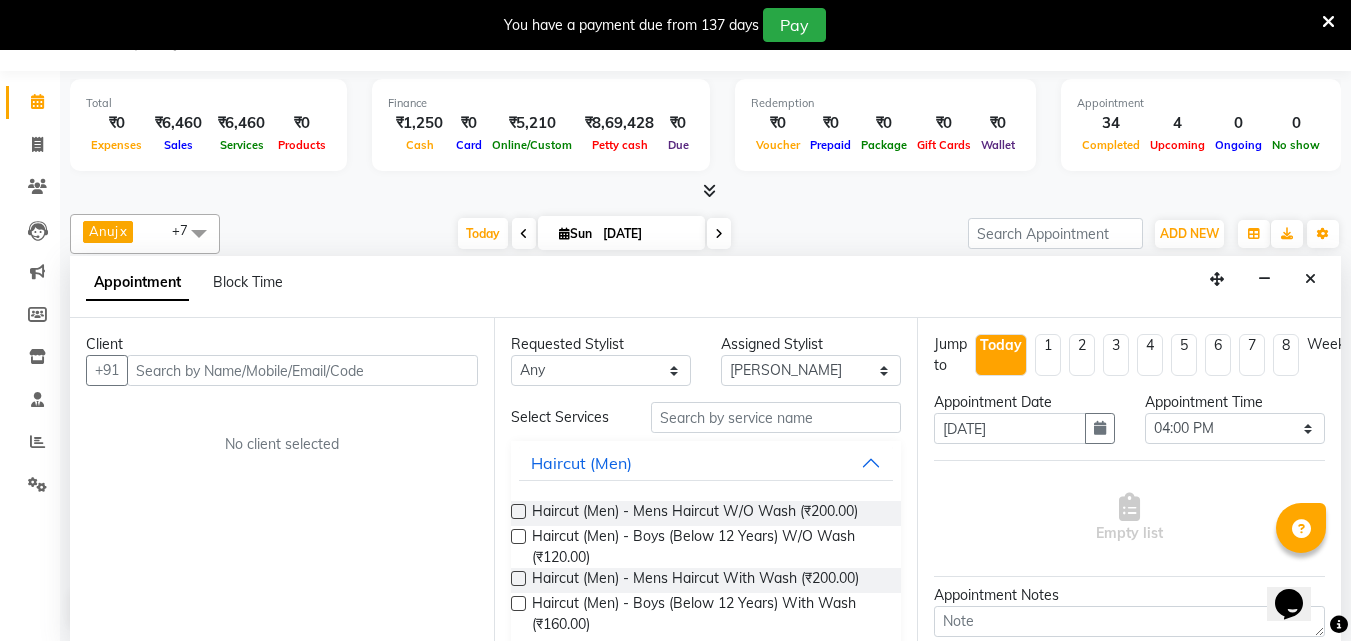 click on "Client +91  No client selected" at bounding box center (282, 479) 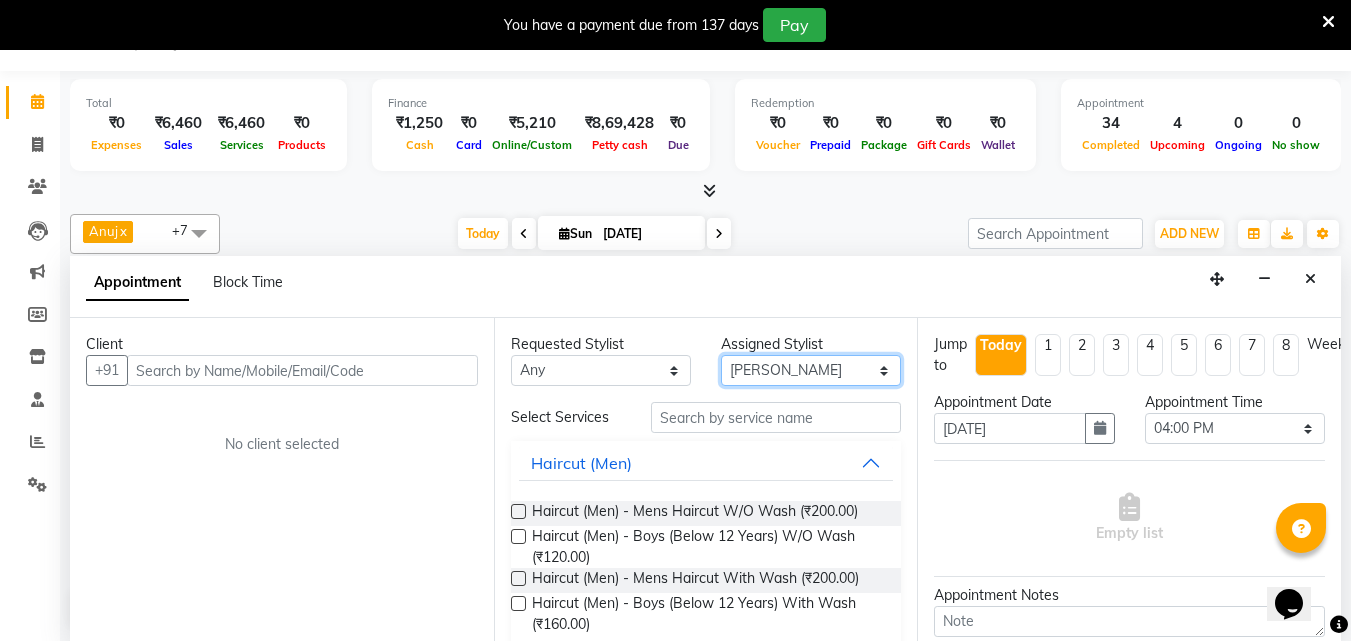 click on "Select Anuj Arjun [PERSON_NAME] [PERSON_NAME] [PERSON_NAME] saurabh [PERSON_NAME]" at bounding box center [811, 370] 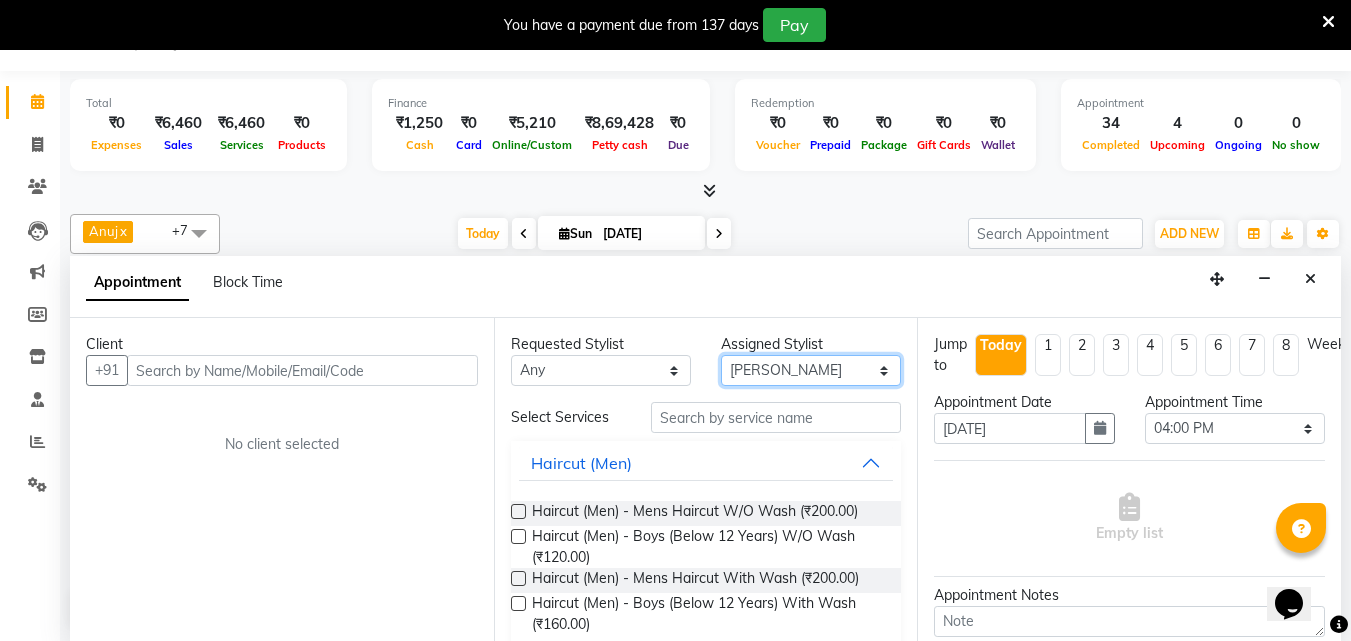 select on "36945" 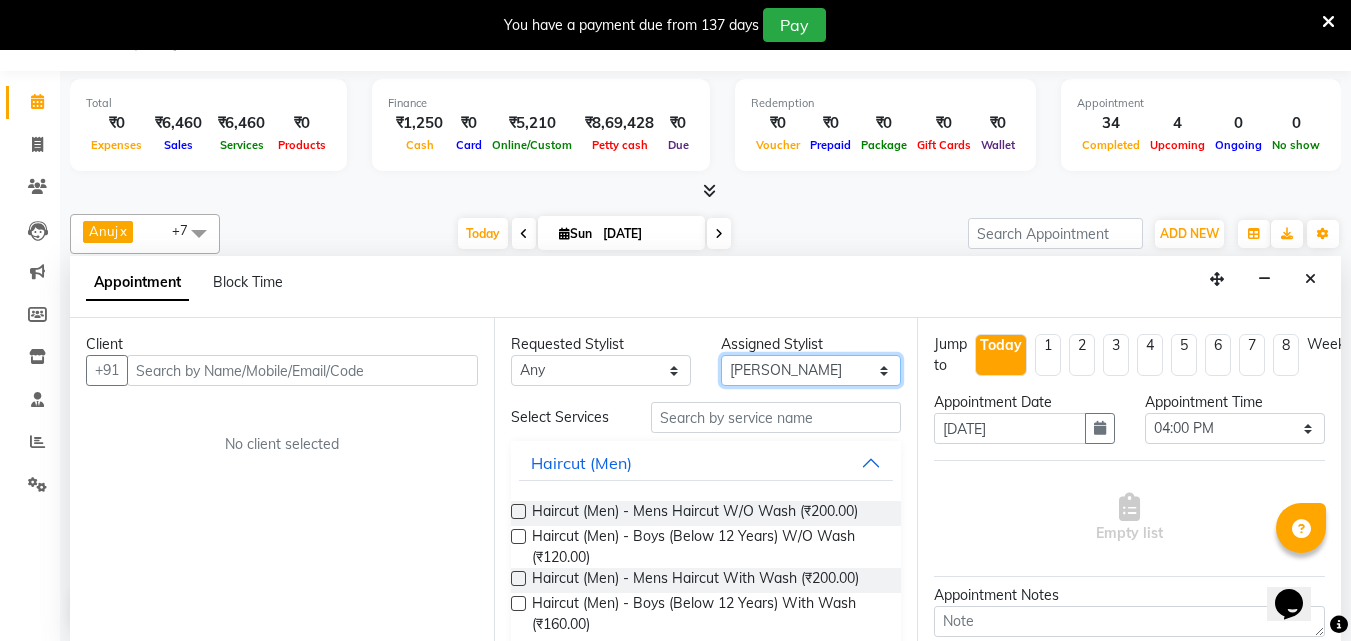 click on "Select Anuj Arjun [PERSON_NAME] [PERSON_NAME] [PERSON_NAME] saurabh [PERSON_NAME]" at bounding box center [811, 370] 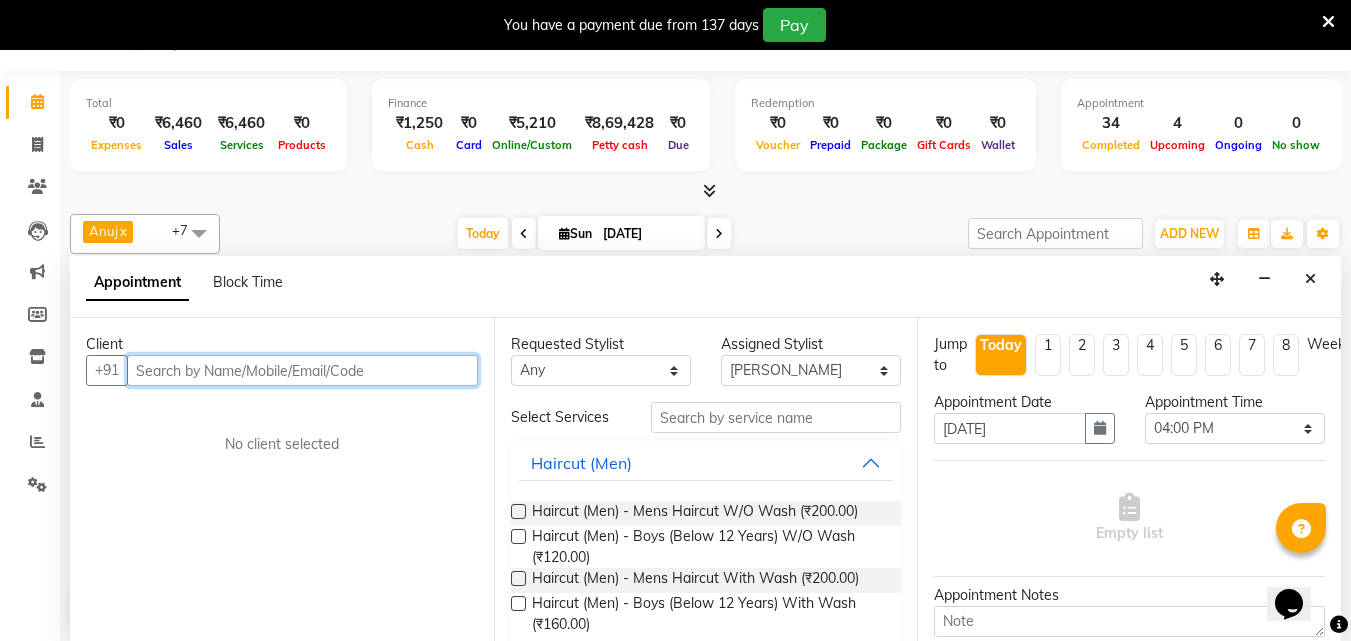 click at bounding box center [302, 370] 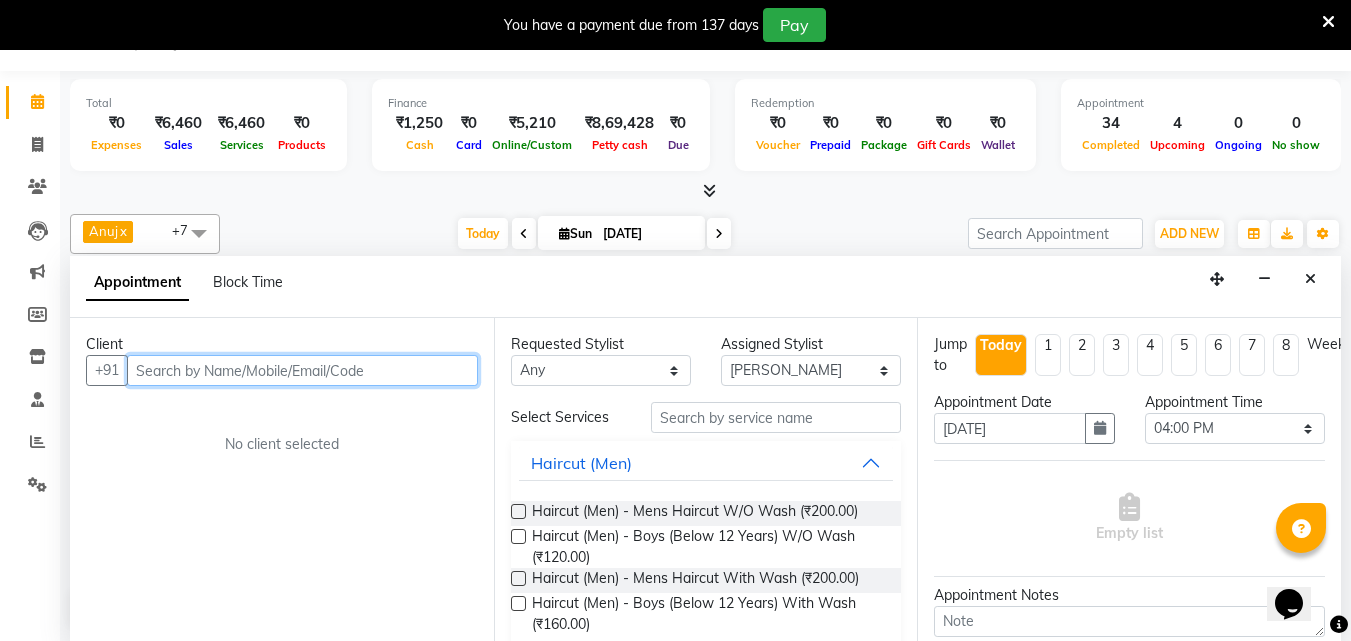 click at bounding box center [302, 370] 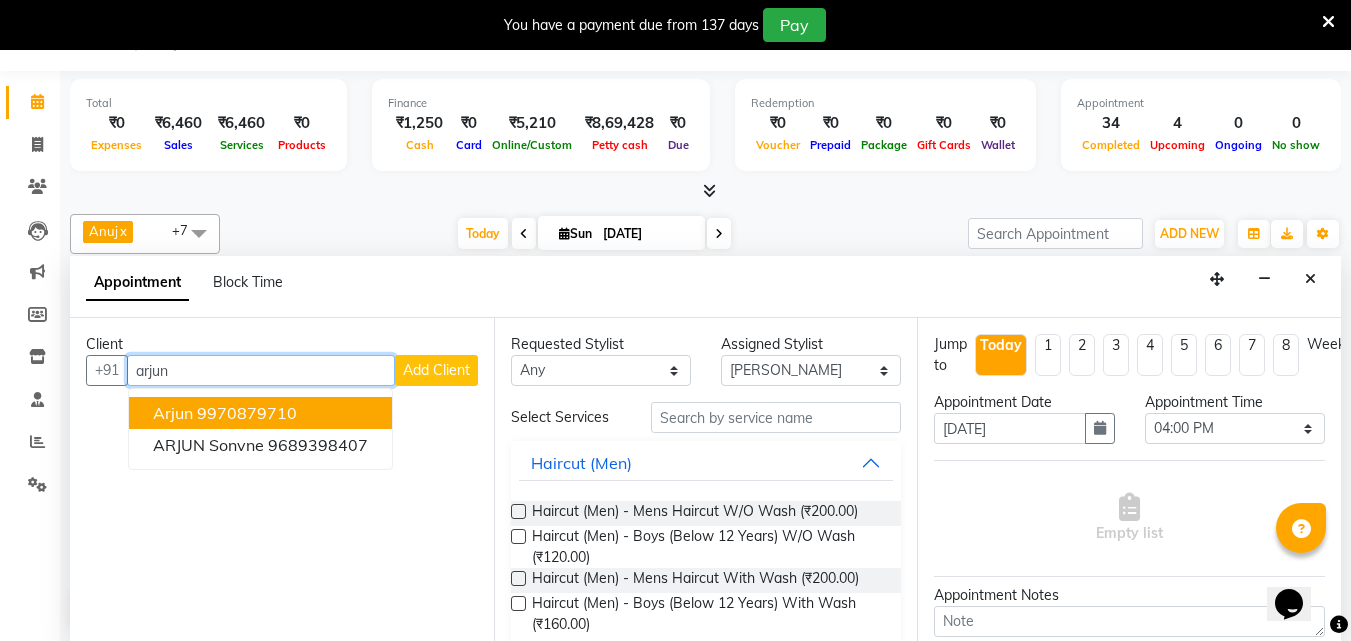 click on "9970879710" at bounding box center [247, 413] 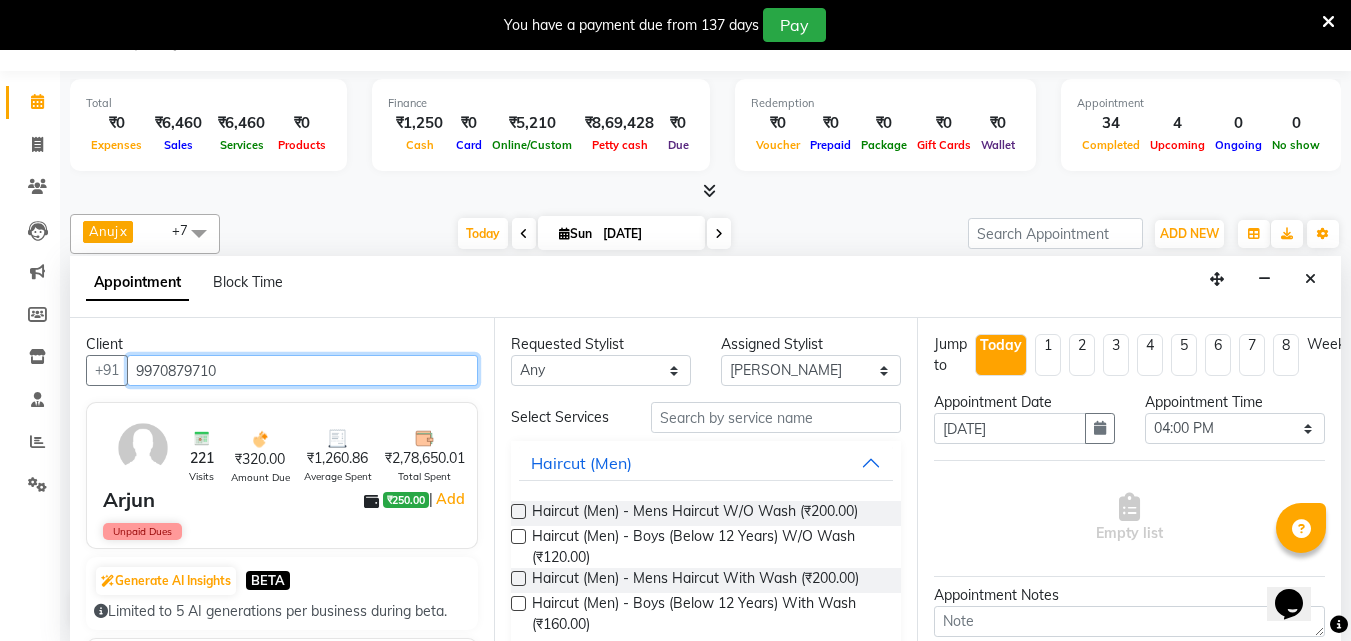 type on "9970879710" 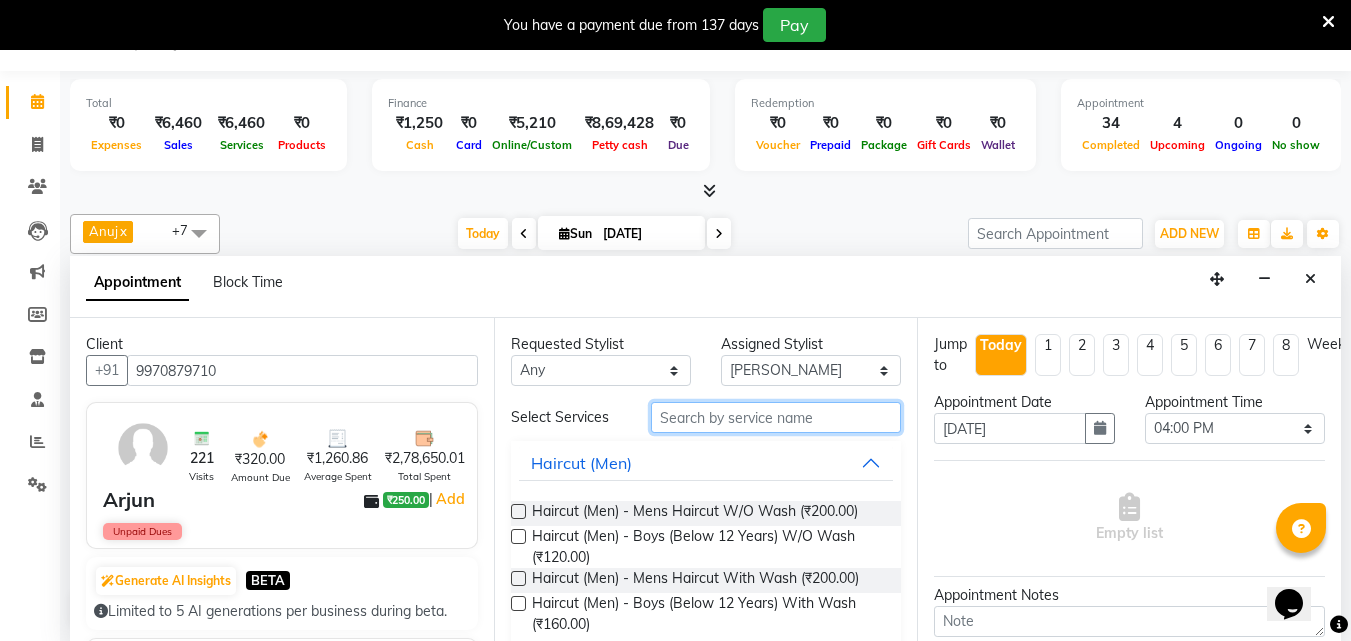 click at bounding box center [776, 417] 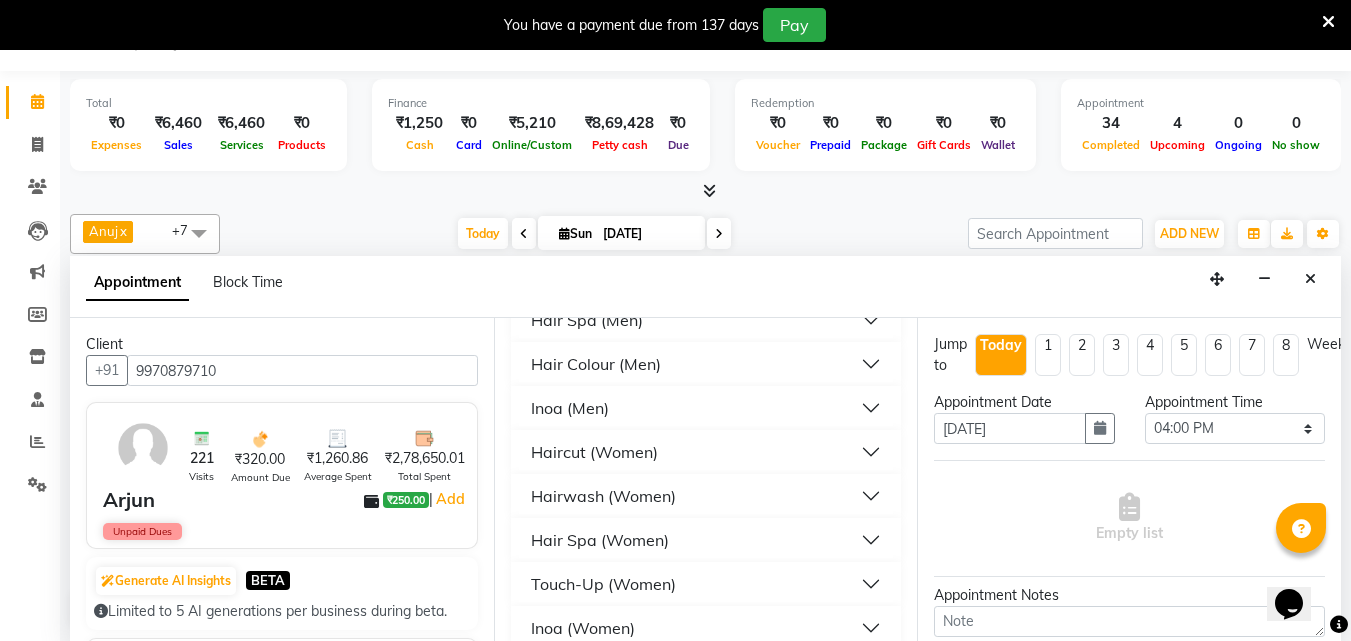 scroll, scrollTop: 442, scrollLeft: 0, axis: vertical 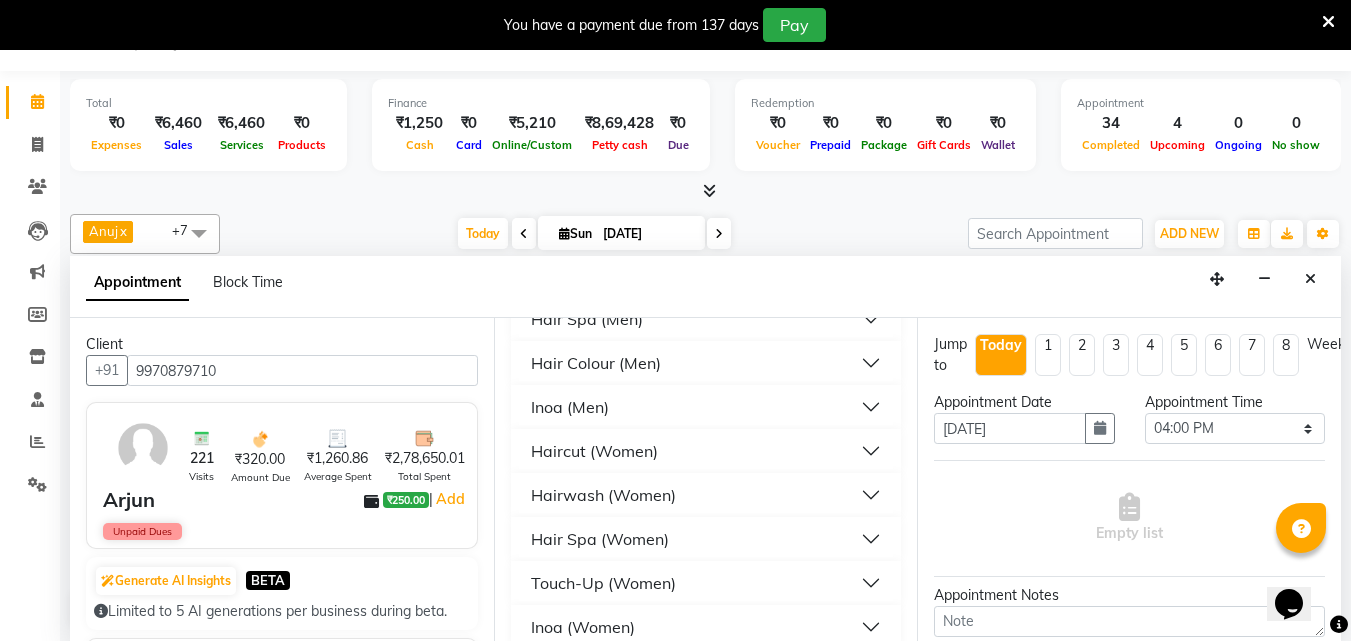 type on "hair" 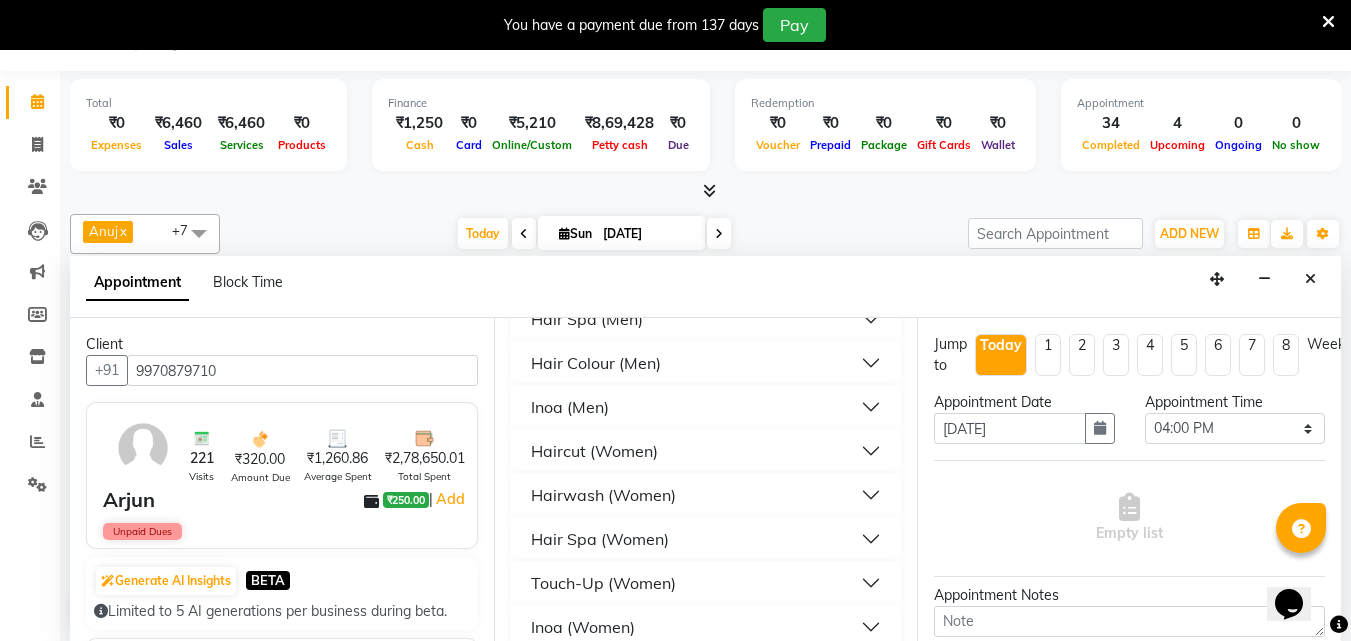 click on "Hair Spa (Women)" at bounding box center [706, 539] 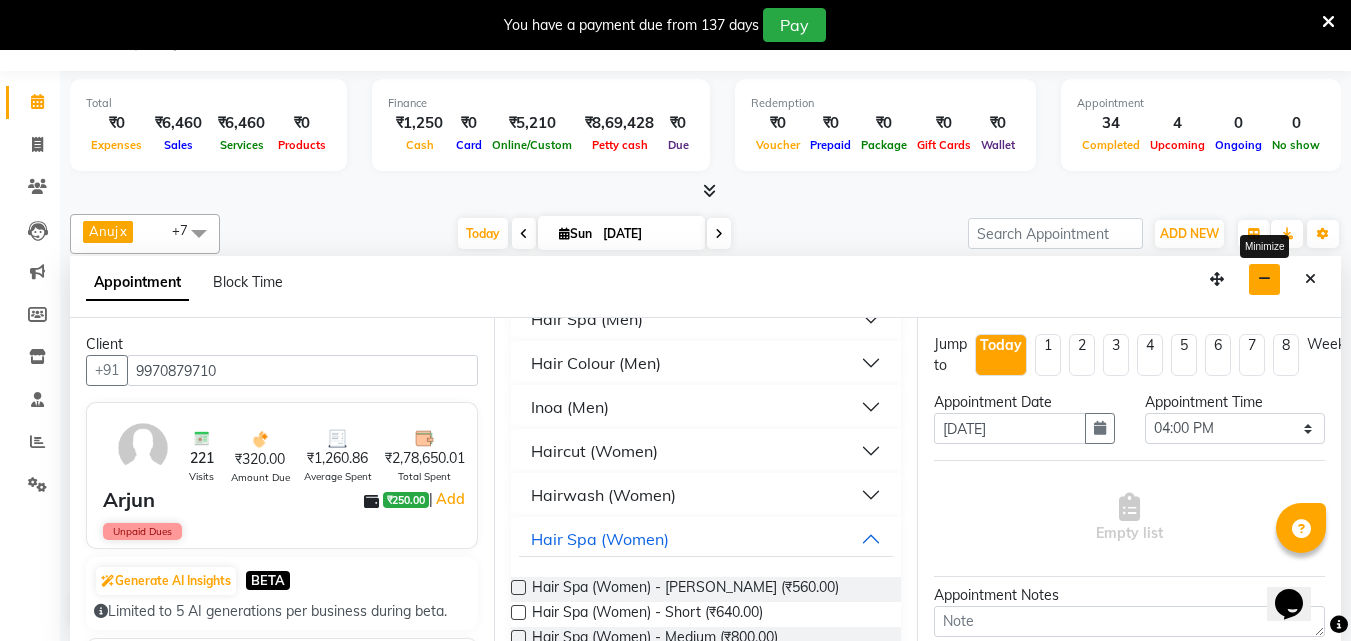 click at bounding box center [1264, 279] 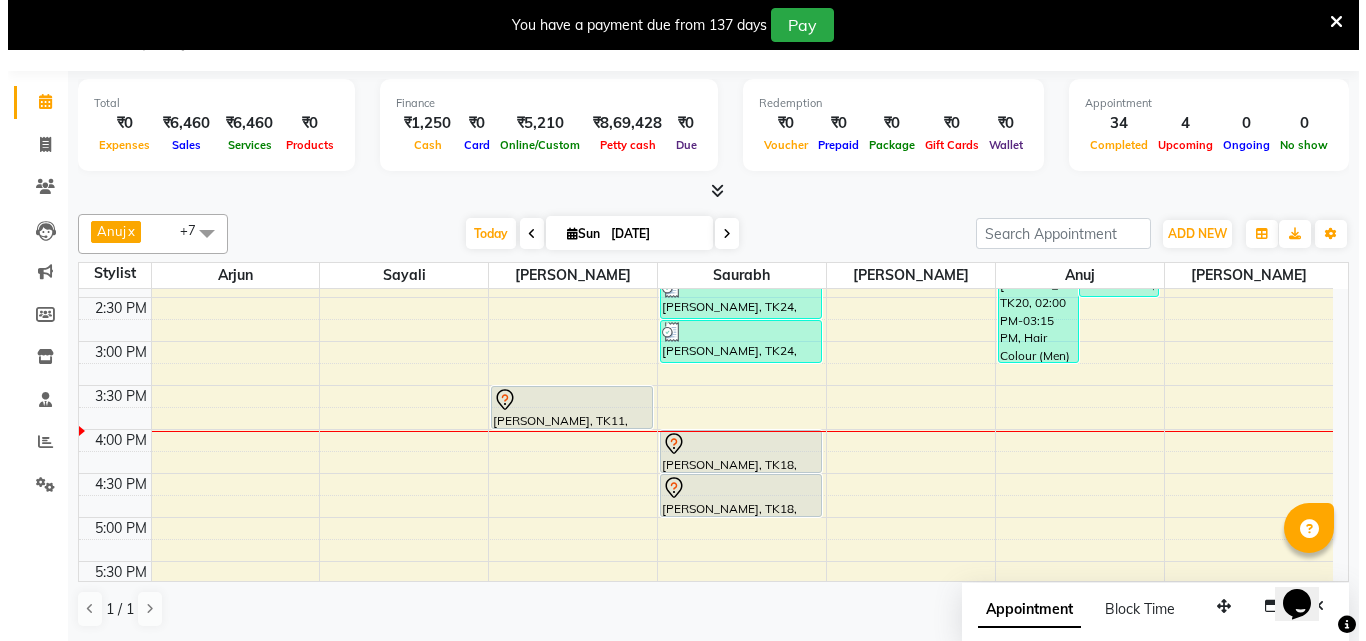 scroll, scrollTop: 731, scrollLeft: 0, axis: vertical 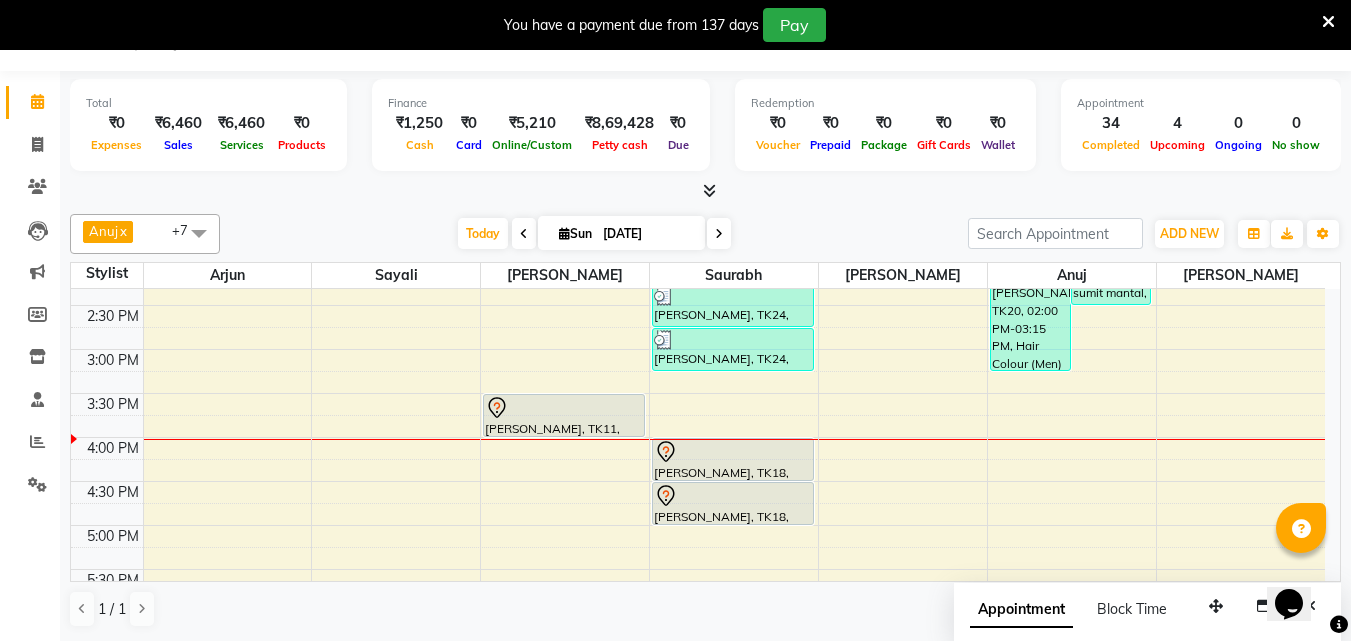 click on "6:00 AM 6:30 AM 7:00 AM 7:30 AM 8:00 AM 8:30 AM 9:00 AM 9:30 AM 10:00 AM 10:30 AM 11:00 AM 11:30 AM 12:00 PM 12:30 PM 1:00 PM 1:30 PM 2:00 PM 2:30 PM 3:00 PM 3:30 PM 4:00 PM 4:30 PM 5:00 PM 5:30 PM 6:00 PM 6:30 PM 7:00 PM 7:30 PM 8:00 PM 8:30 PM 9:00 PM 9:30 PM 10:00 PM 10:30 PM     [PERSON_NAME], TK06, 10:15 AM-10:45 AM, Haircut (Men)  - Mens Haircut W/O Wash     [PERSON_NAME], TK02, 10:30 AM-11:00 AM, Haircut (Men)  - Mens Haircut W/O Wash     [PERSON_NAME], TK06, 10:45 AM-11:15 AM, [PERSON_NAME] (Men)  - [PERSON_NAME] Trim     [PERSON_NAME], TK07, 11:15 AM-11:45 AM, Haircut (Men)  - Mens Haircut W/O Wash     [PERSON_NAME], TK07, 11:45 AM-12:15 PM, [PERSON_NAME] (Men)  - [PERSON_NAME] Trim     [PERSON_NAME], TK10, 12:30 PM-01:00 PM, Haircut (Men)  - Mens Haircut W/O Wash     [PERSON_NAME], TK10, 01:00 PM-01:30 PM, Haircut (Women)  - Womens Haircut Without Wash     shweta hase, TK19, 01:45 PM-02:15 PM, Haircut (Women)  - Womens Haircut Without Wash     [PERSON_NAME], TK14, 11:30 AM-12:00 PM, [PERSON_NAME] (Men)  - [PERSON_NAME] Trim" at bounding box center (698, 305) 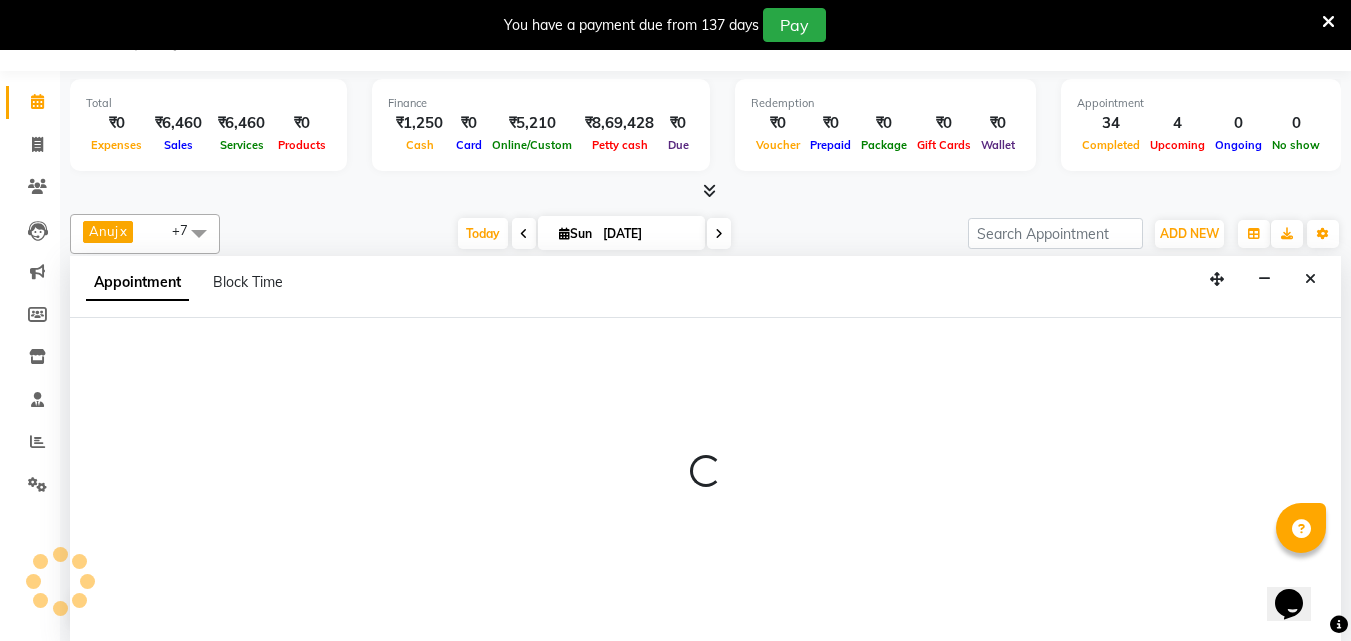 select on "60298" 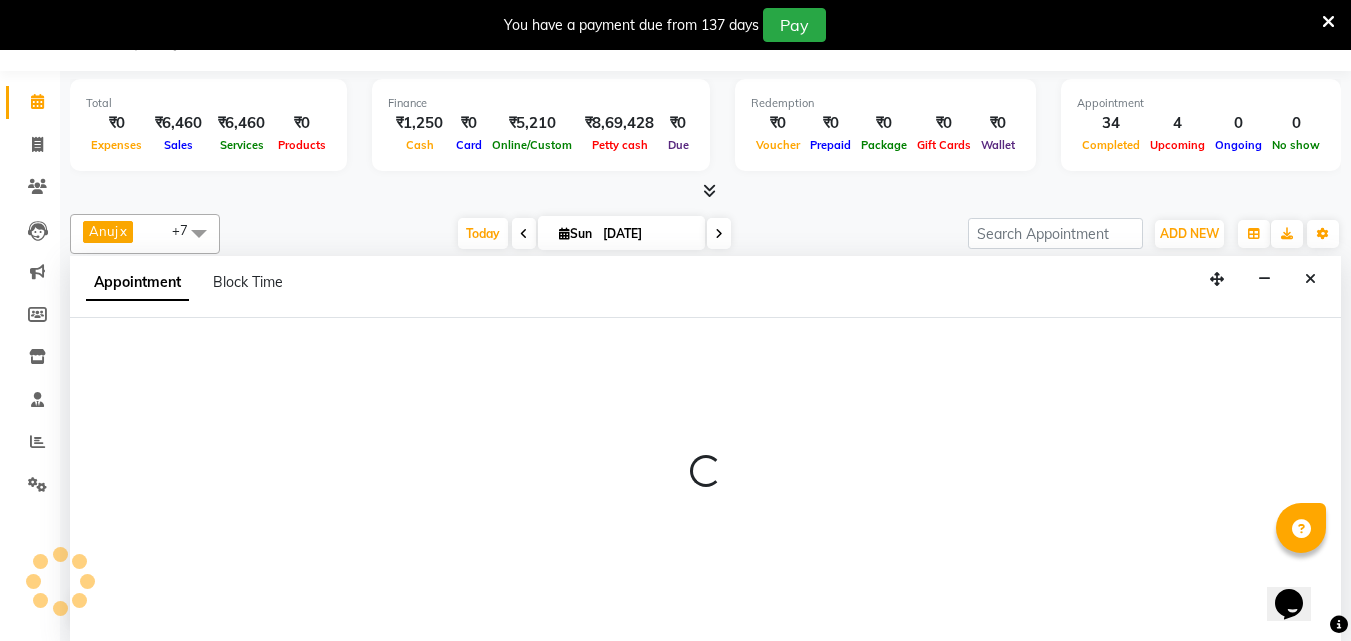 select on "tentative" 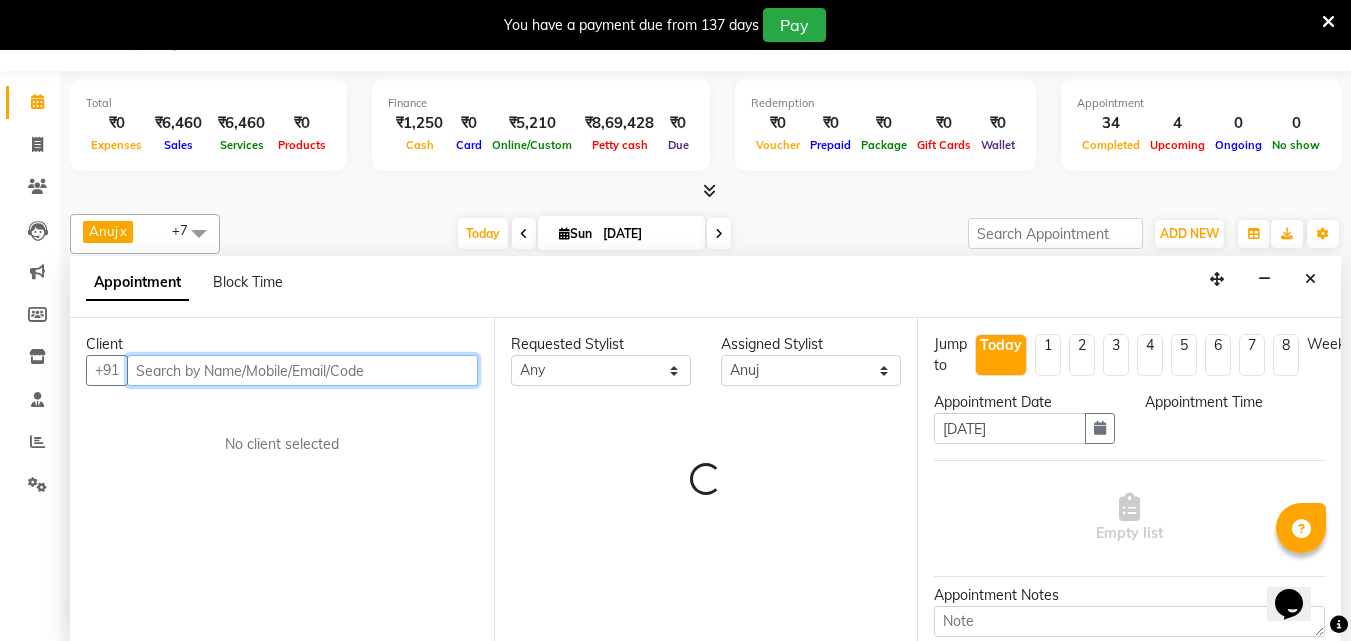 select on "915" 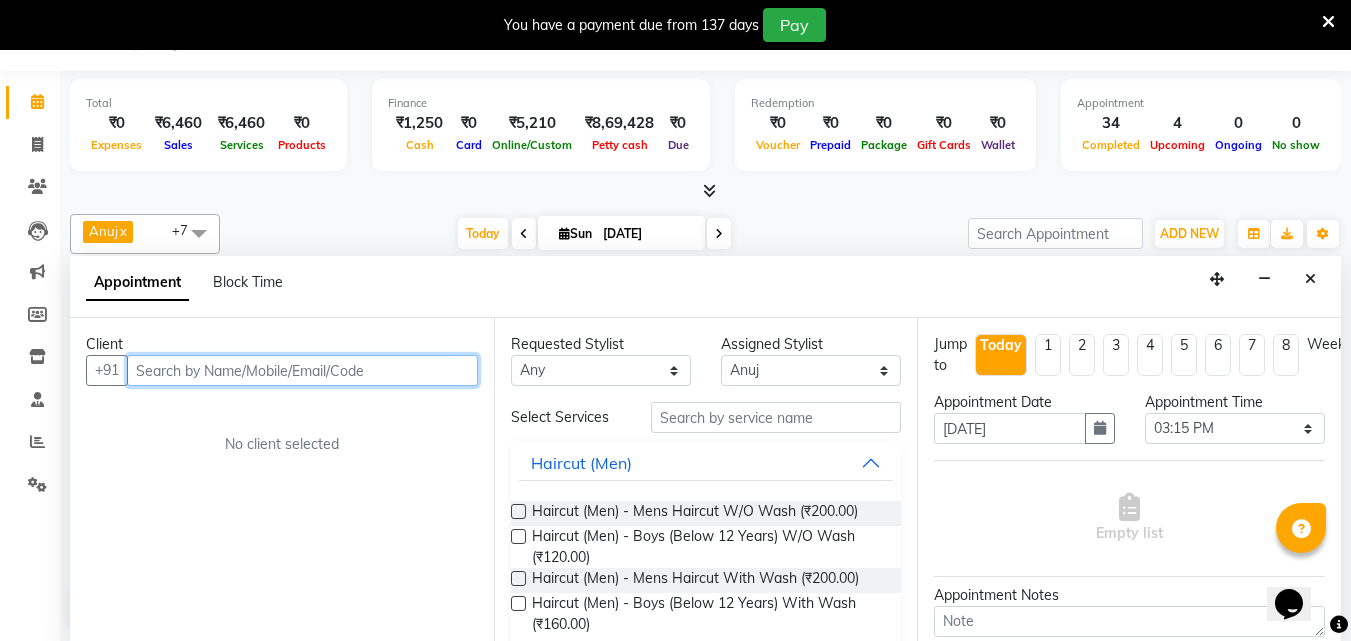 click at bounding box center [302, 370] 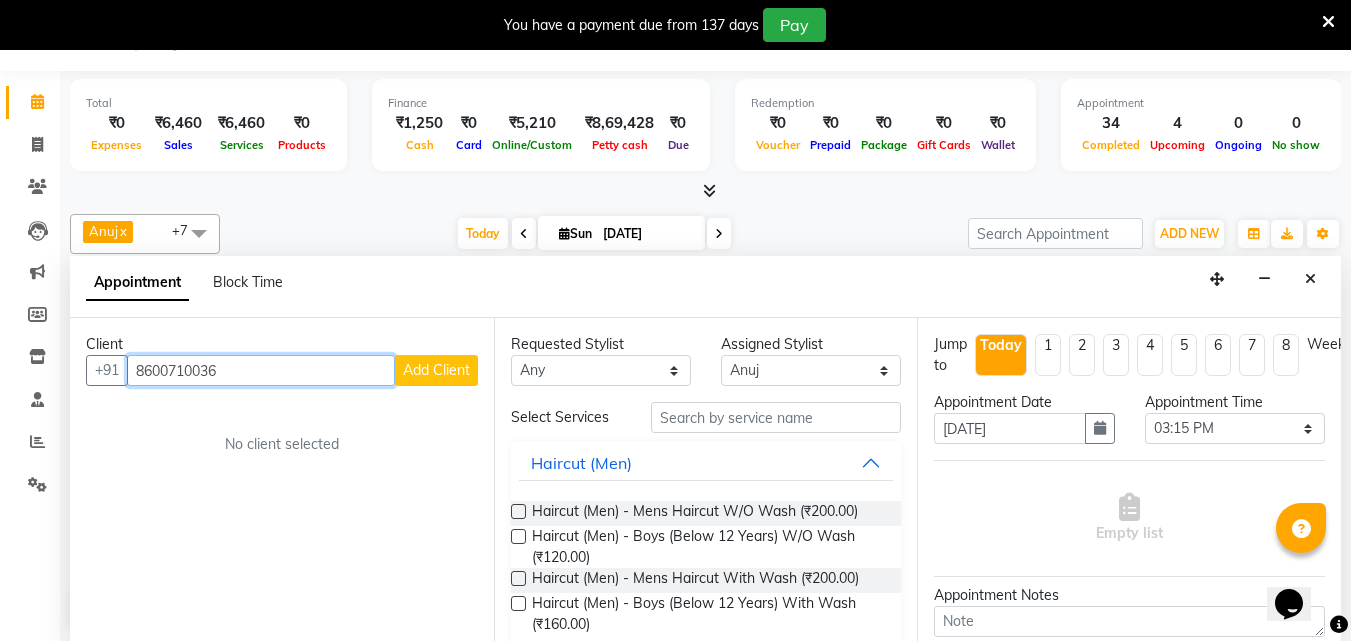 type on "8600710036" 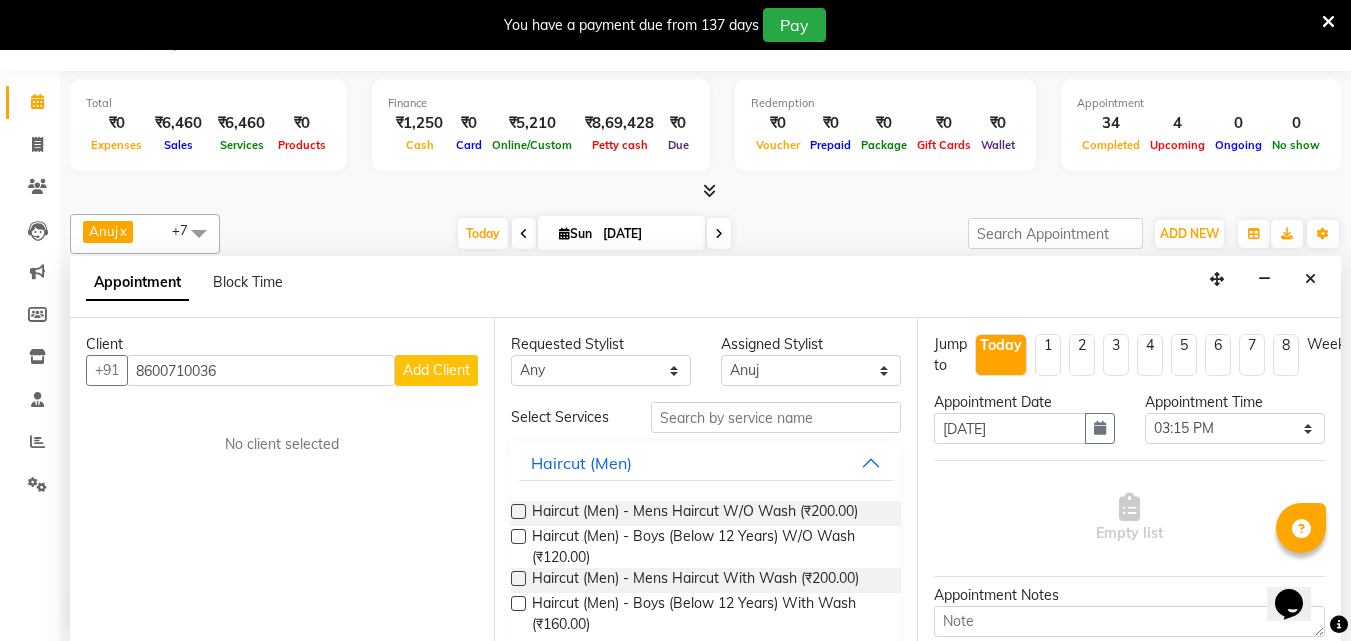 click on "Add Client" at bounding box center (436, 370) 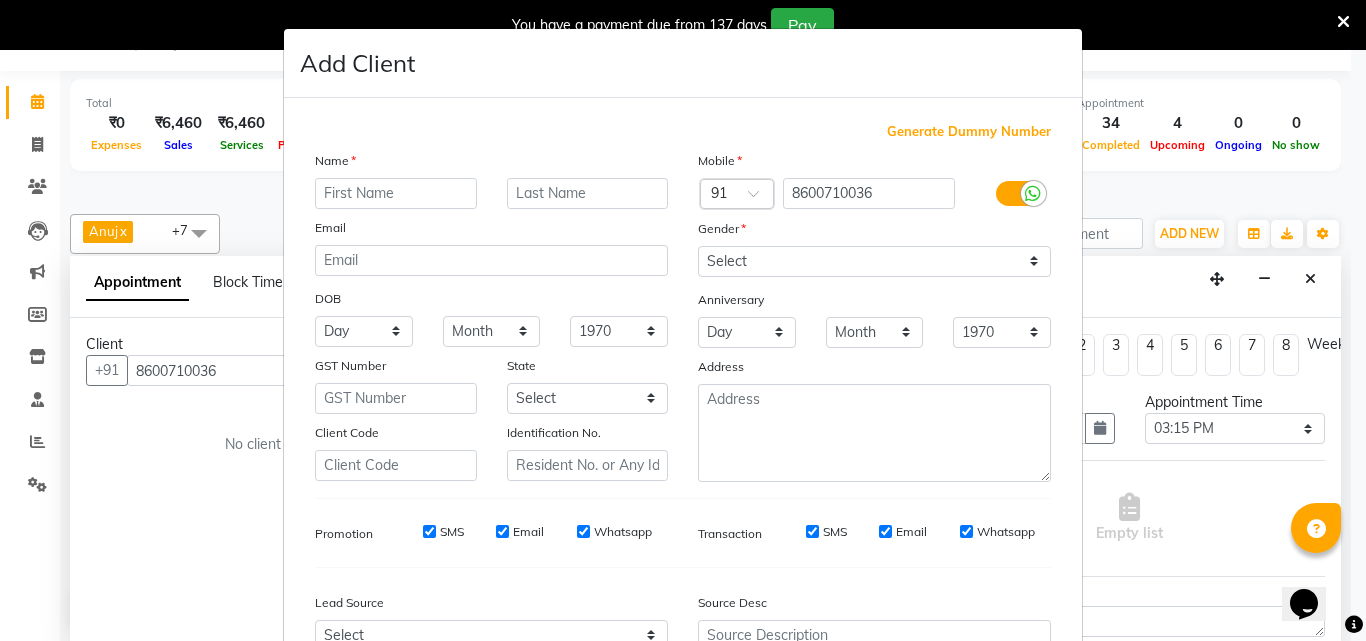 type on "v" 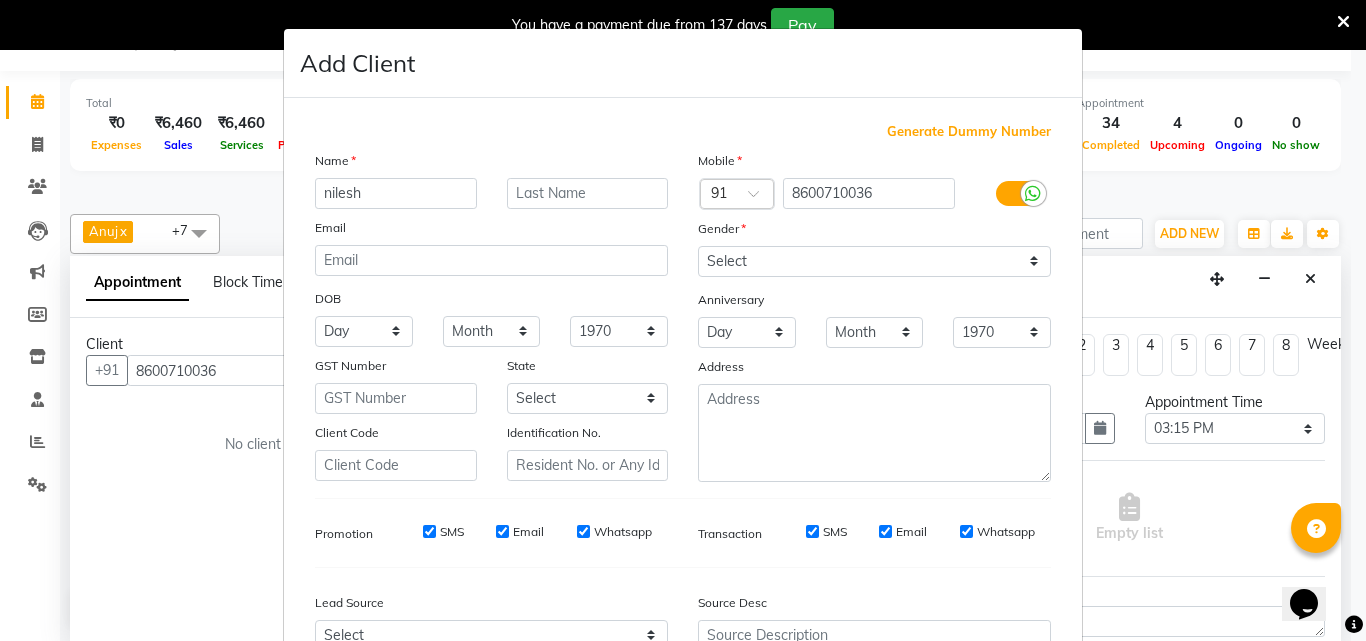 type on "nilesh" 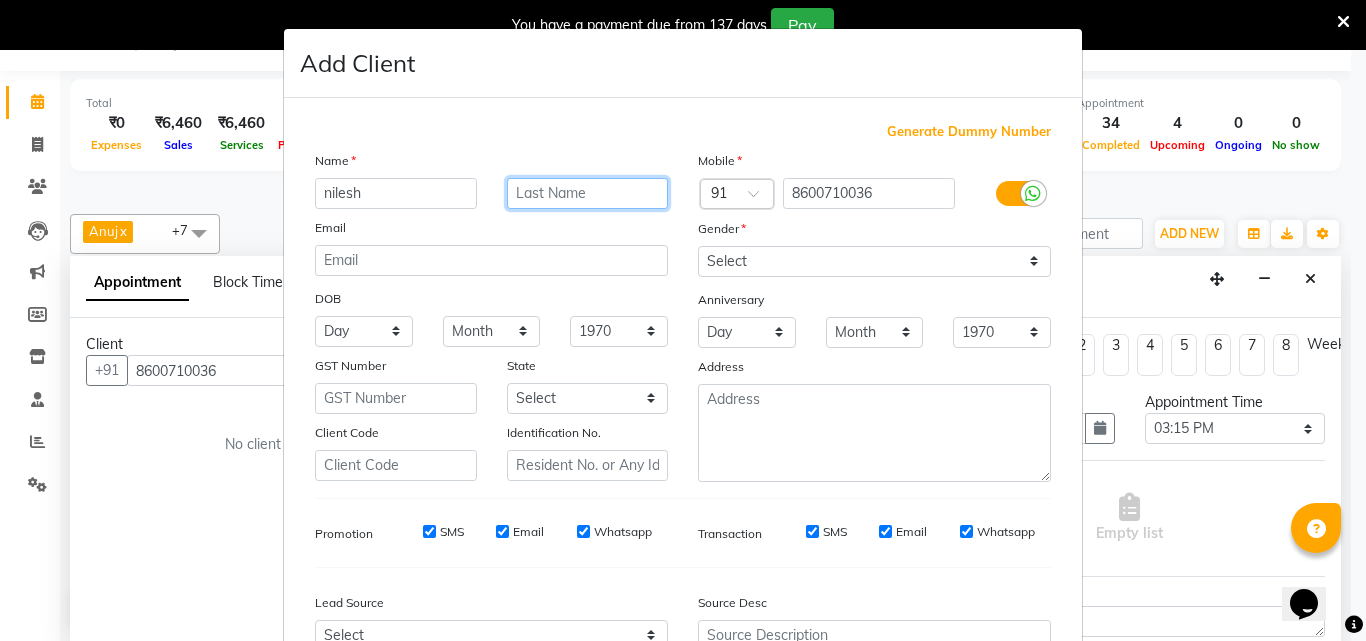 click at bounding box center (588, 193) 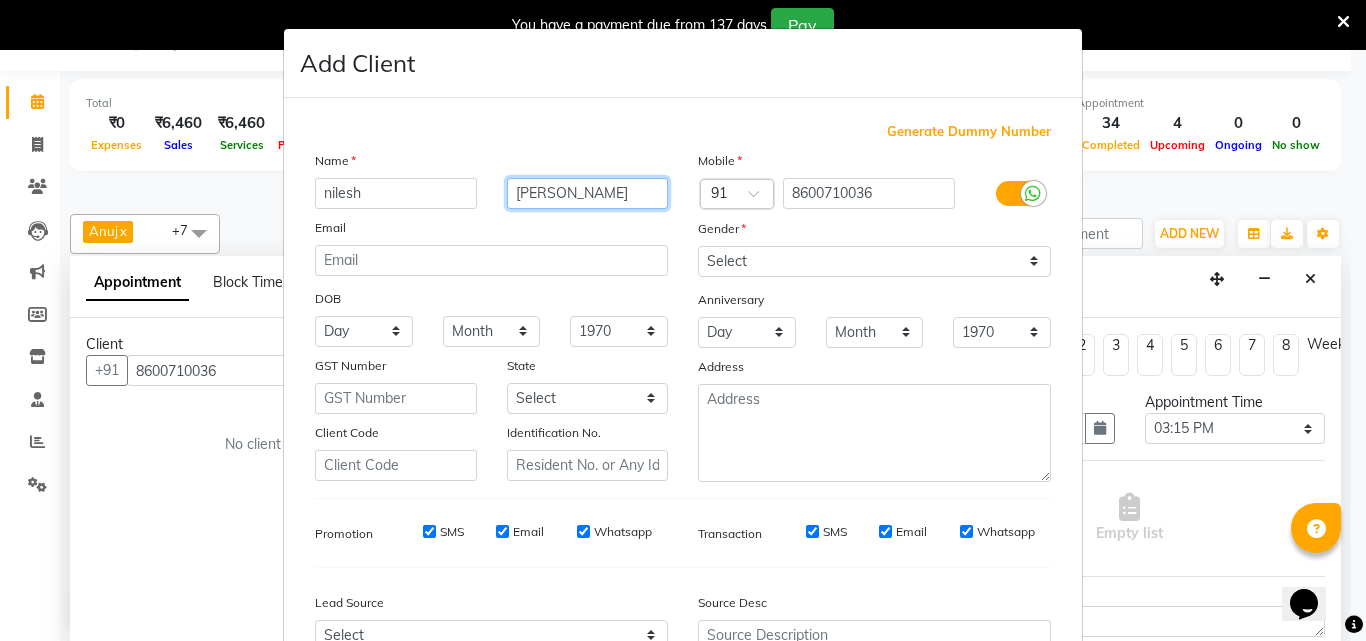 type on "[PERSON_NAME]" 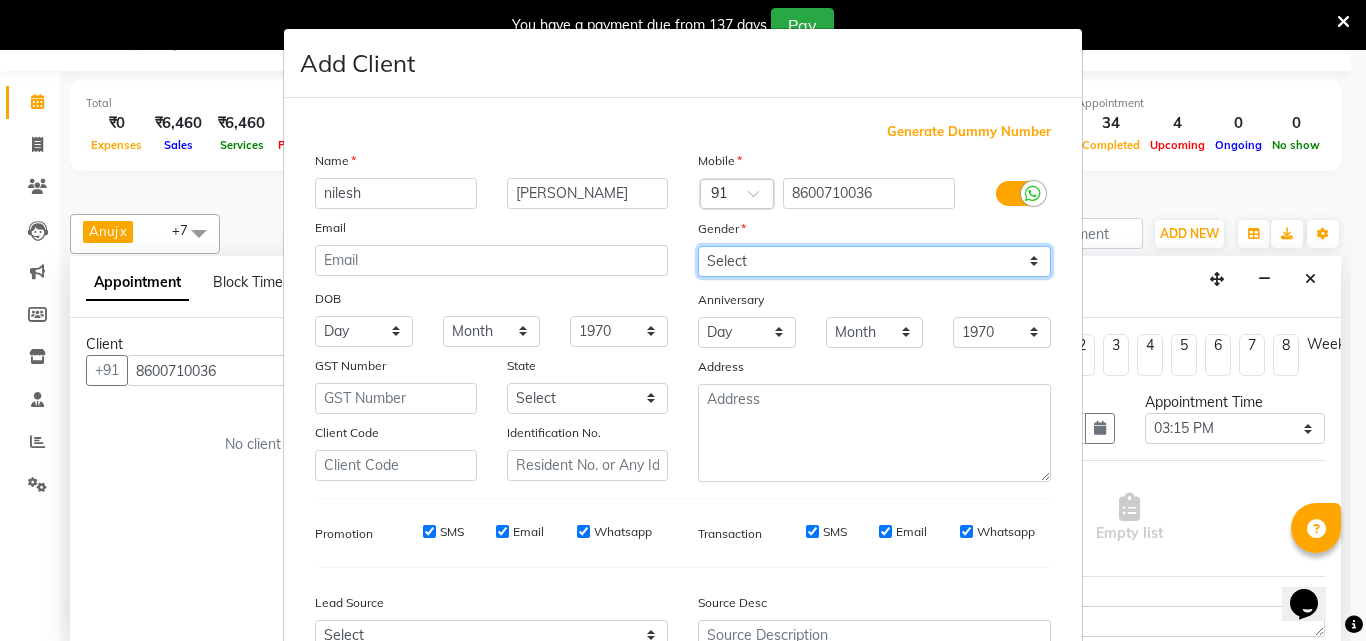 click on "Select [DEMOGRAPHIC_DATA] [DEMOGRAPHIC_DATA] Other Prefer Not To Say" at bounding box center (874, 261) 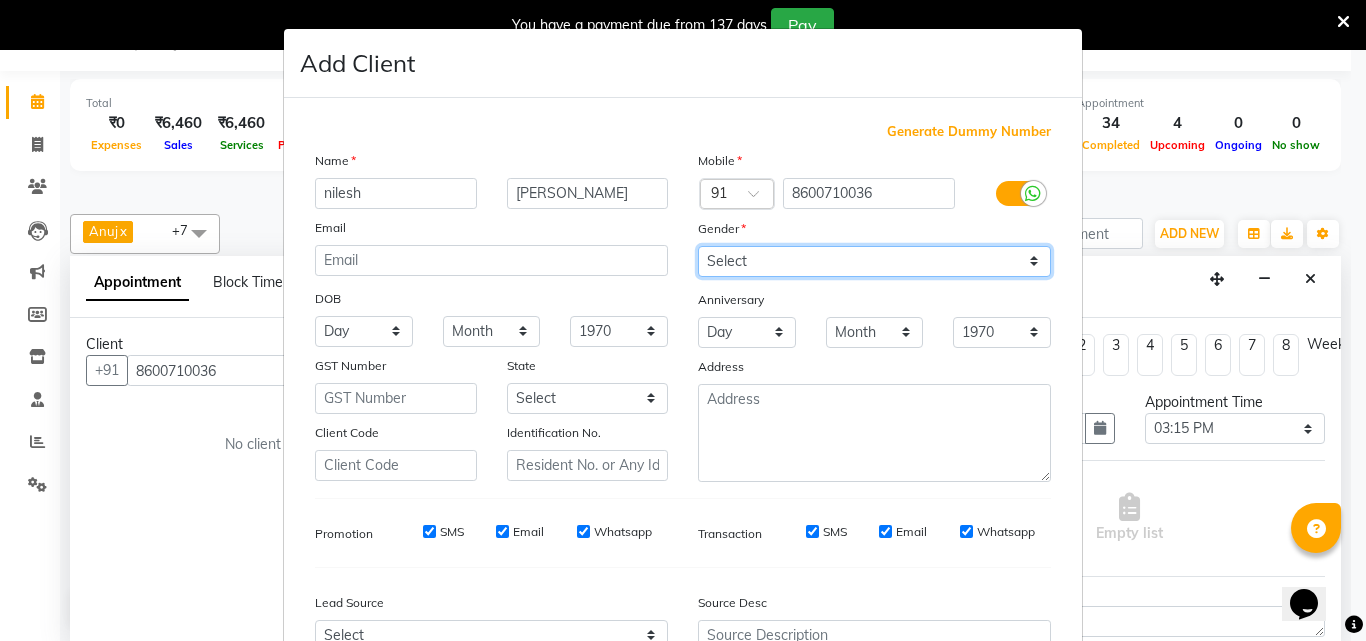 select on "[DEMOGRAPHIC_DATA]" 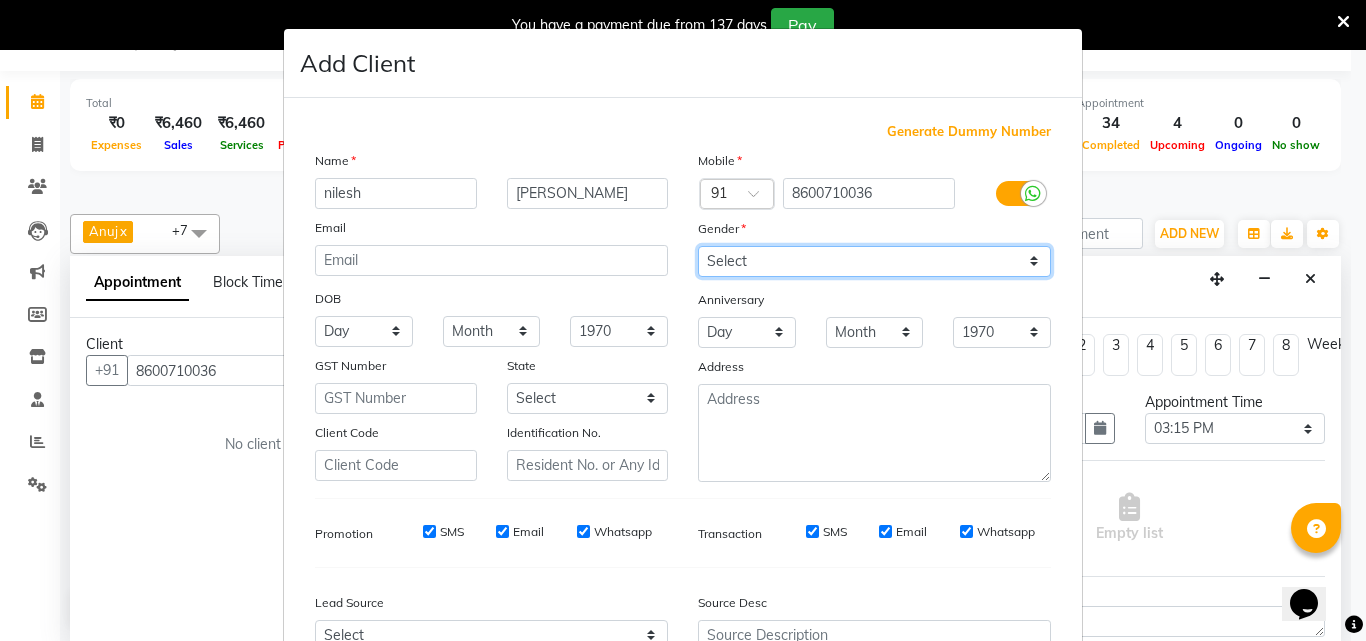 click on "Select [DEMOGRAPHIC_DATA] [DEMOGRAPHIC_DATA] Other Prefer Not To Say" at bounding box center (874, 261) 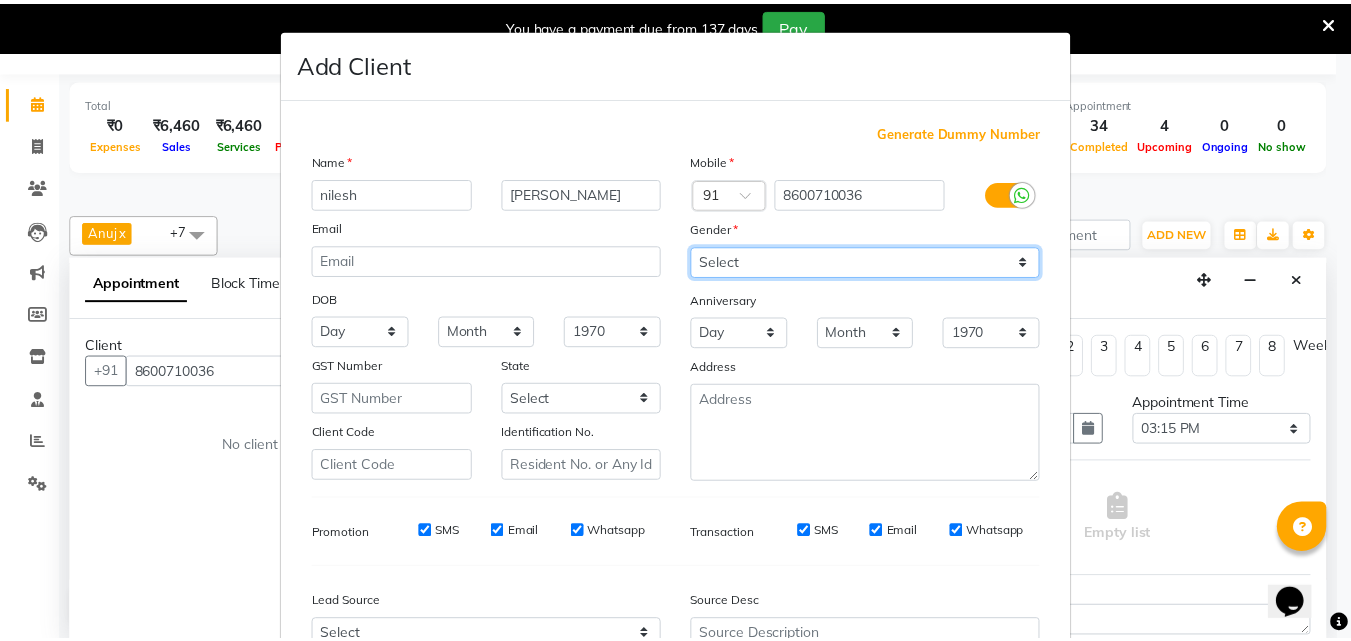 scroll, scrollTop: 208, scrollLeft: 0, axis: vertical 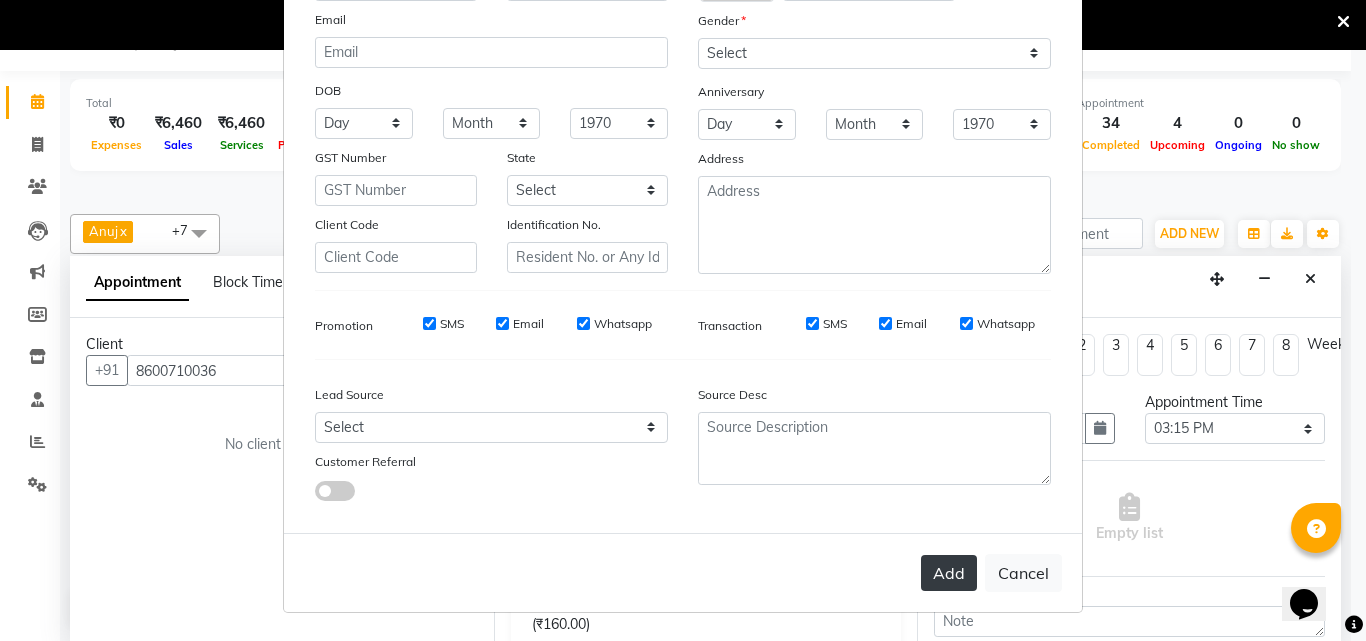 click on "Add" at bounding box center (949, 573) 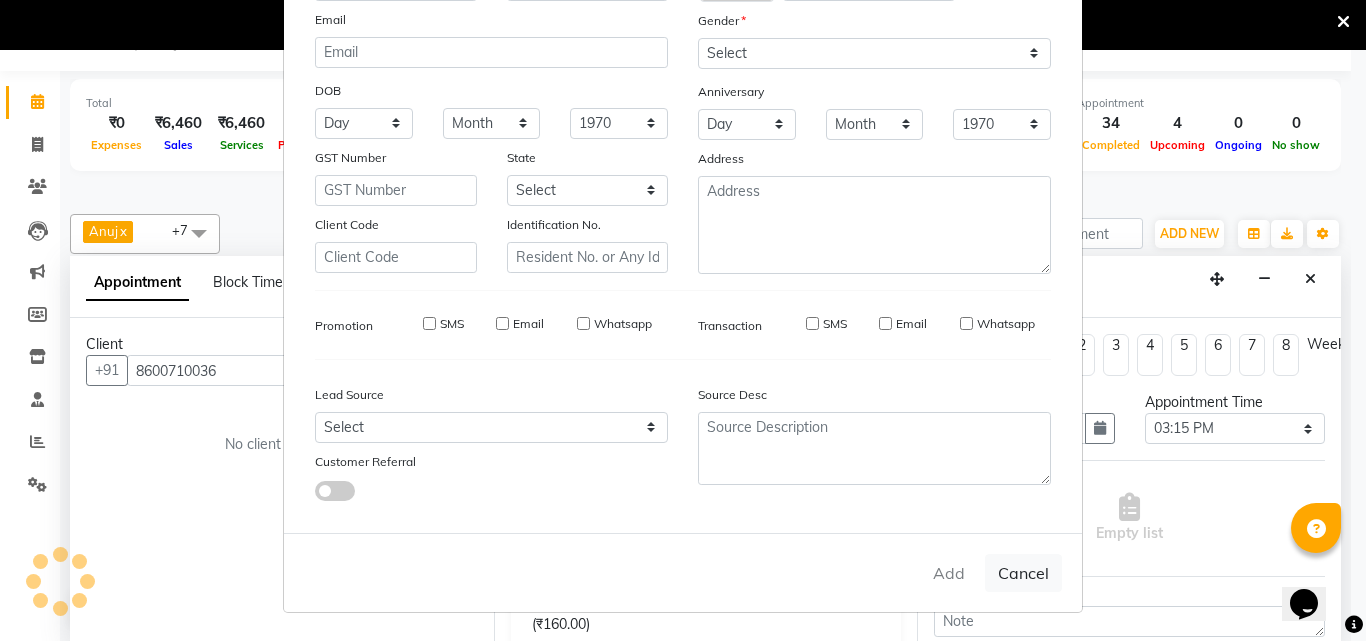 type 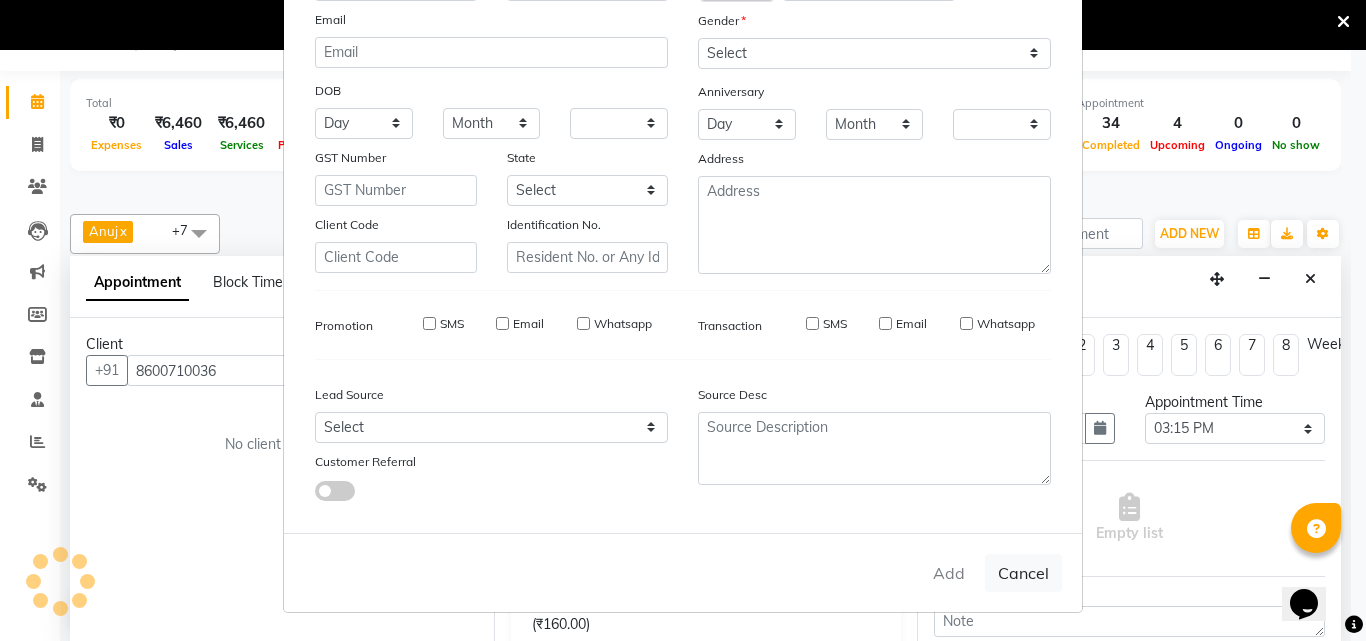 checkbox on "false" 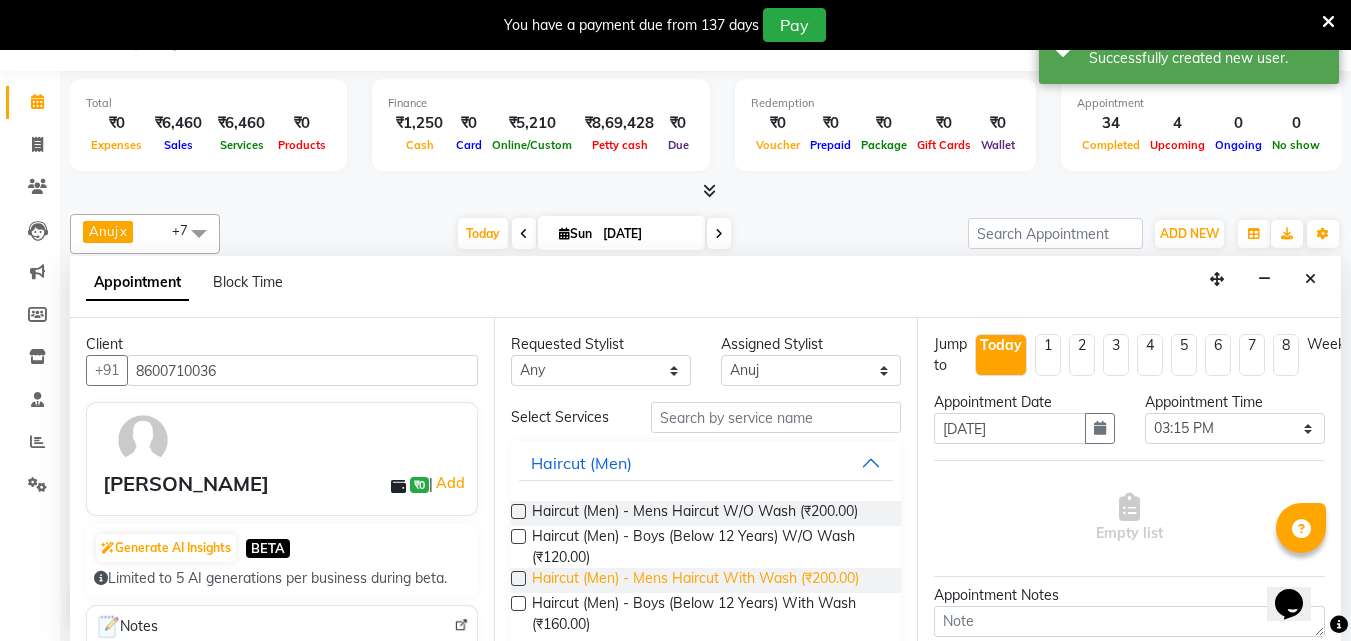 click on "Haircut (Men)  - Mens Haircut With Wash (₹200.00)" at bounding box center (695, 580) 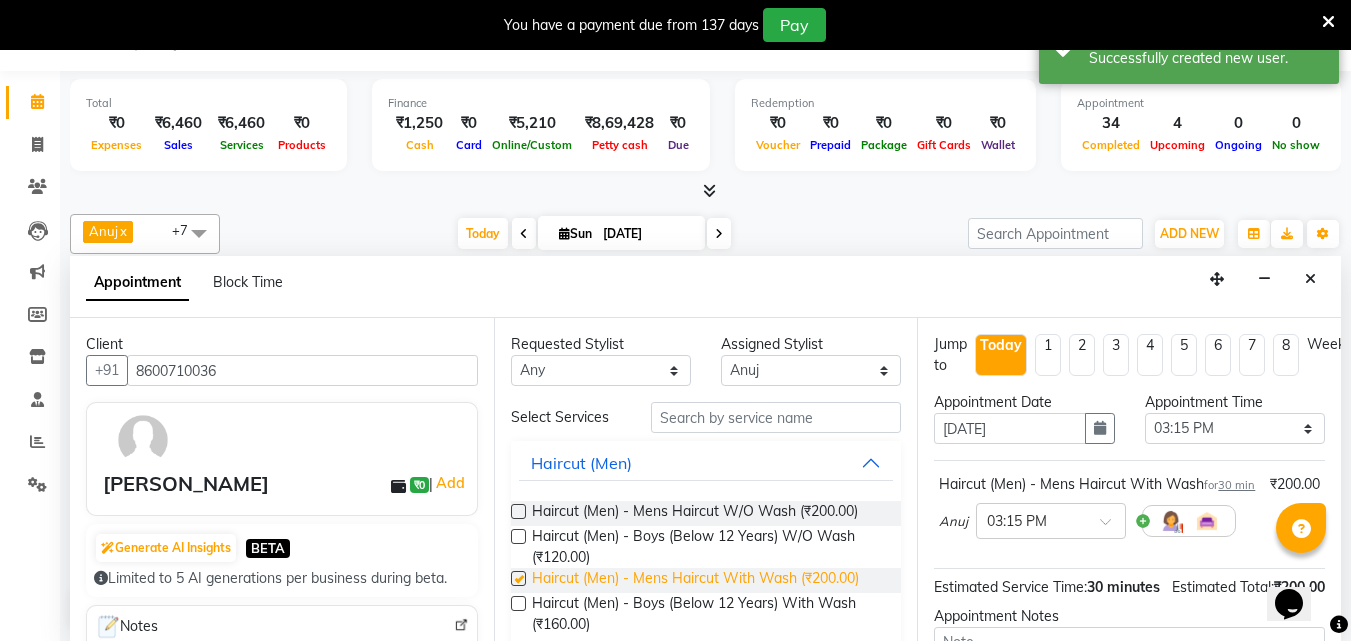 checkbox on "false" 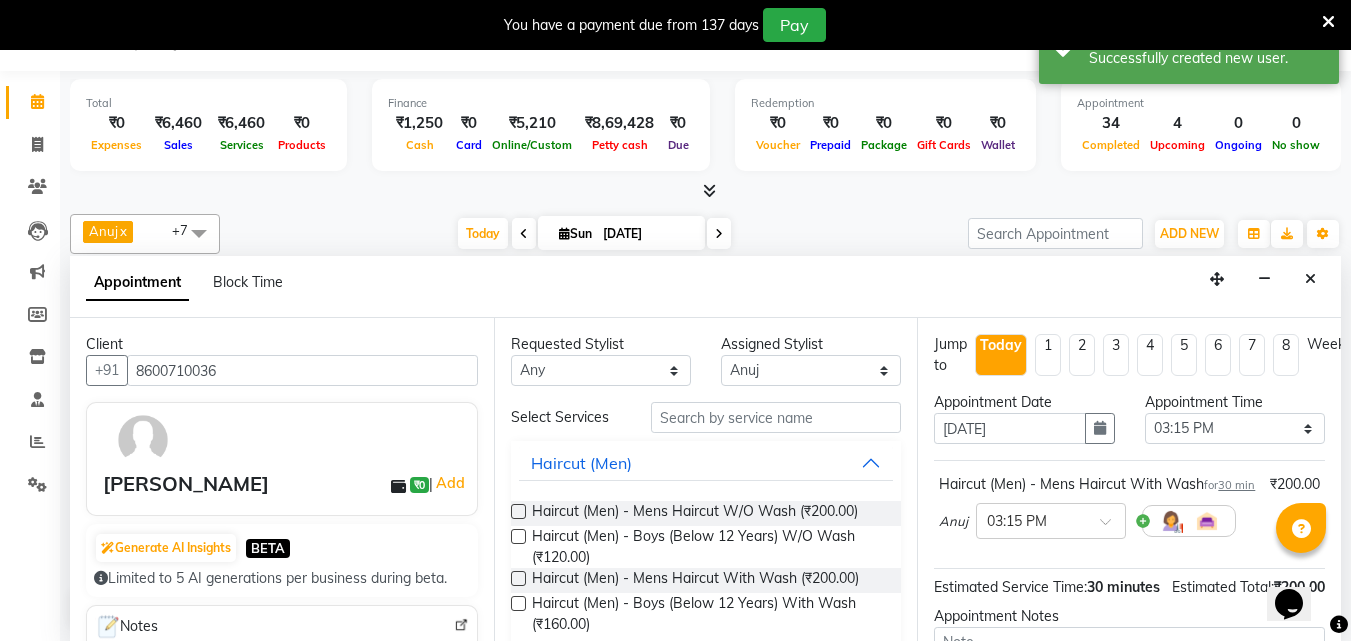 scroll, scrollTop: 260, scrollLeft: 0, axis: vertical 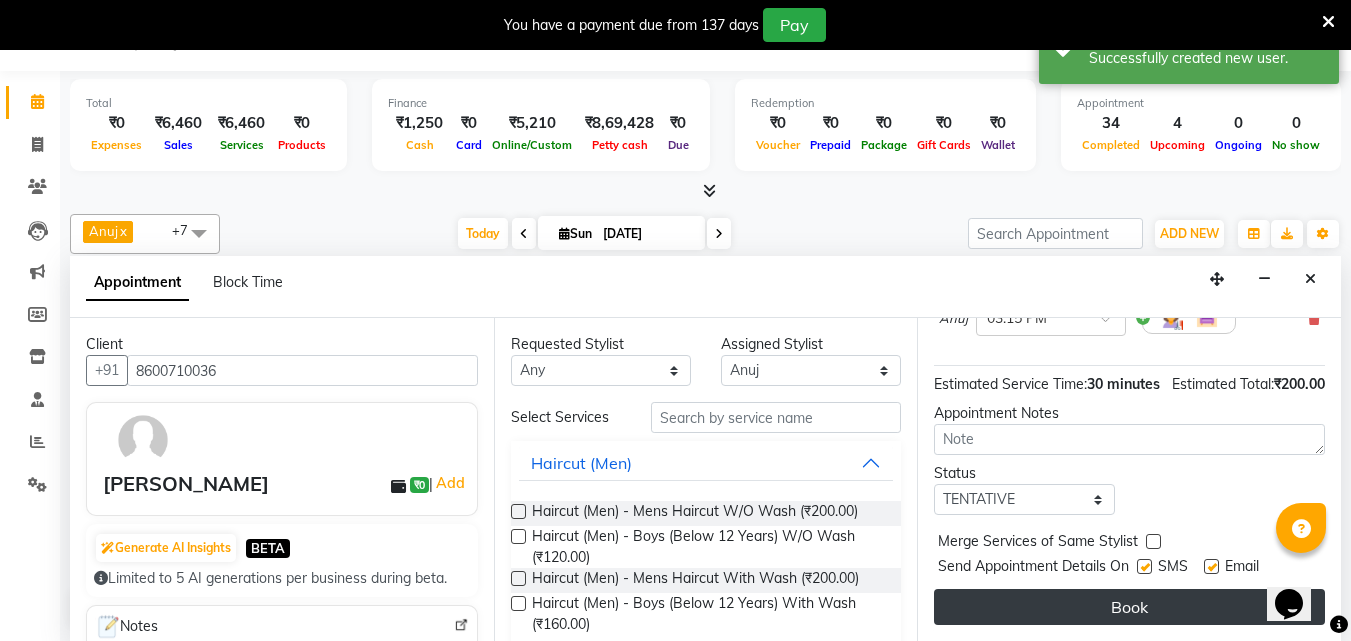 click on "Book" at bounding box center (1129, 607) 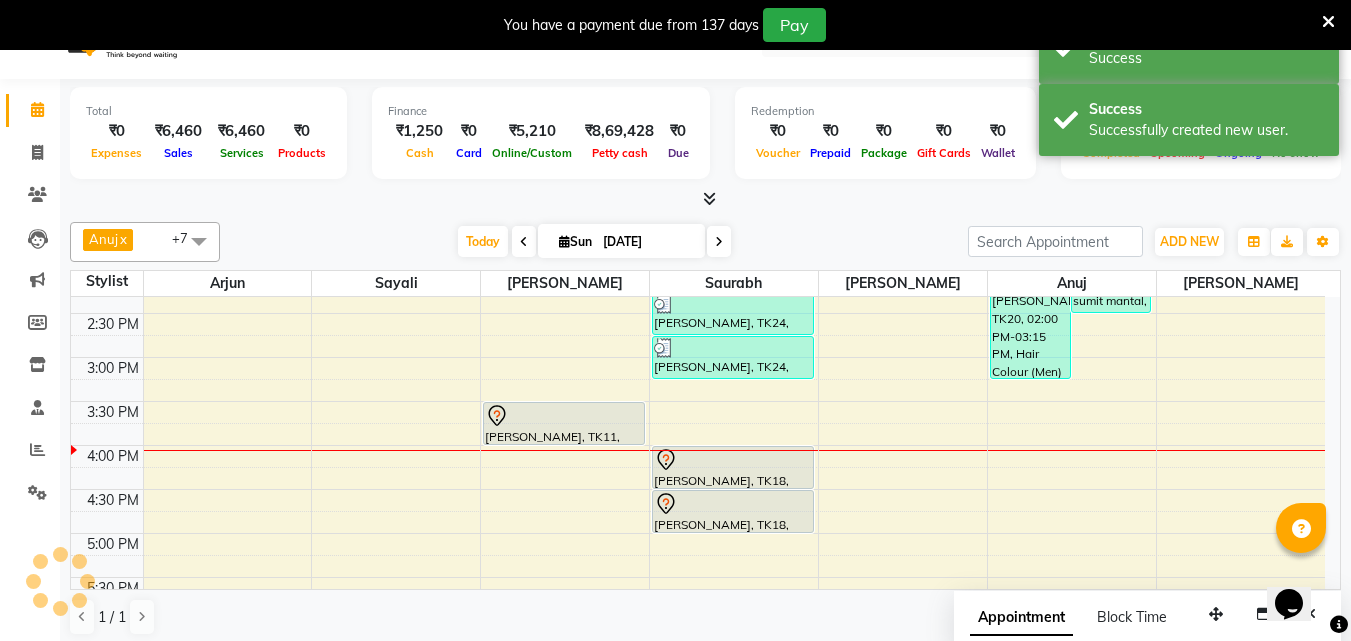 scroll, scrollTop: 0, scrollLeft: 0, axis: both 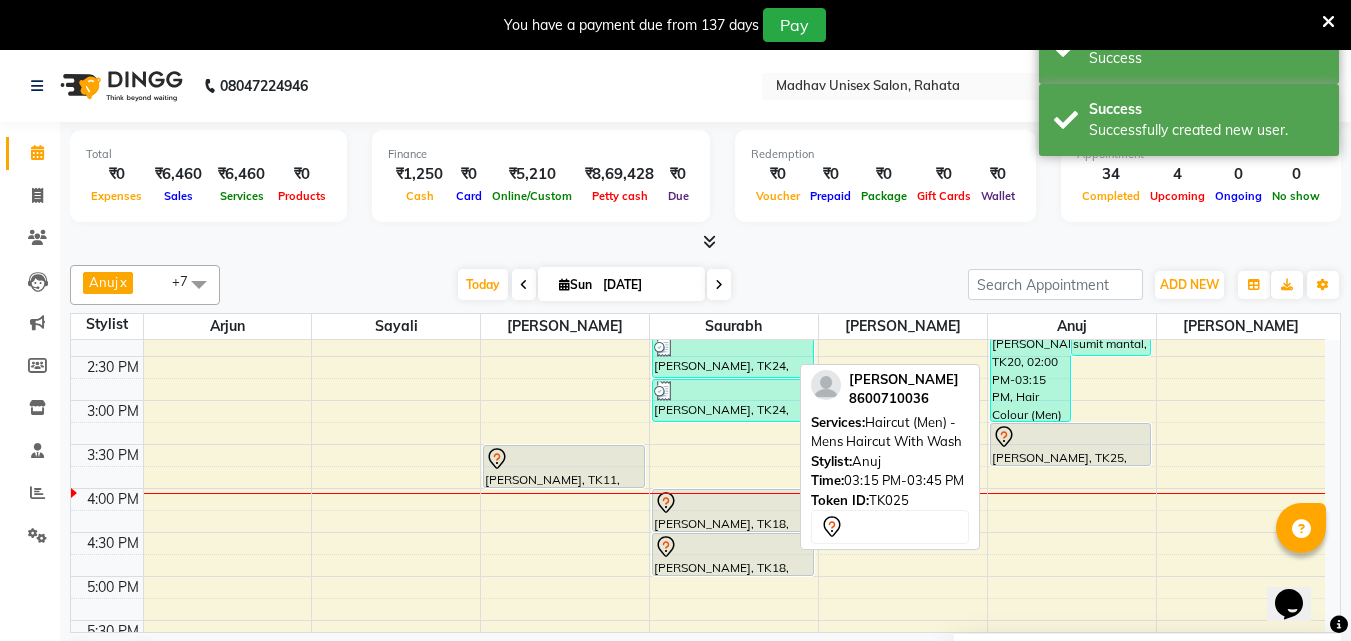 click on "[PERSON_NAME], TK25, 03:15 PM-03:45 PM, Haircut (Men)  - Mens Haircut With Wash" at bounding box center (1071, 444) 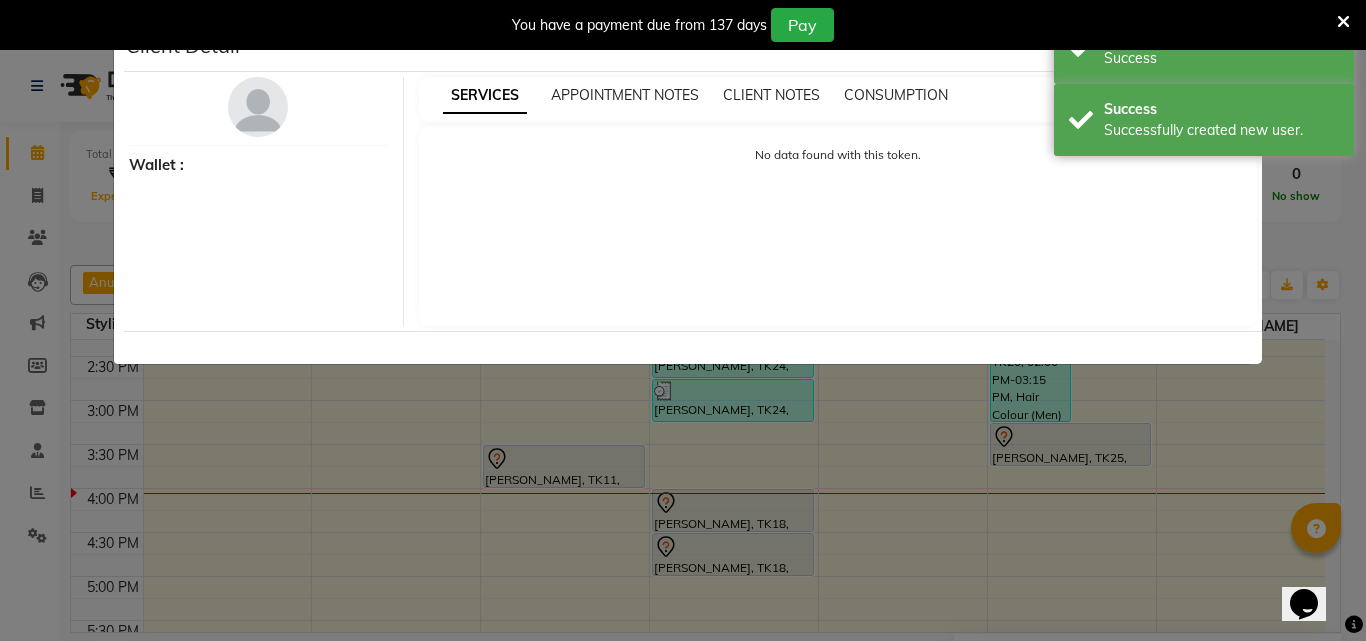 select on "7" 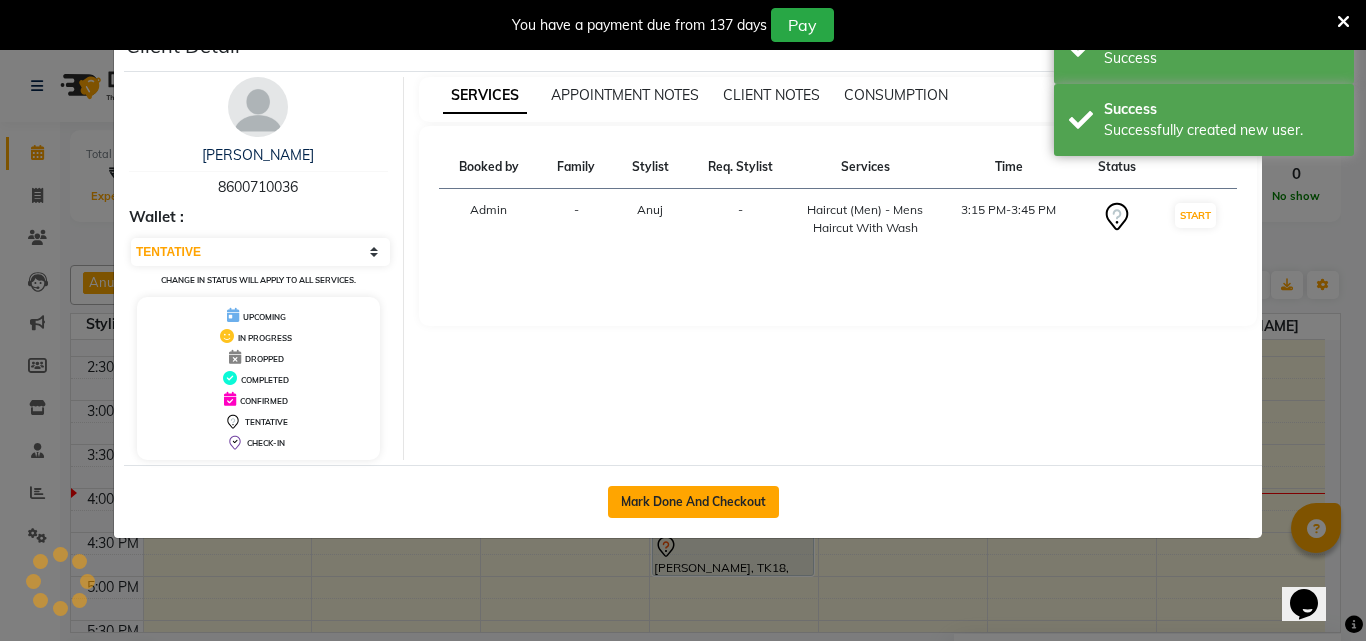 click on "Mark Done And Checkout" 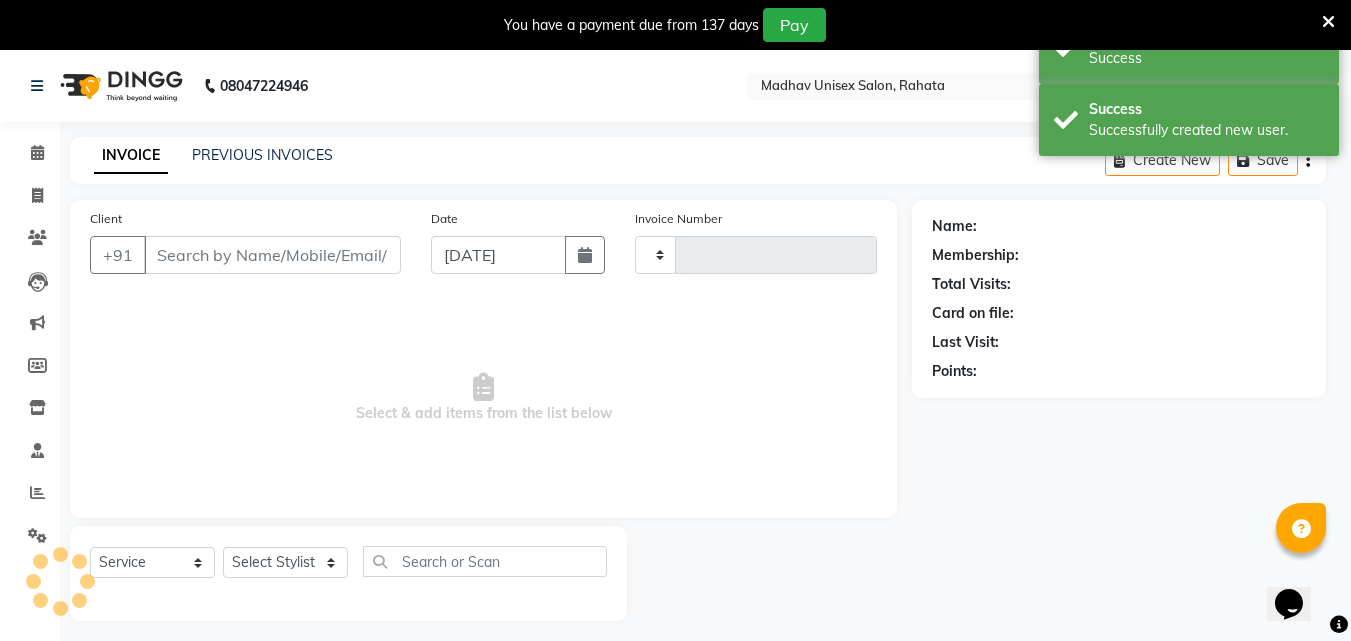 type on "1875" 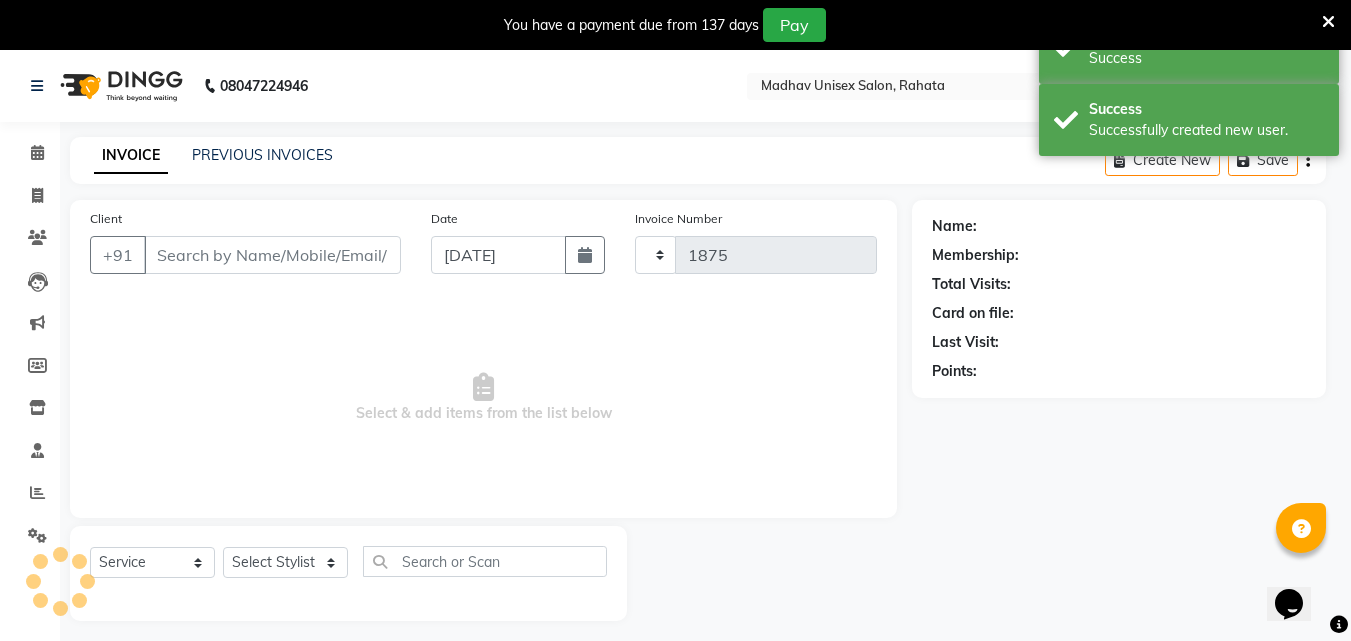 select on "870" 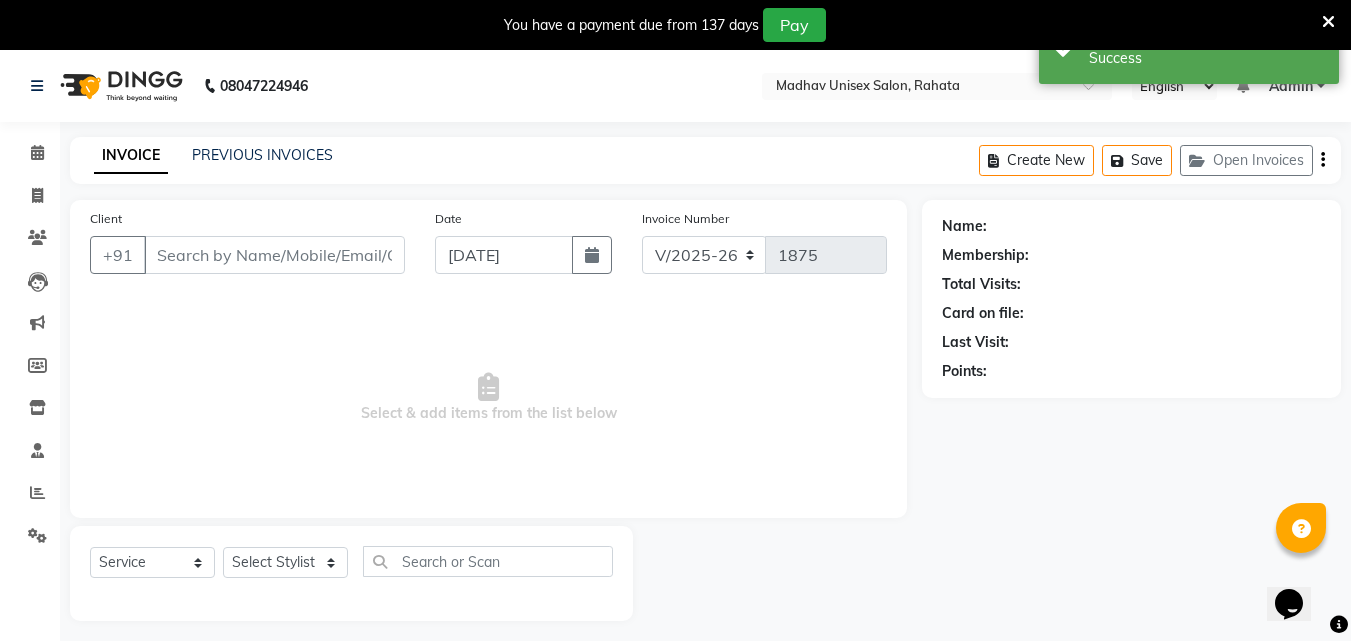 scroll, scrollTop: 50, scrollLeft: 0, axis: vertical 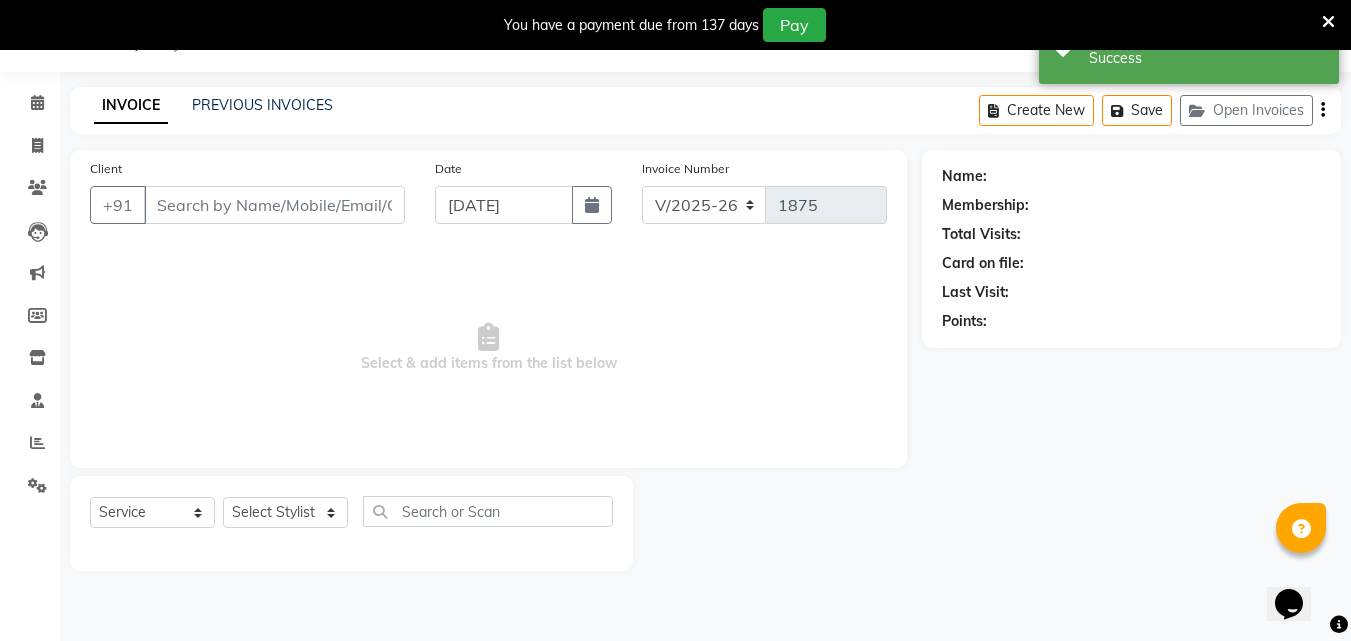 type on "8600710036" 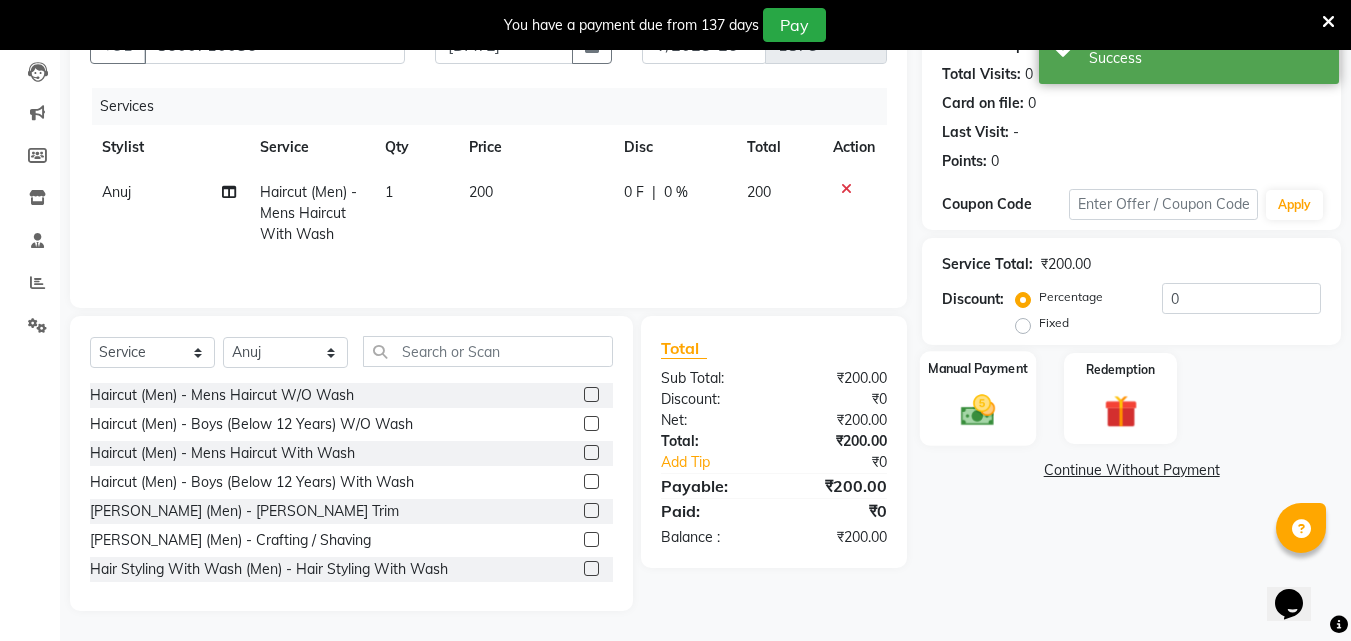 click on "Manual Payment" 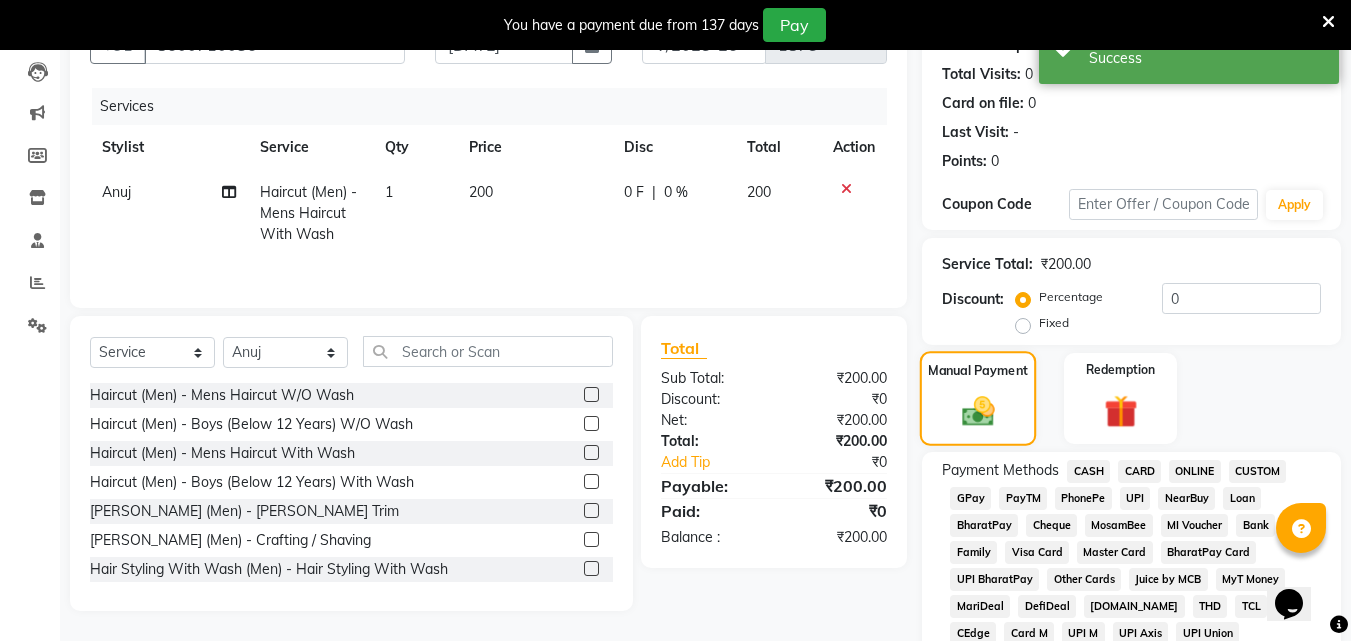 scroll, scrollTop: 516, scrollLeft: 0, axis: vertical 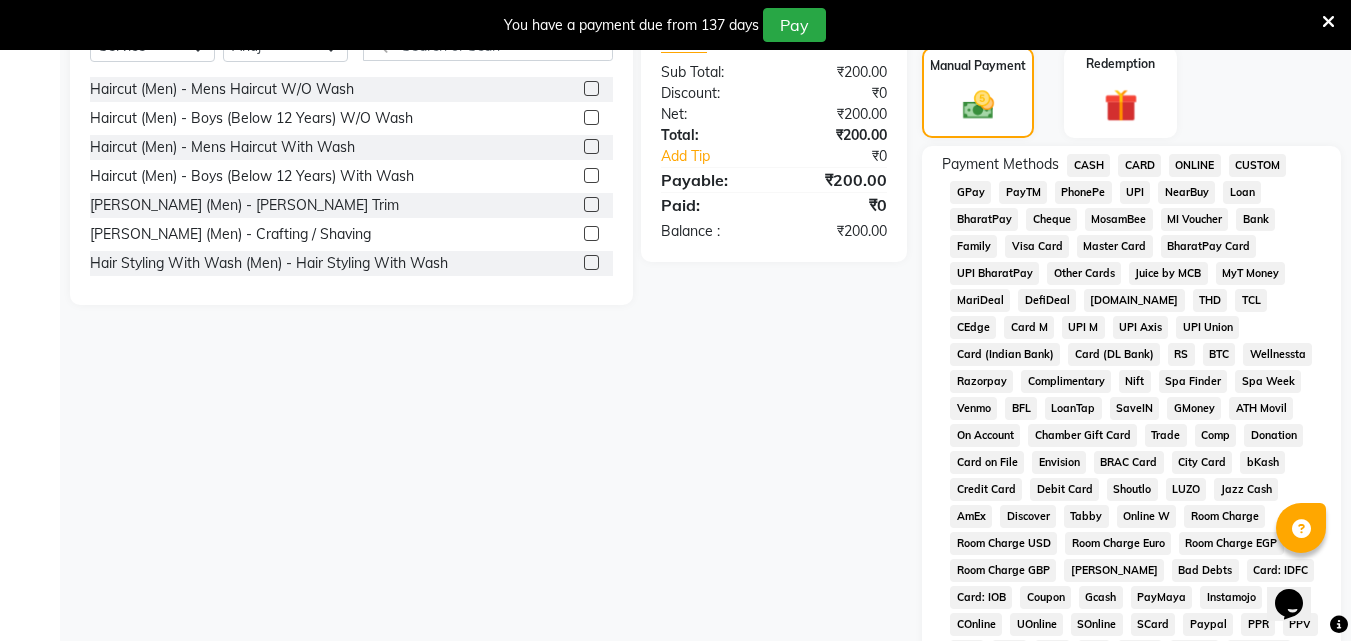 click on "CASH" 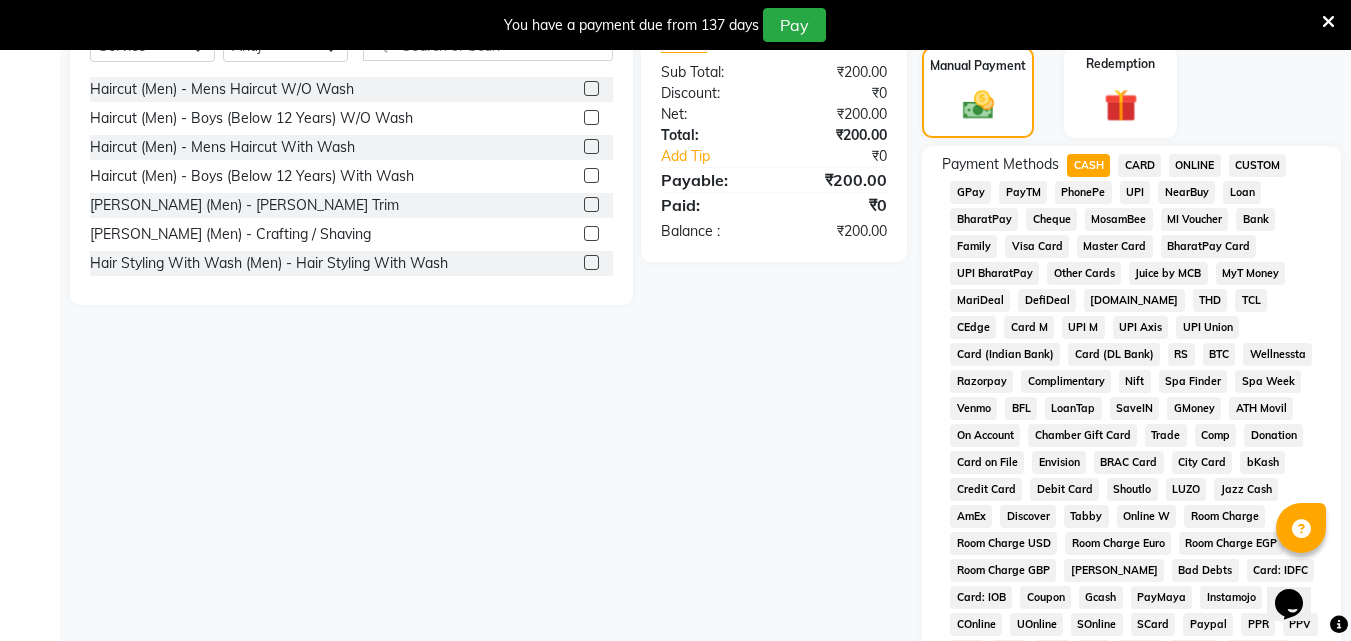 scroll, scrollTop: 911, scrollLeft: 0, axis: vertical 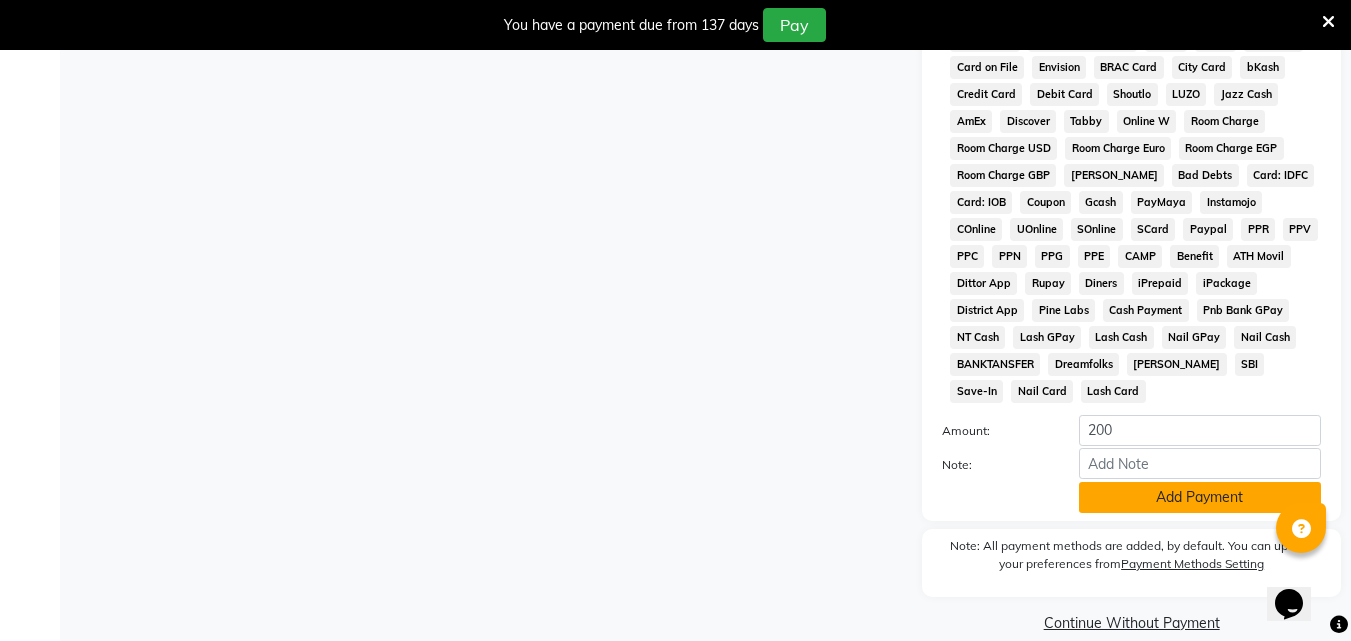 click on "Add Payment" 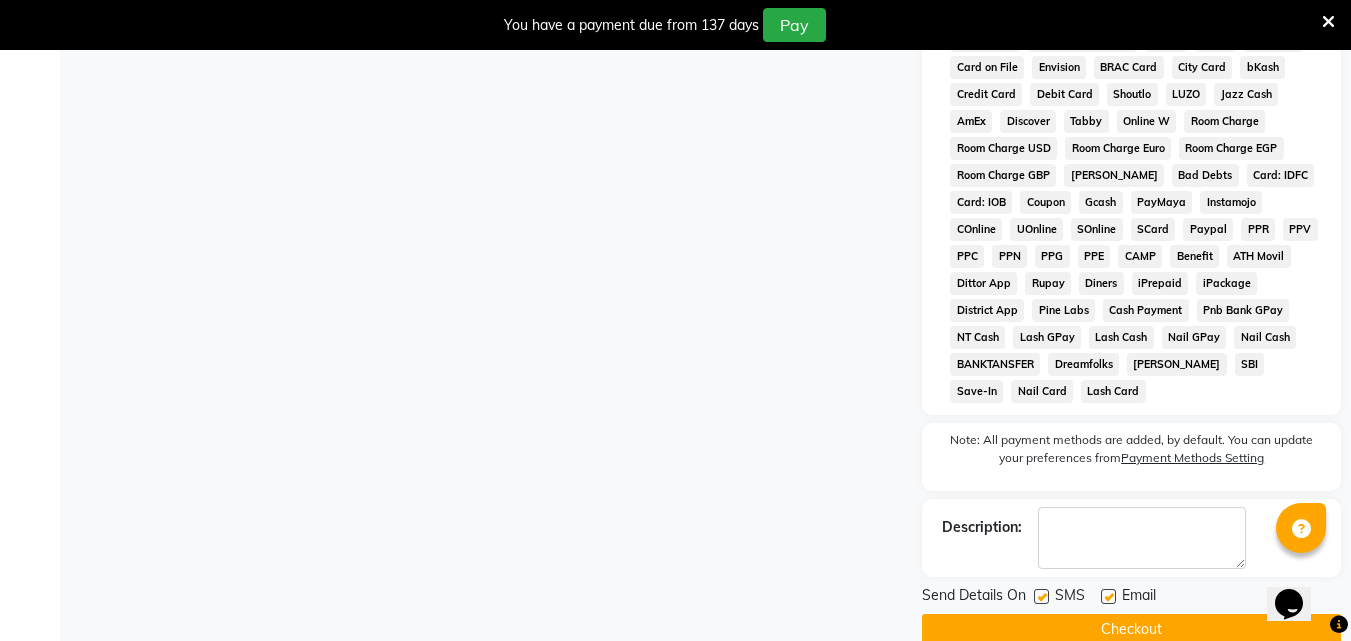 click on "Checkout" 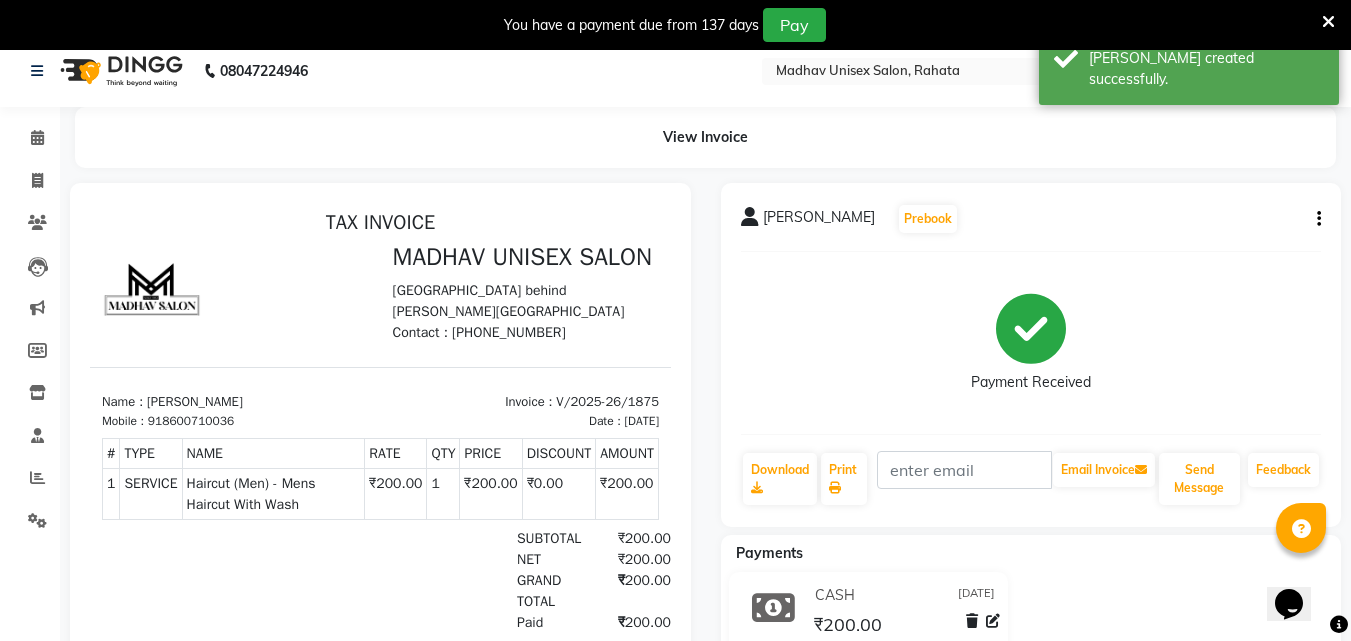 scroll, scrollTop: 0, scrollLeft: 0, axis: both 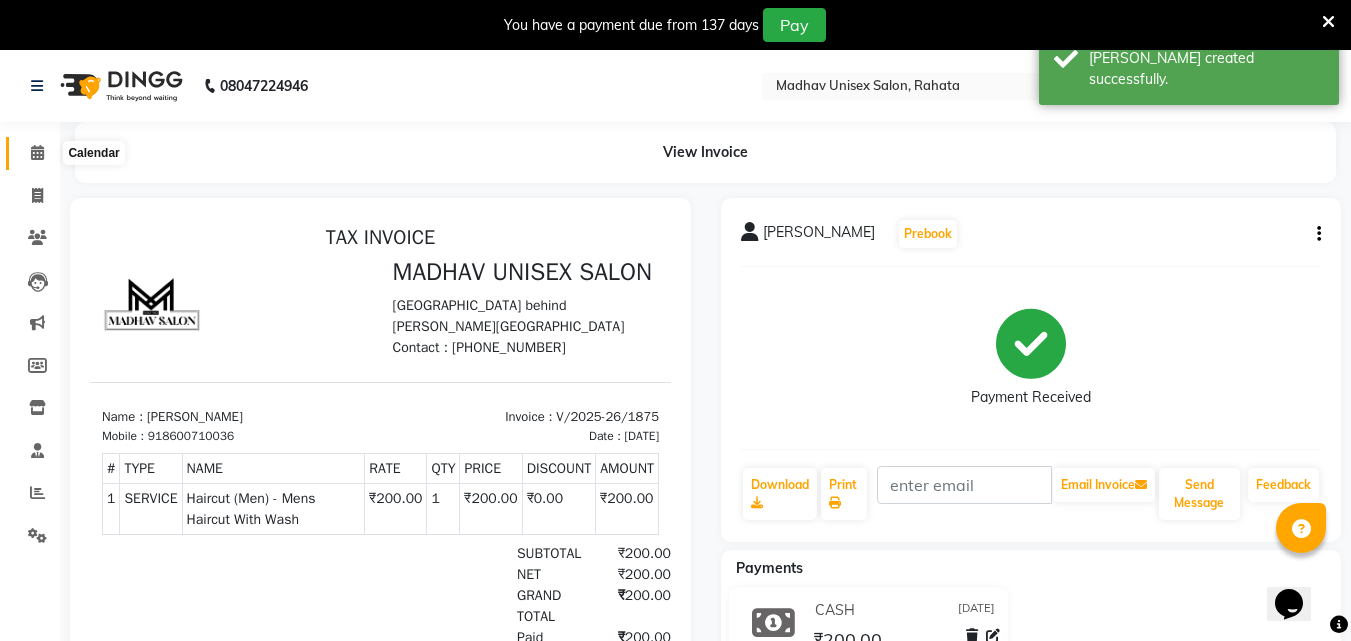 click 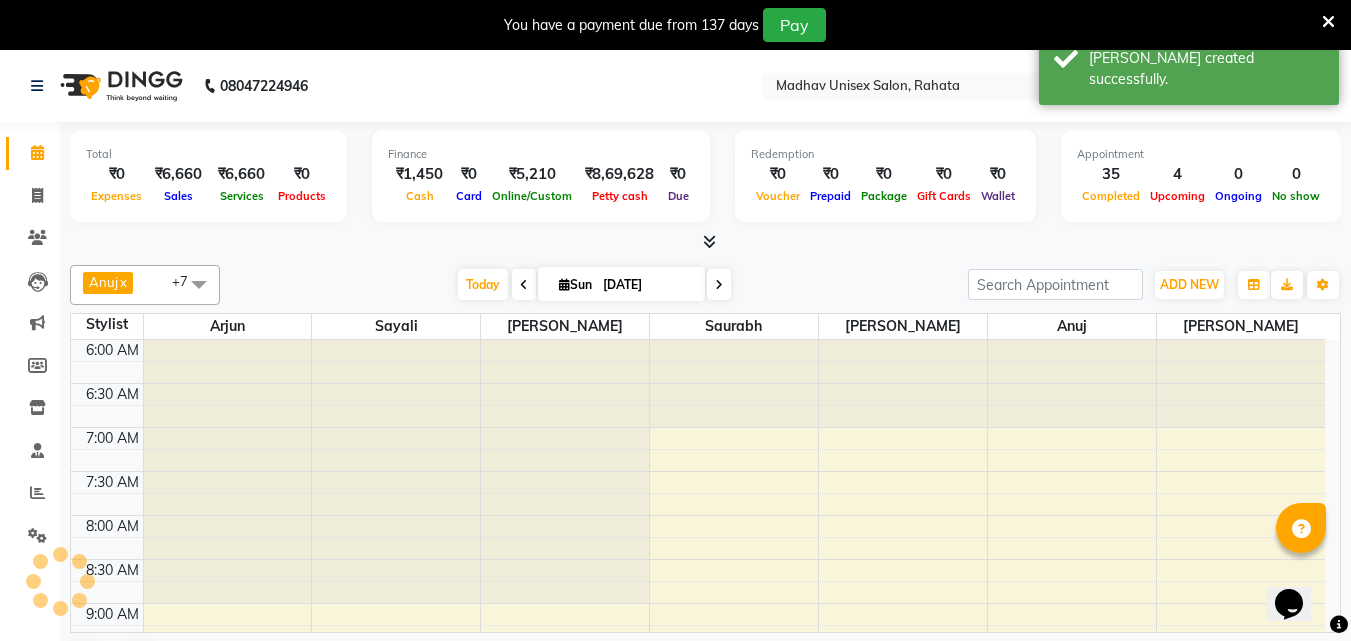 scroll, scrollTop: 0, scrollLeft: 0, axis: both 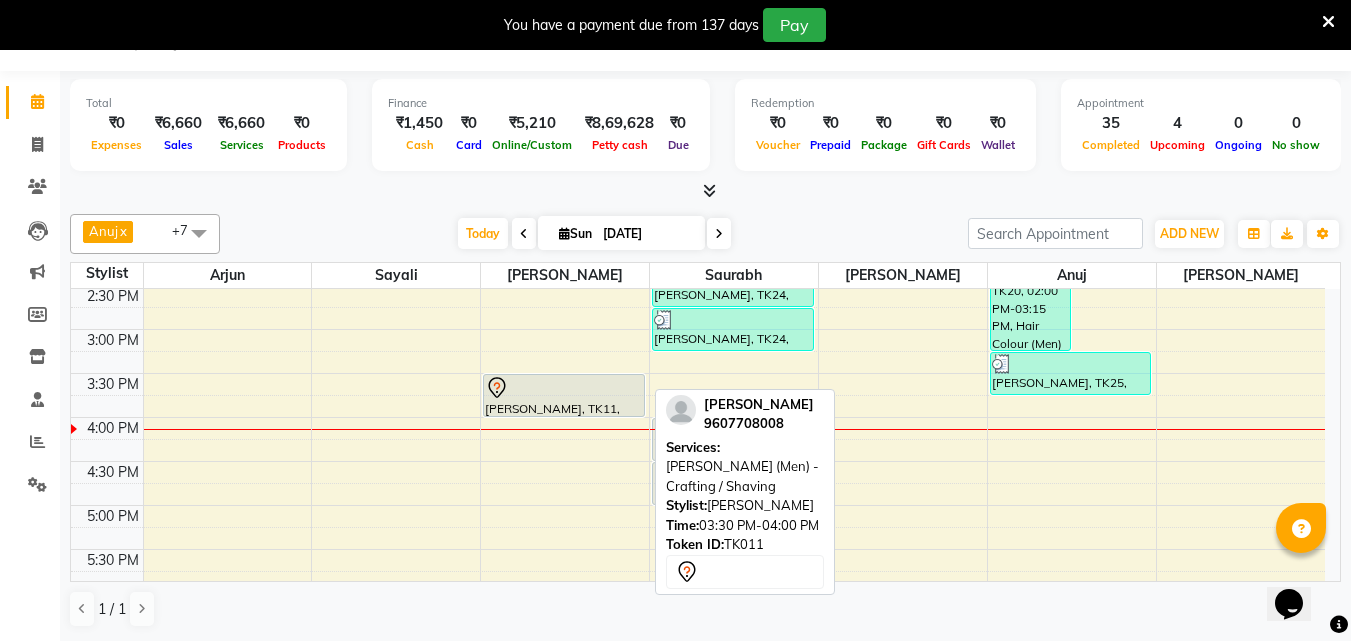 click at bounding box center [564, 388] 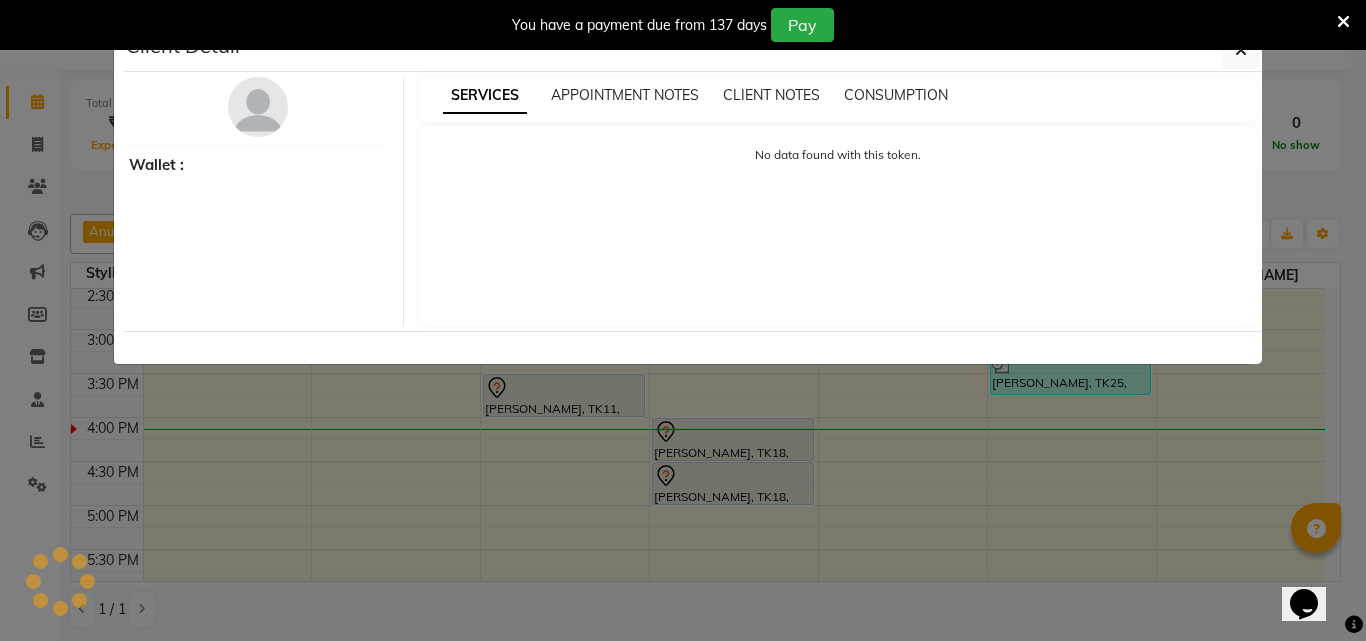 select on "7" 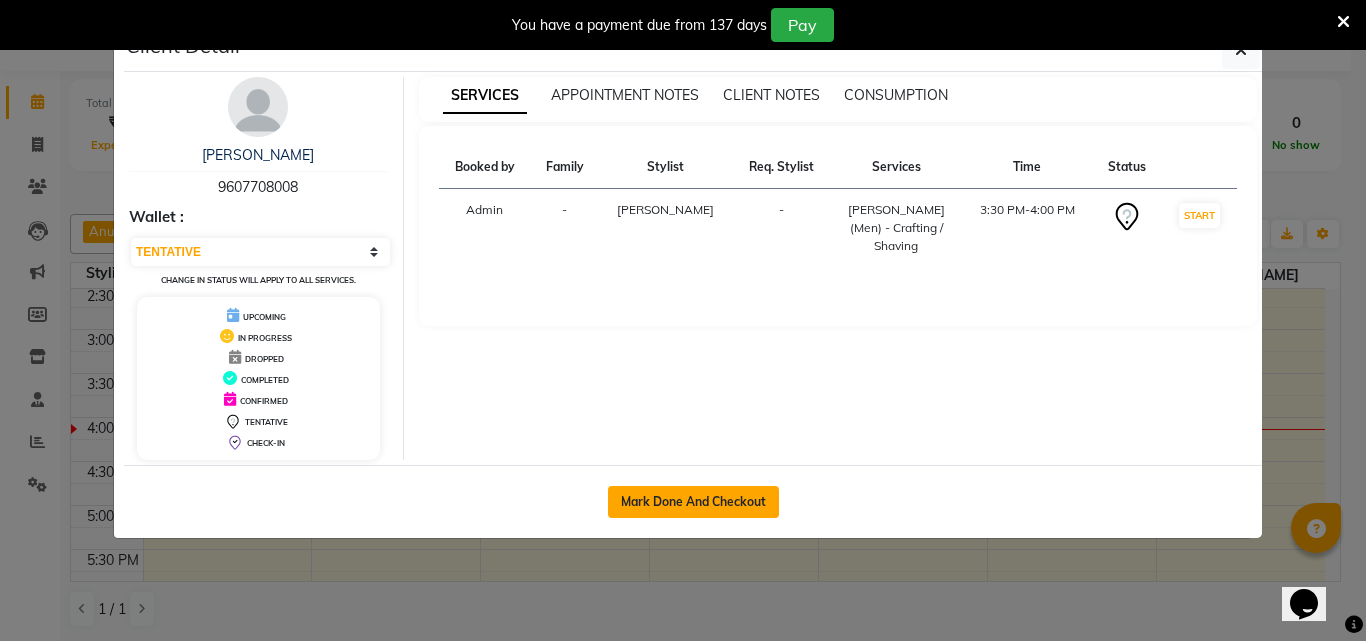 click on "Mark Done And Checkout" 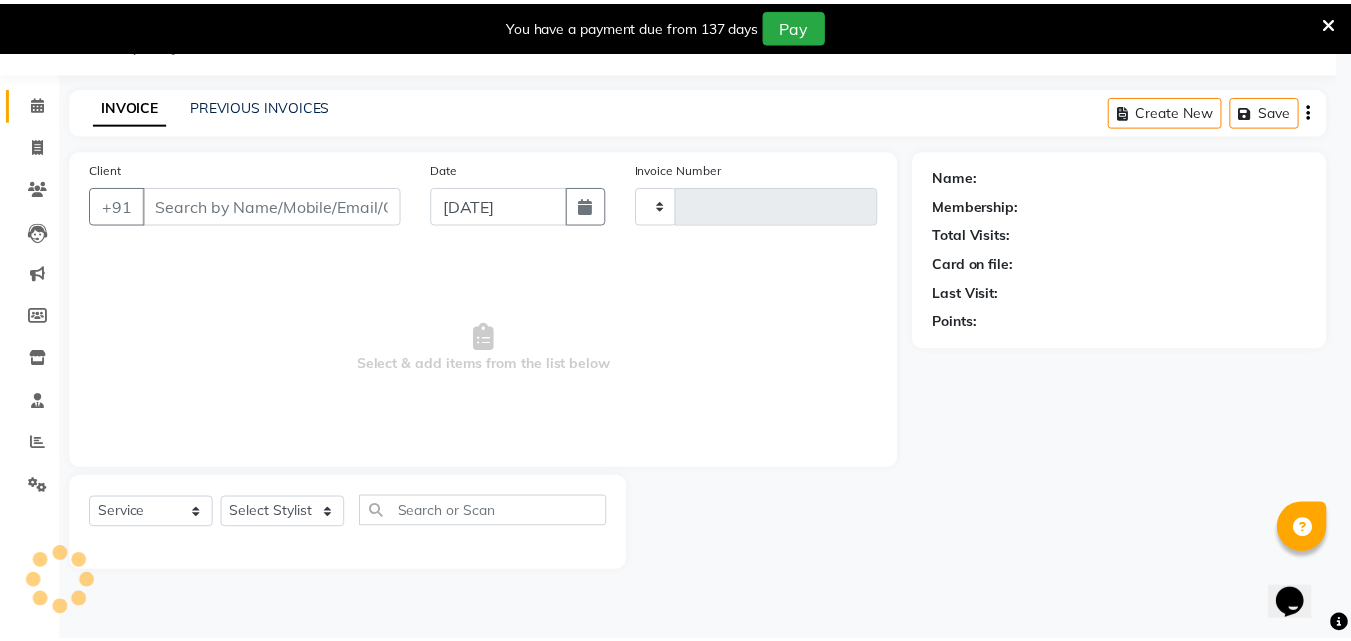 scroll, scrollTop: 50, scrollLeft: 0, axis: vertical 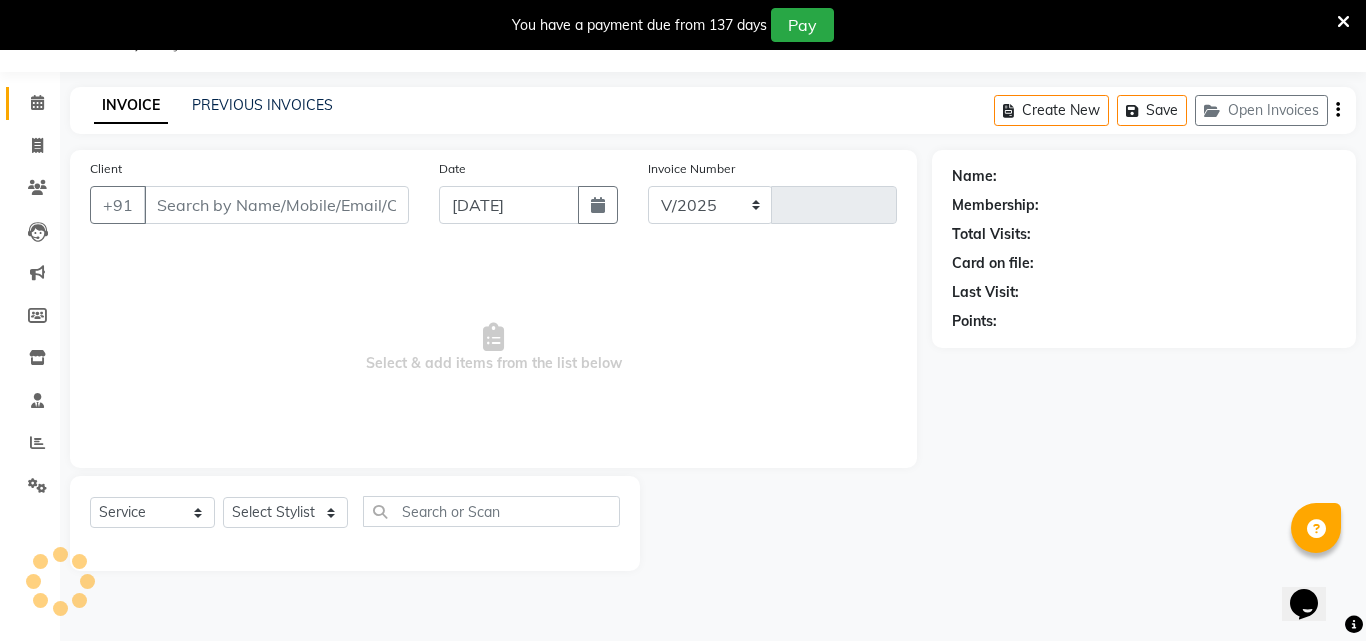 select on "870" 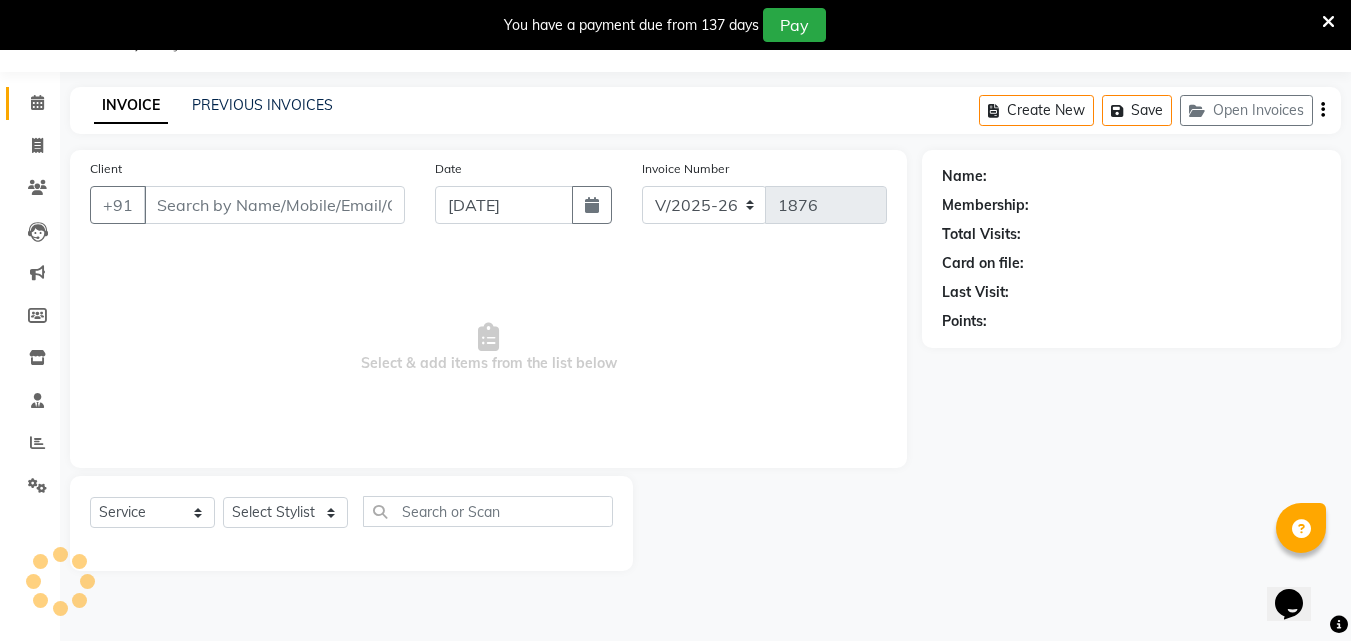 type on "9607708008" 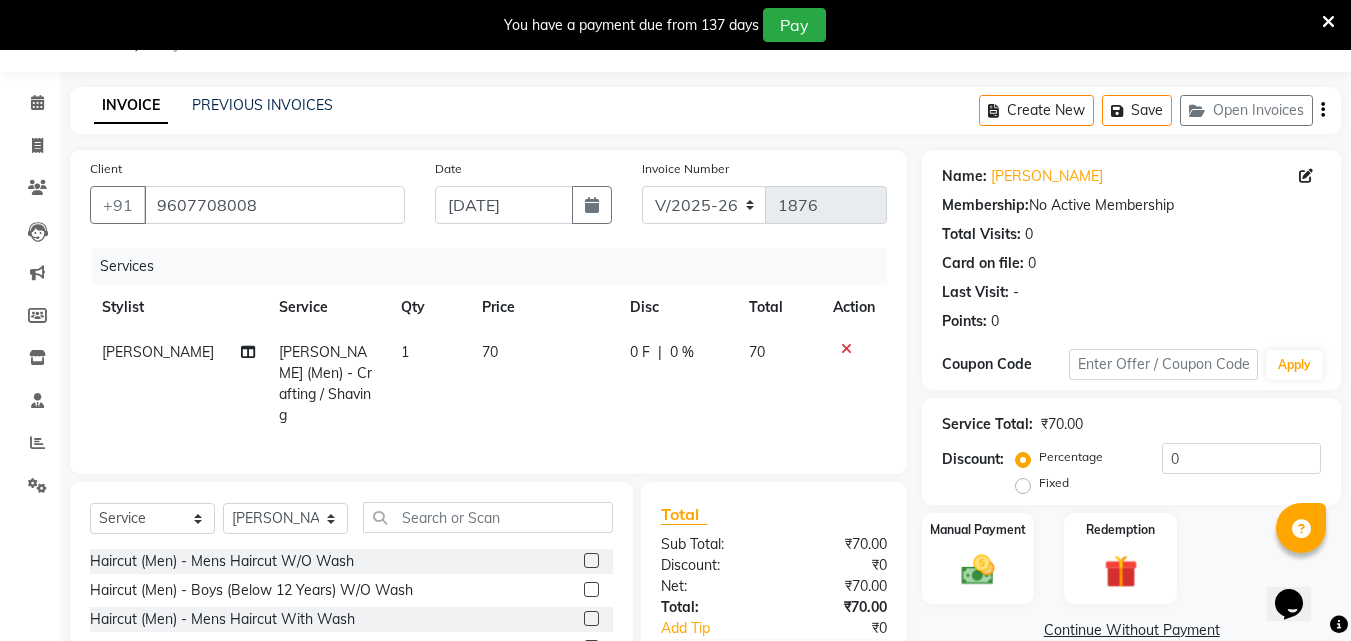 click on "70" 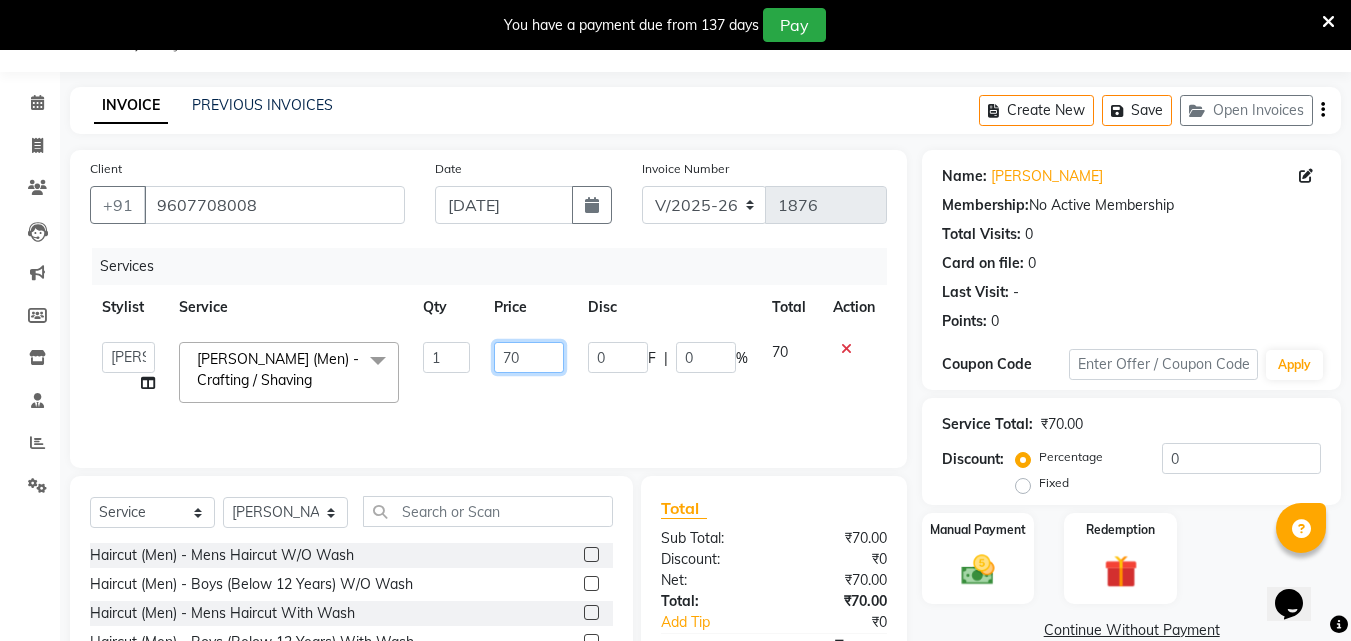 click on "70" 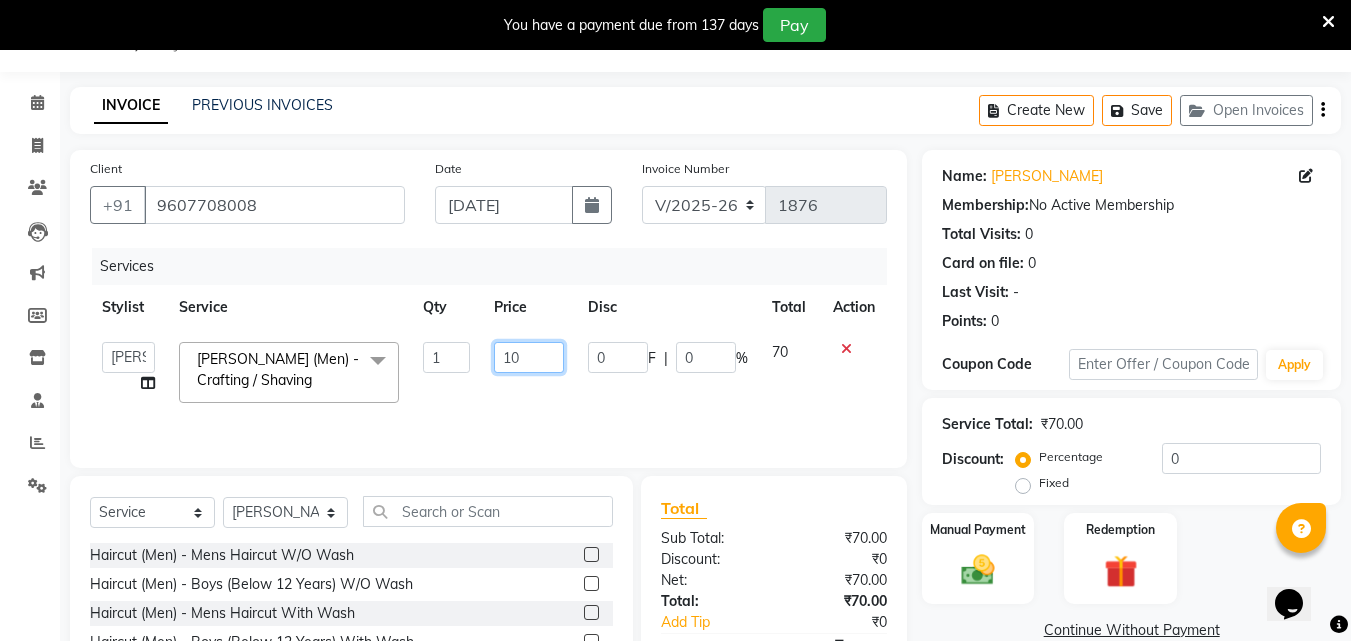 type on "100" 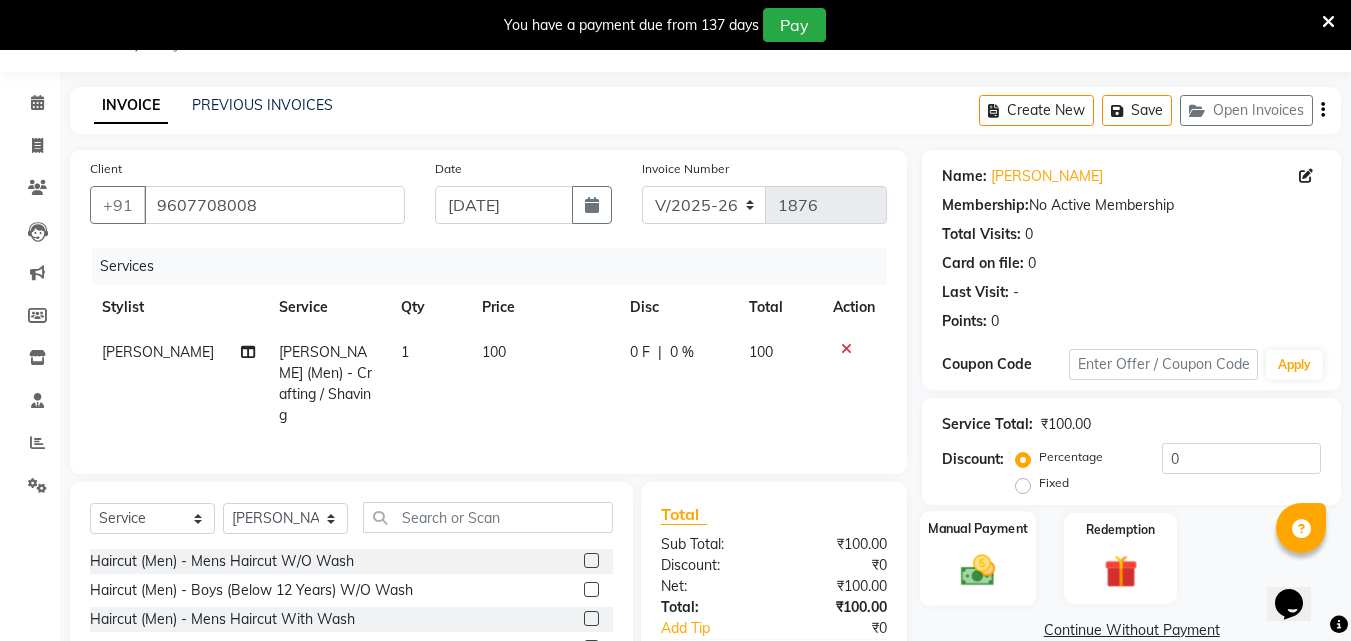 click 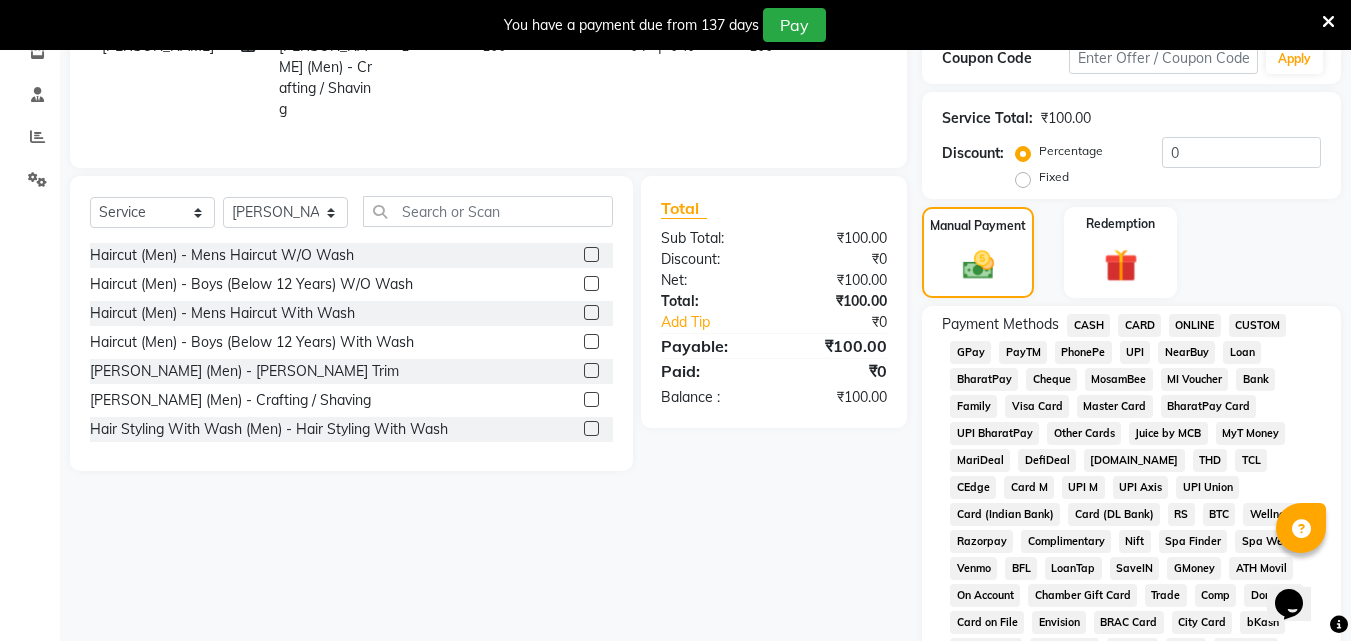 scroll, scrollTop: 357, scrollLeft: 0, axis: vertical 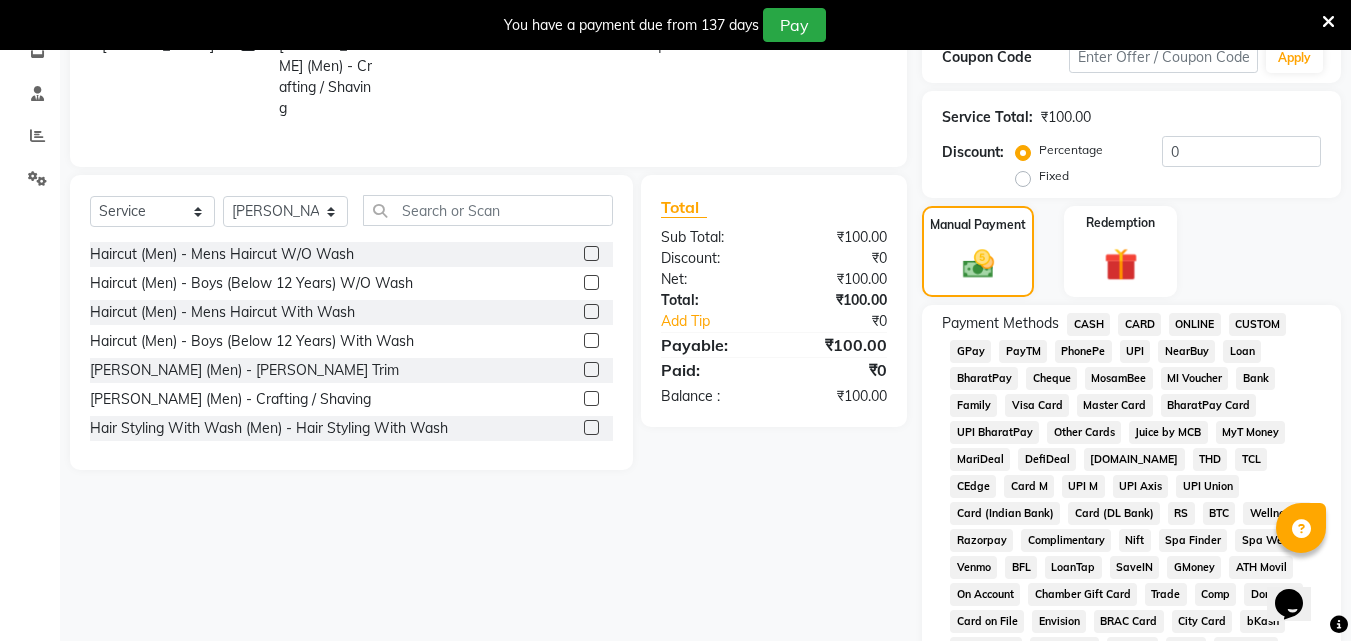 click on "PhonePe" 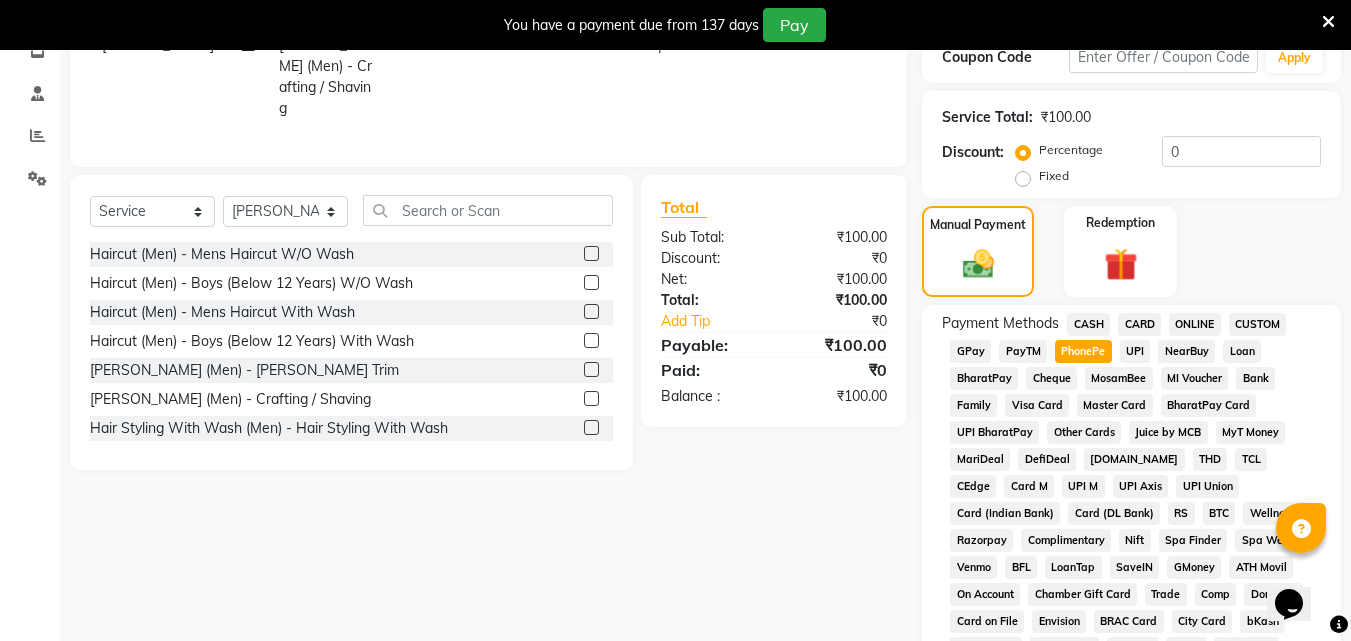 scroll, scrollTop: 911, scrollLeft: 0, axis: vertical 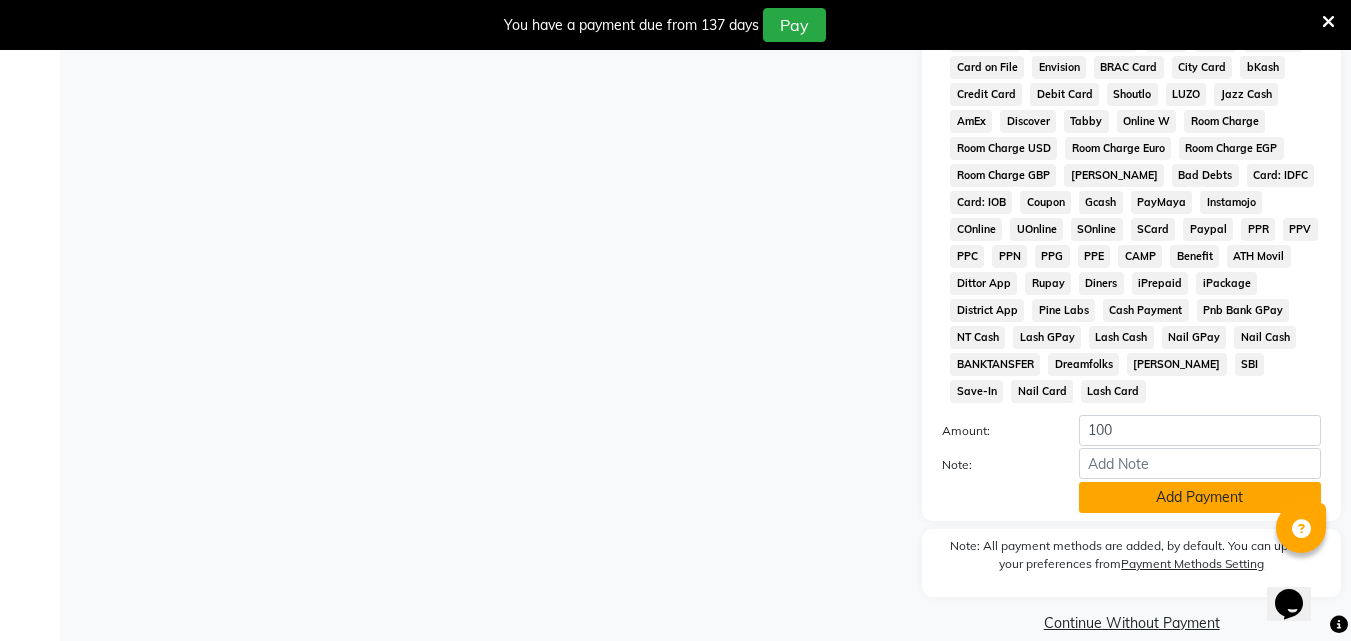 click on "Add Payment" 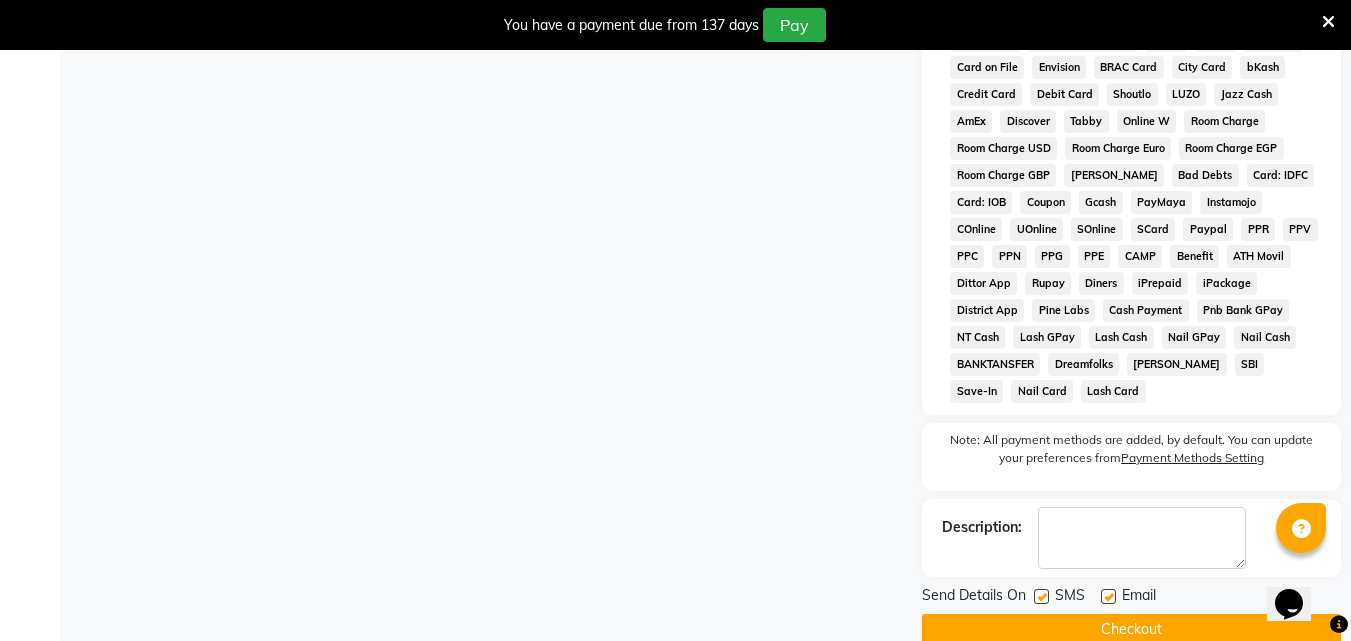 scroll, scrollTop: 918, scrollLeft: 0, axis: vertical 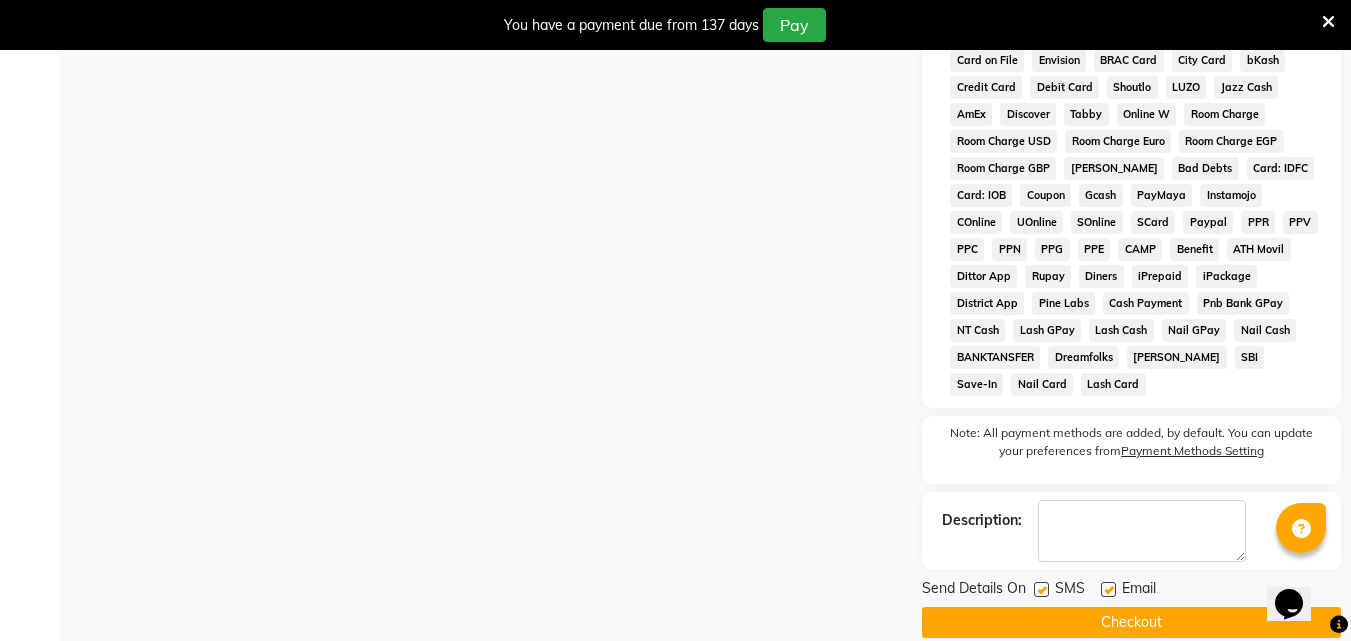 click on "Checkout" 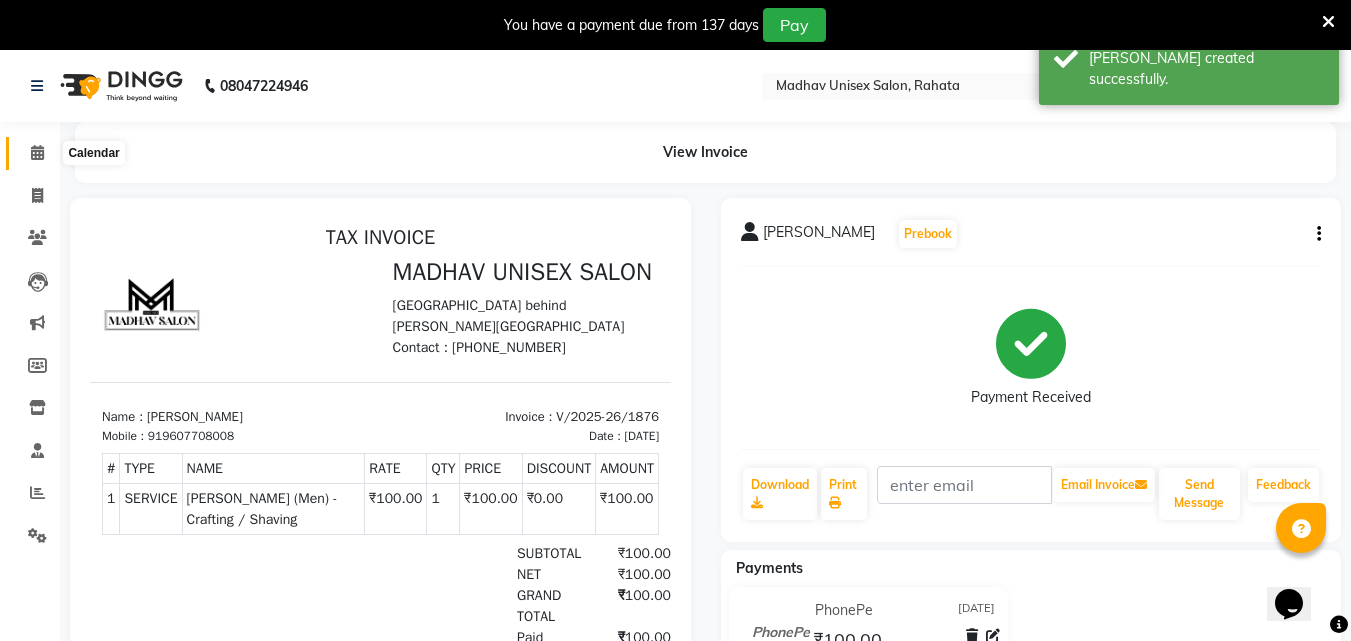 scroll, scrollTop: 0, scrollLeft: 0, axis: both 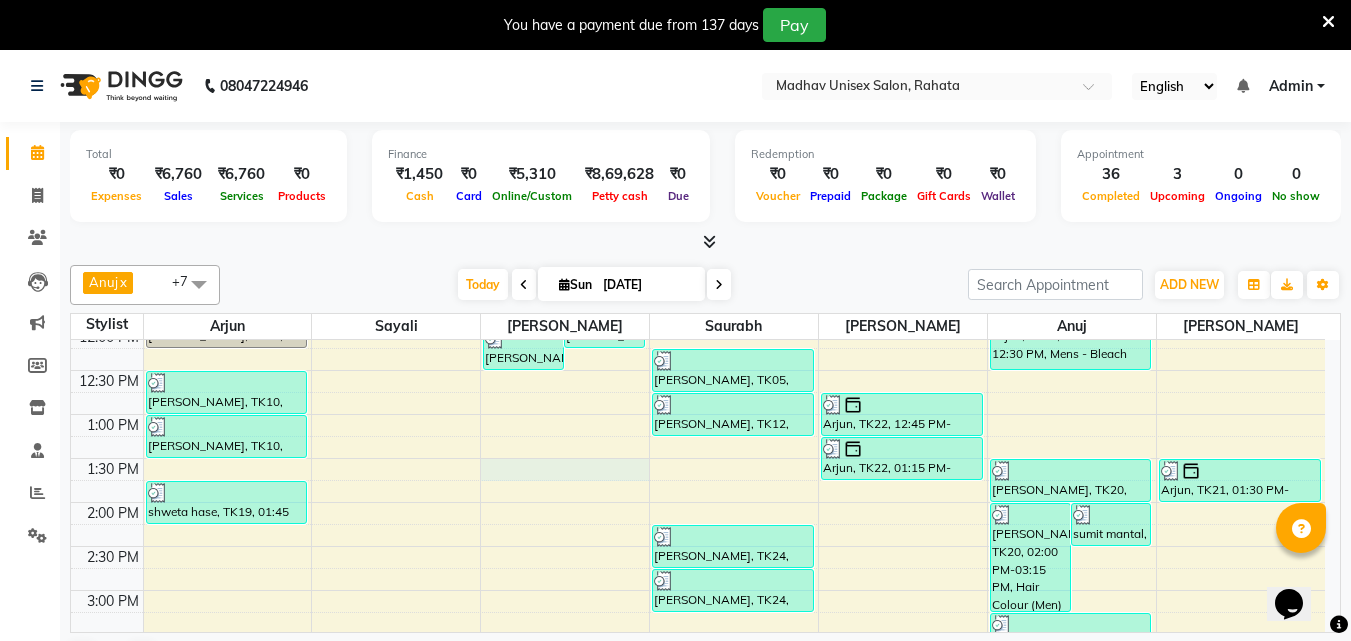 click on "6:00 AM 6:30 AM 7:00 AM 7:30 AM 8:00 AM 8:30 AM 9:00 AM 9:30 AM 10:00 AM 10:30 AM 11:00 AM 11:30 AM 12:00 PM 12:30 PM 1:00 PM 1:30 PM 2:00 PM 2:30 PM 3:00 PM 3:30 PM 4:00 PM 4:30 PM 5:00 PM 5:30 PM 6:00 PM 6:30 PM 7:00 PM 7:30 PM 8:00 PM 8:30 PM 9:00 PM 9:30 PM 10:00 PM 10:30 PM     [PERSON_NAME], TK06, 10:15 AM-10:45 AM, Haircut (Men)  - Mens Haircut W/O Wash     [PERSON_NAME], TK02, 10:30 AM-11:00 AM, Haircut (Men)  - Mens Haircut W/O Wash     [PERSON_NAME], TK06, 10:45 AM-11:15 AM, [PERSON_NAME] (Men)  - [PERSON_NAME] Trim     [PERSON_NAME], TK07, 11:15 AM-11:45 AM, Haircut (Men)  - Mens Haircut W/O Wash     [PERSON_NAME], TK07, 11:45 AM-12:15 PM, [PERSON_NAME] (Men)  - [PERSON_NAME] Trim     [PERSON_NAME], TK10, 12:30 PM-01:00 PM, Haircut (Men)  - Mens Haircut W/O Wash     [PERSON_NAME], TK10, 01:00 PM-01:30 PM, Haircut (Women)  - Womens Haircut Without Wash     shweta hase, TK19, 01:45 PM-02:15 PM, Haircut (Women)  - Womens Haircut Without Wash     [PERSON_NAME], TK14, 11:30 AM-12:00 PM, [PERSON_NAME] (Men)  - [PERSON_NAME] Trim" at bounding box center (698, 546) 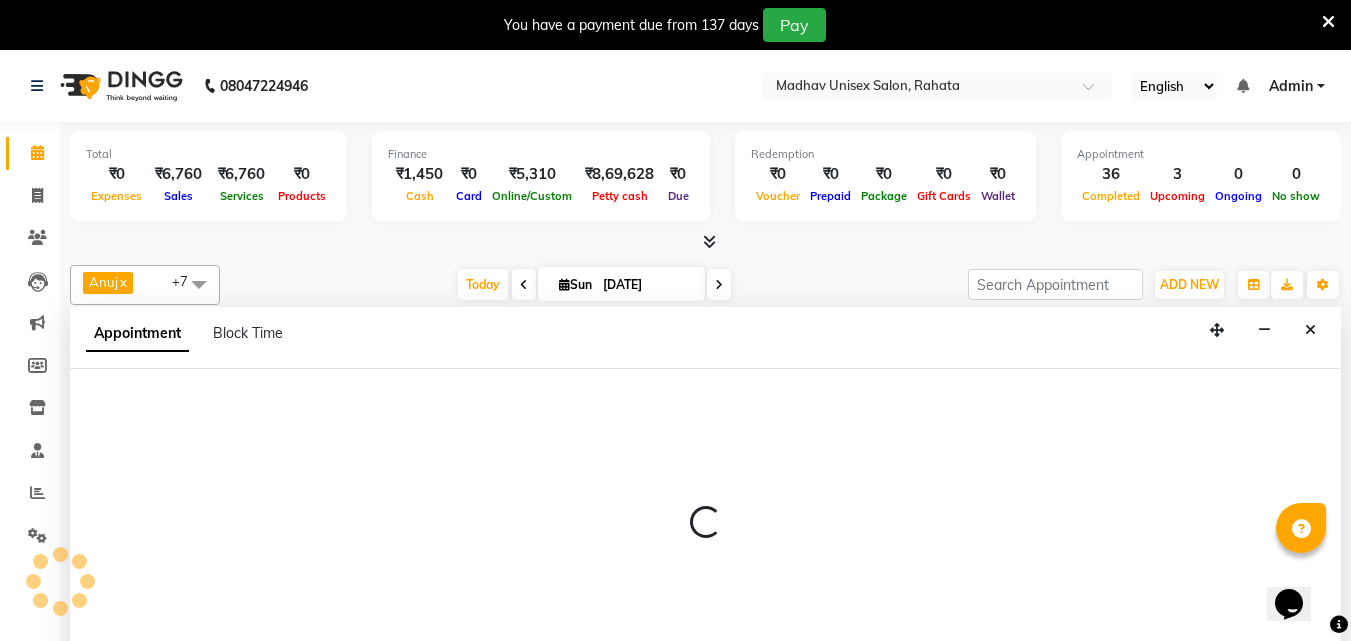 scroll, scrollTop: 51, scrollLeft: 0, axis: vertical 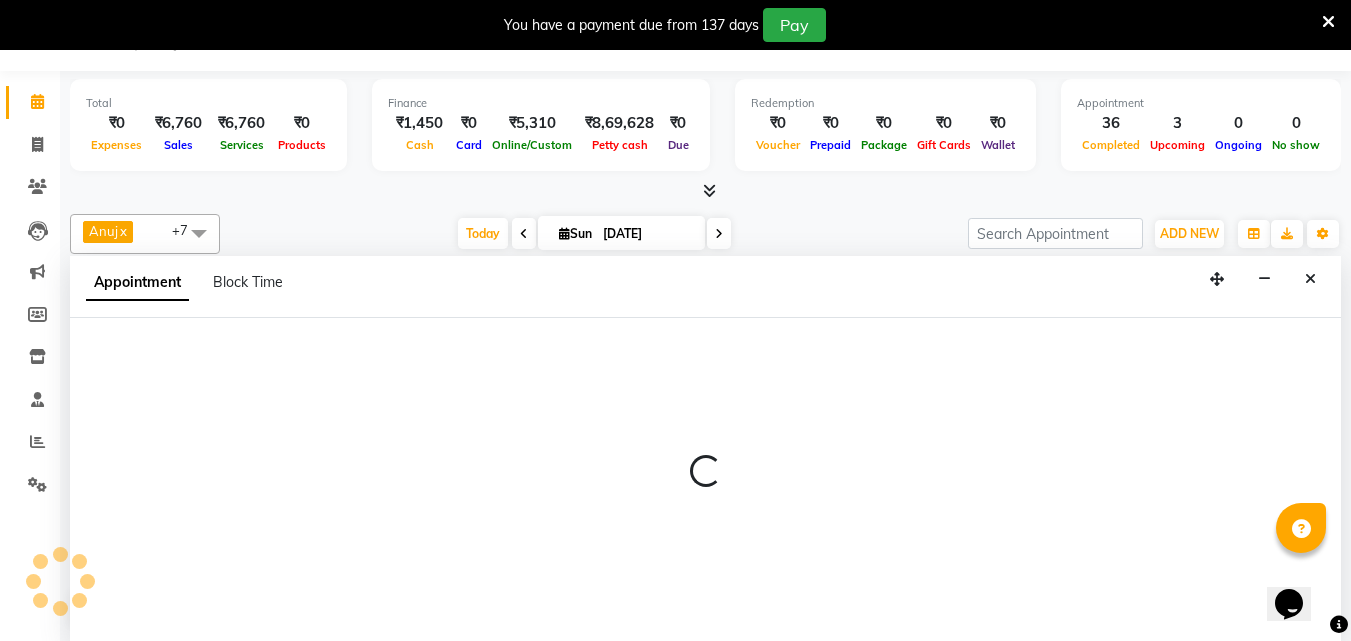 select on "14048" 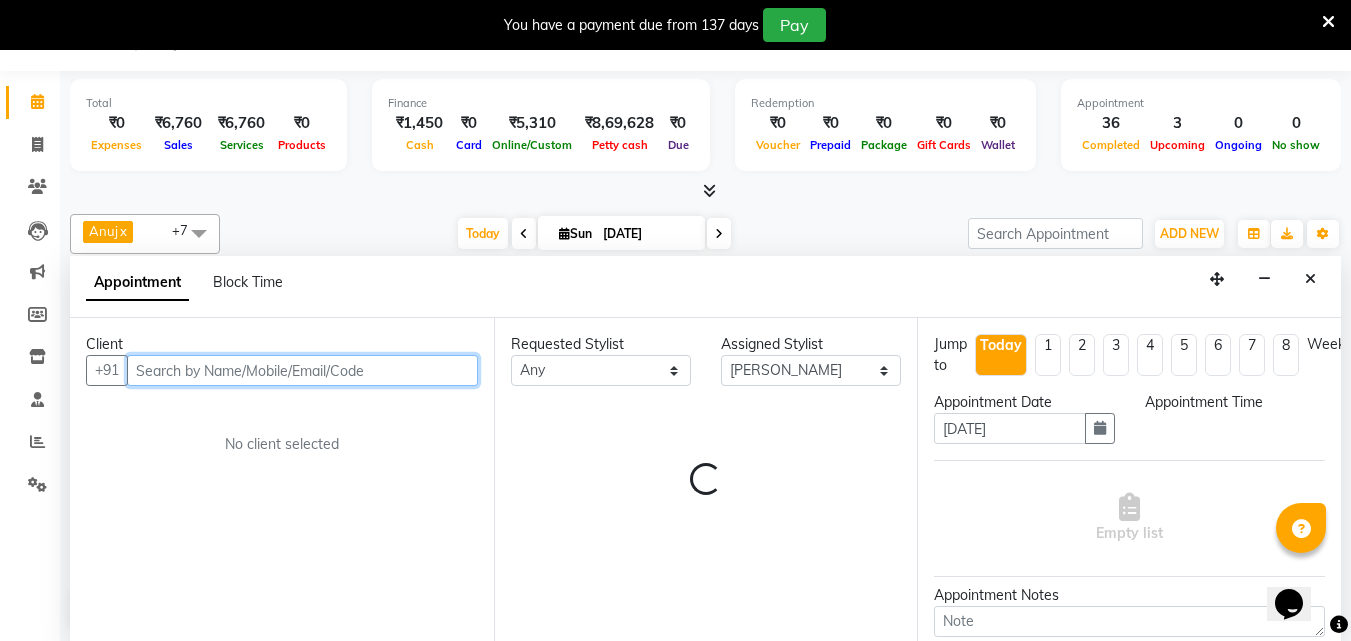 select on "810" 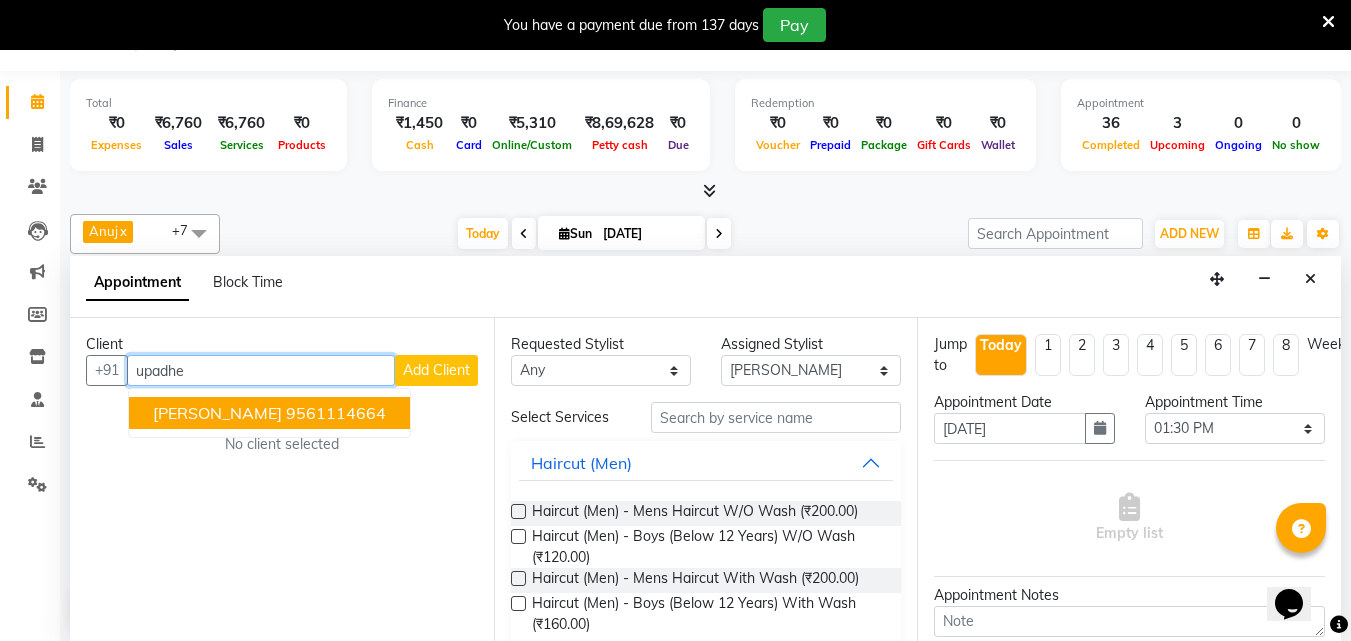 click on "[PERSON_NAME]  9561114664" at bounding box center [269, 413] 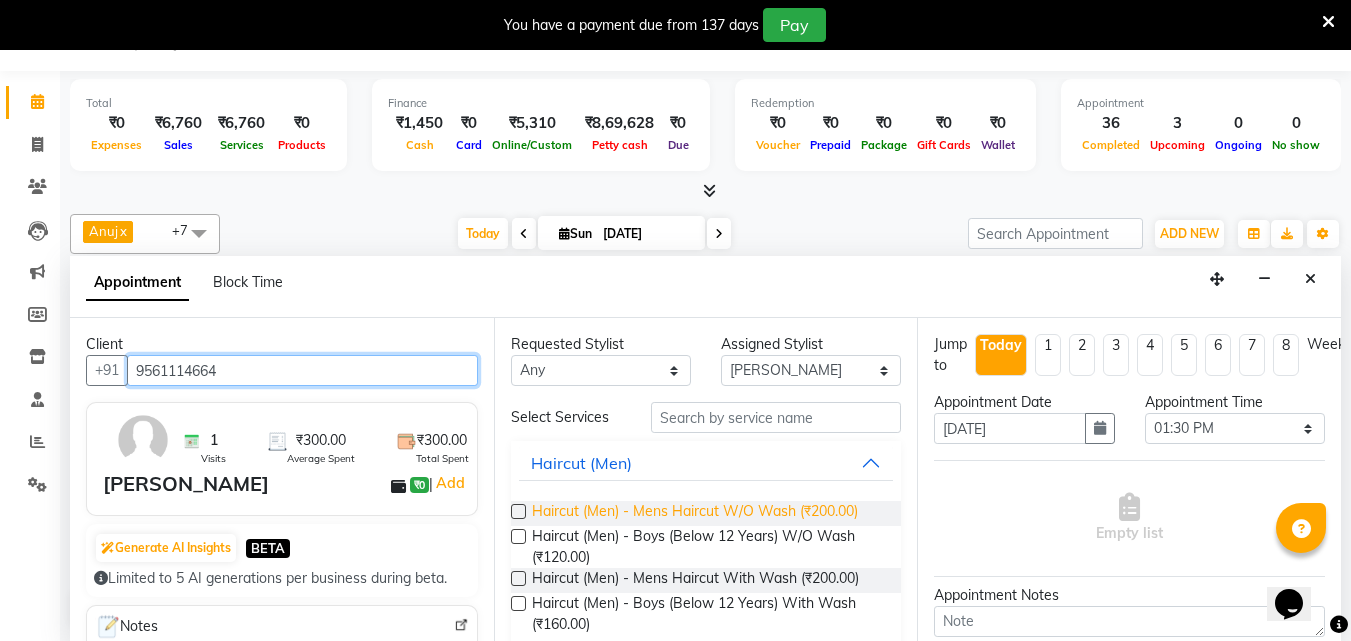 type on "9561114664" 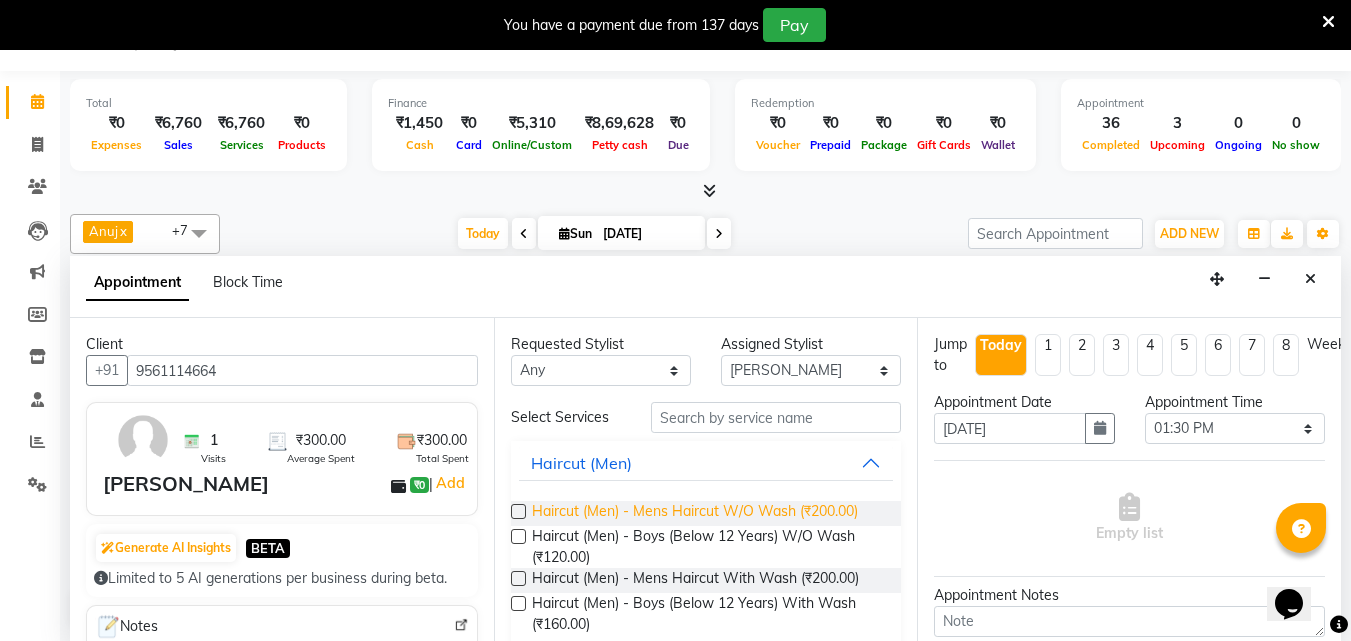 click on "Haircut (Men)  - Mens Haircut W/O Wash (₹200.00)" at bounding box center [695, 513] 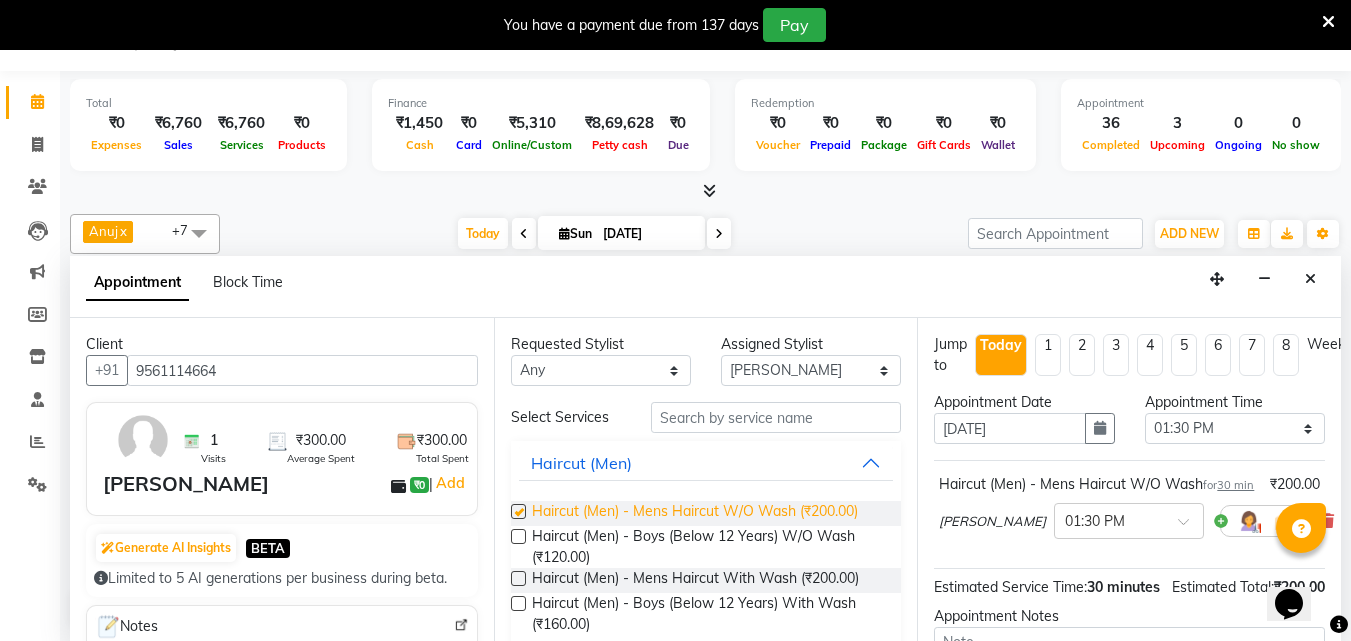 checkbox on "false" 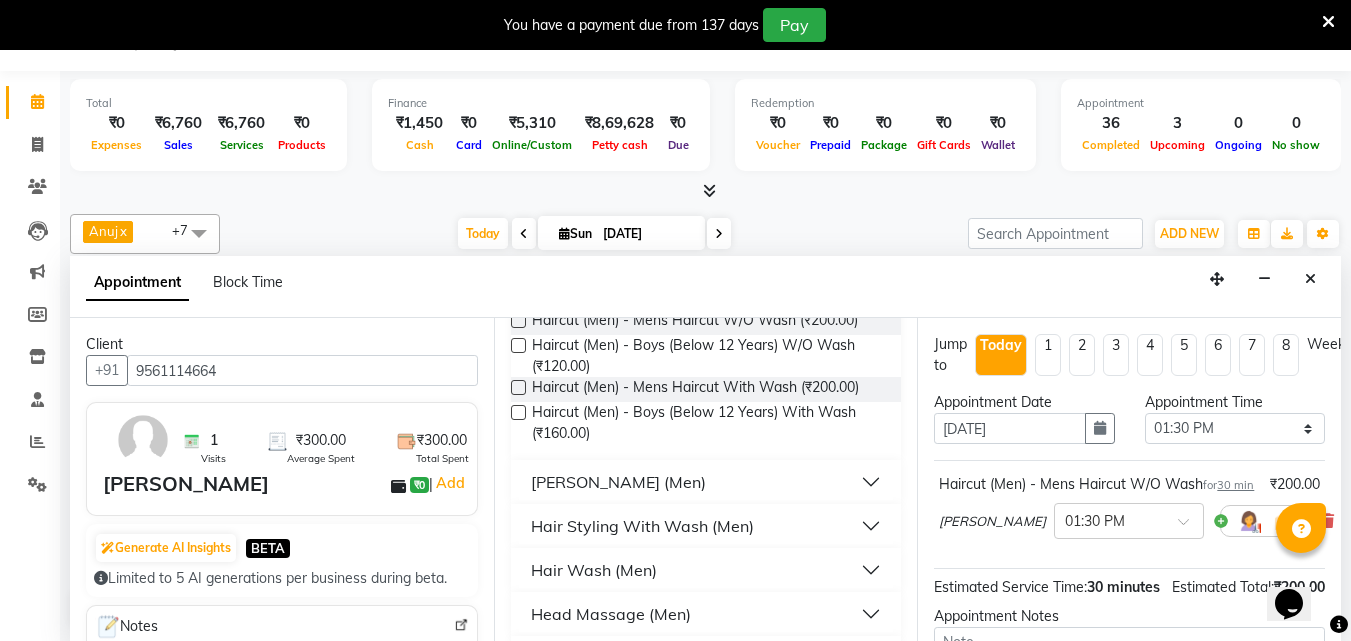 scroll, scrollTop: 192, scrollLeft: 0, axis: vertical 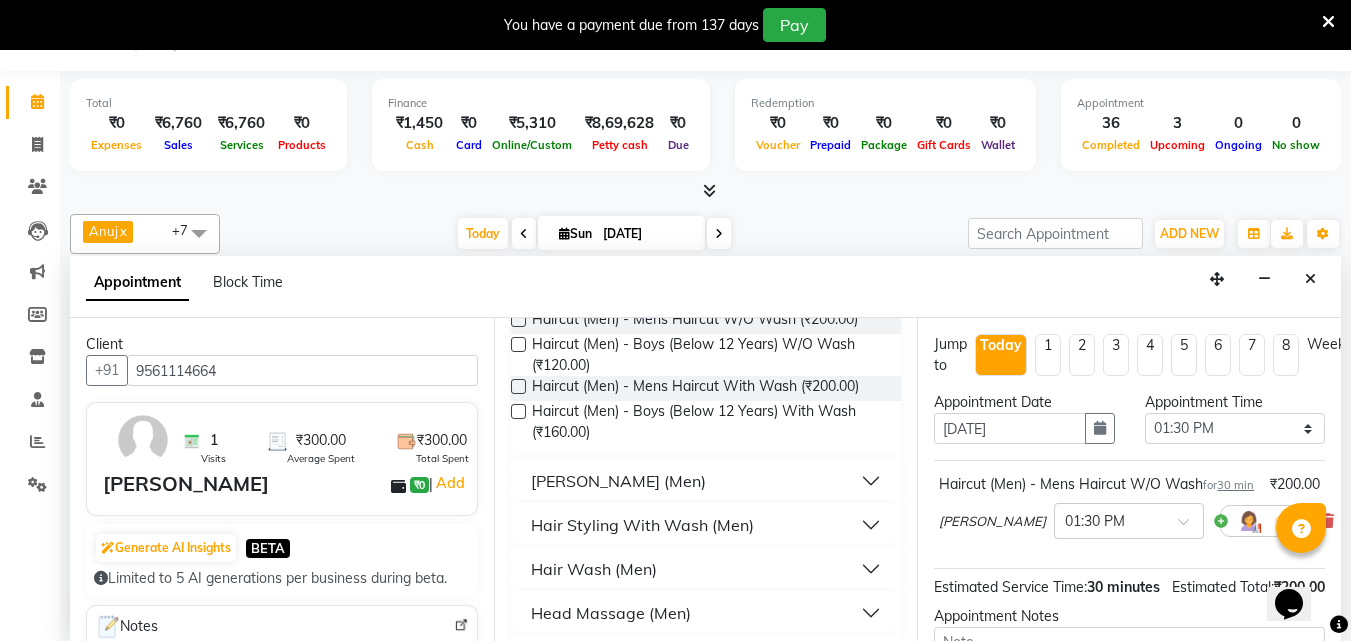 click on "[PERSON_NAME] (Men)" at bounding box center (706, 481) 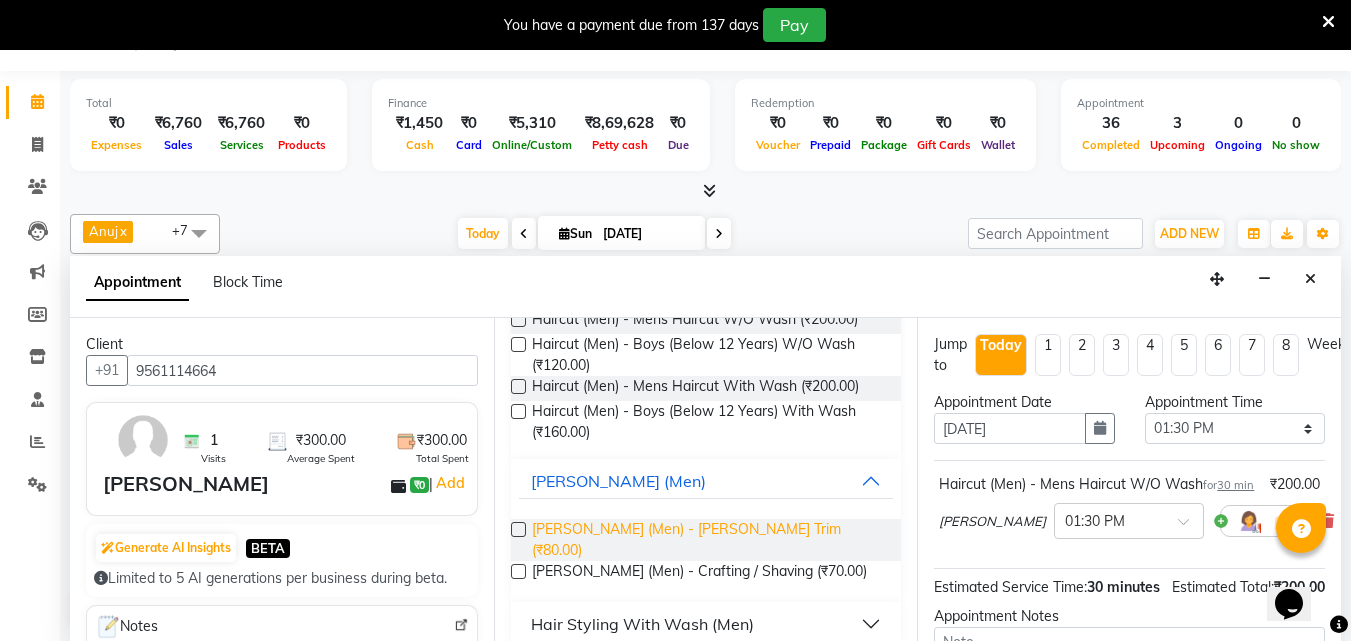 click on "[PERSON_NAME] (Men)  - [PERSON_NAME] Trim (₹80.00)" at bounding box center [709, 540] 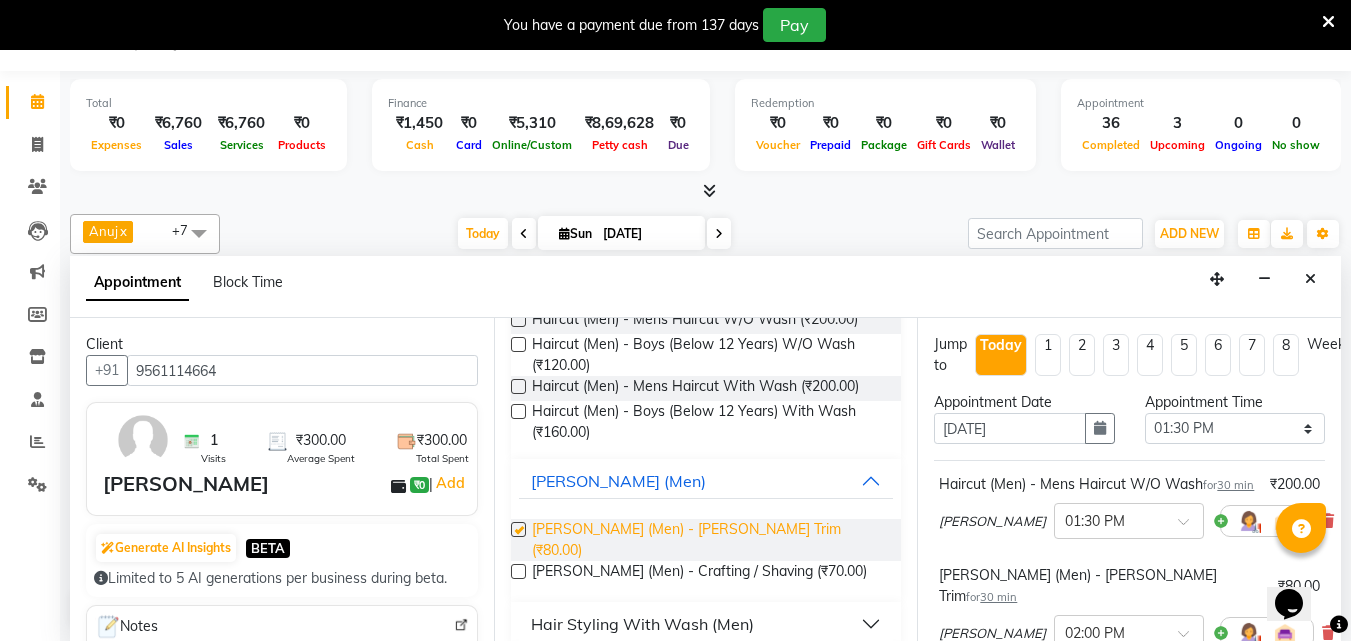 checkbox on "false" 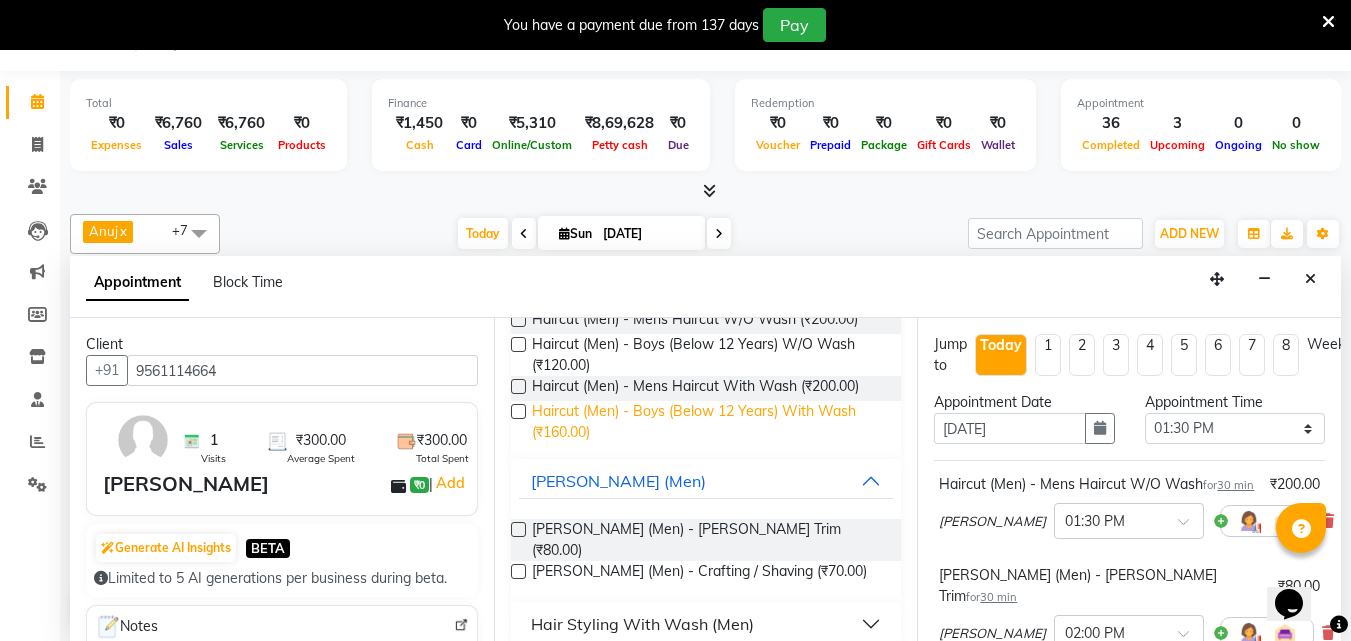 scroll, scrollTop: 0, scrollLeft: 0, axis: both 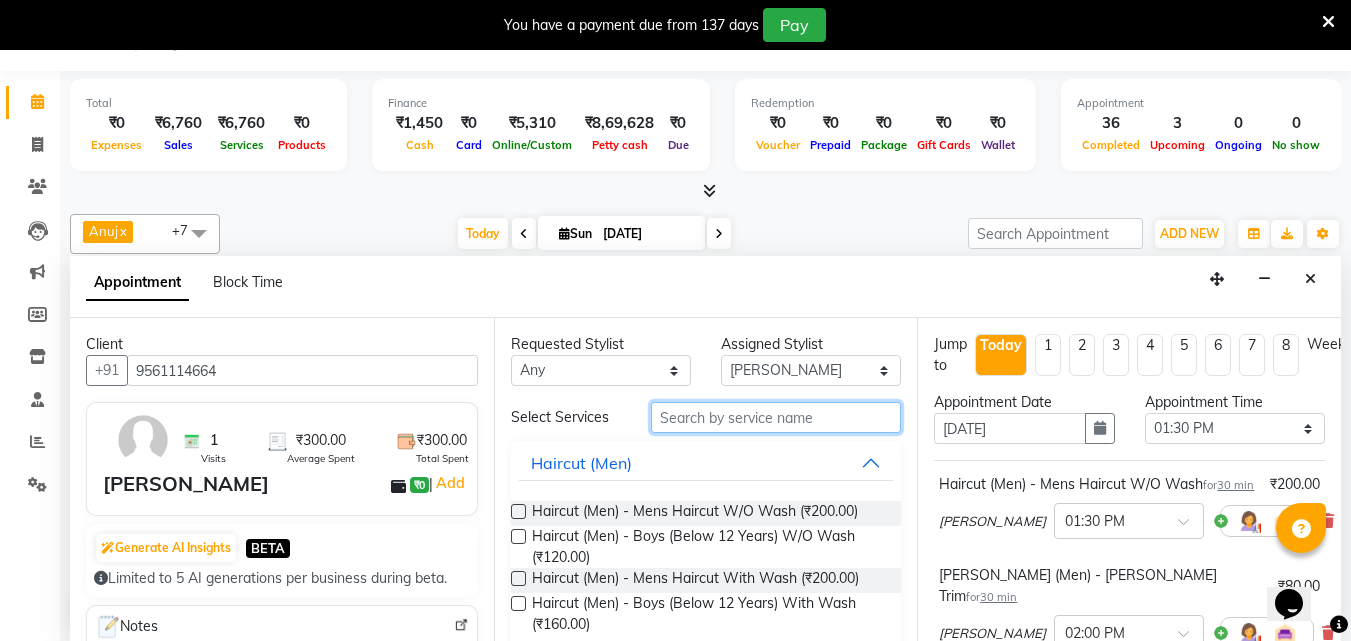 click at bounding box center (776, 417) 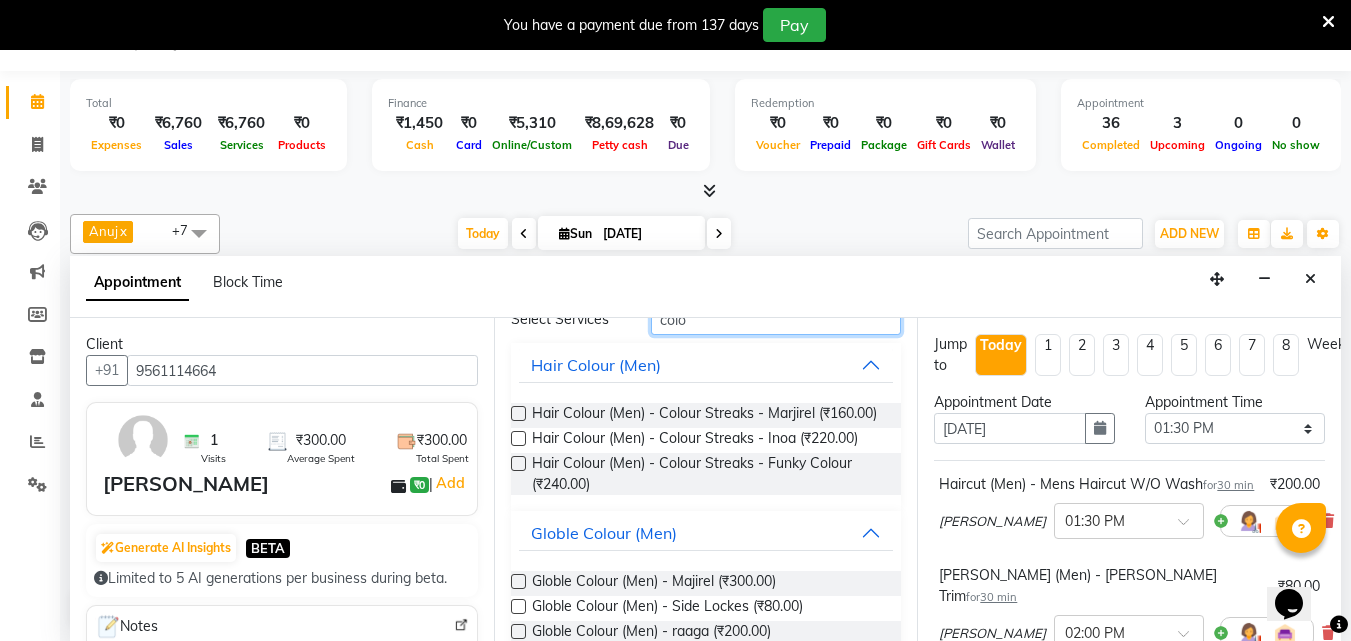 scroll, scrollTop: 133, scrollLeft: 0, axis: vertical 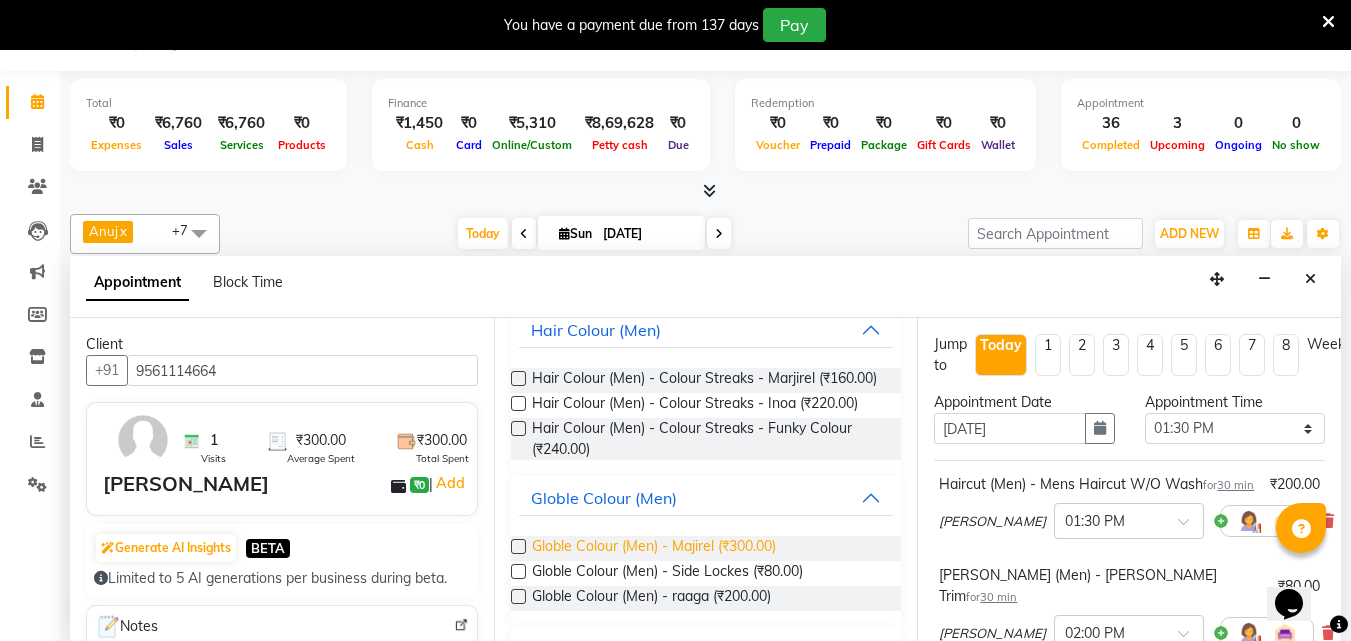 type on "colo" 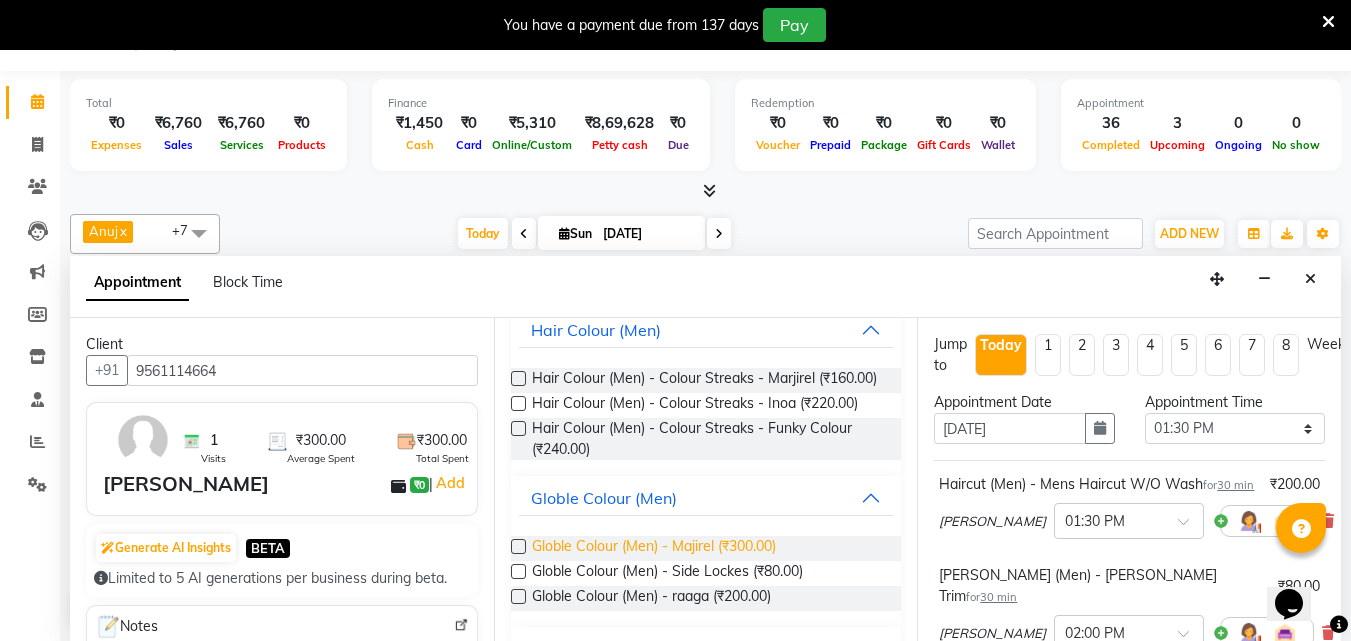 click on "Globle Colour (Men)  - Majirel (₹300.00)" at bounding box center [654, 548] 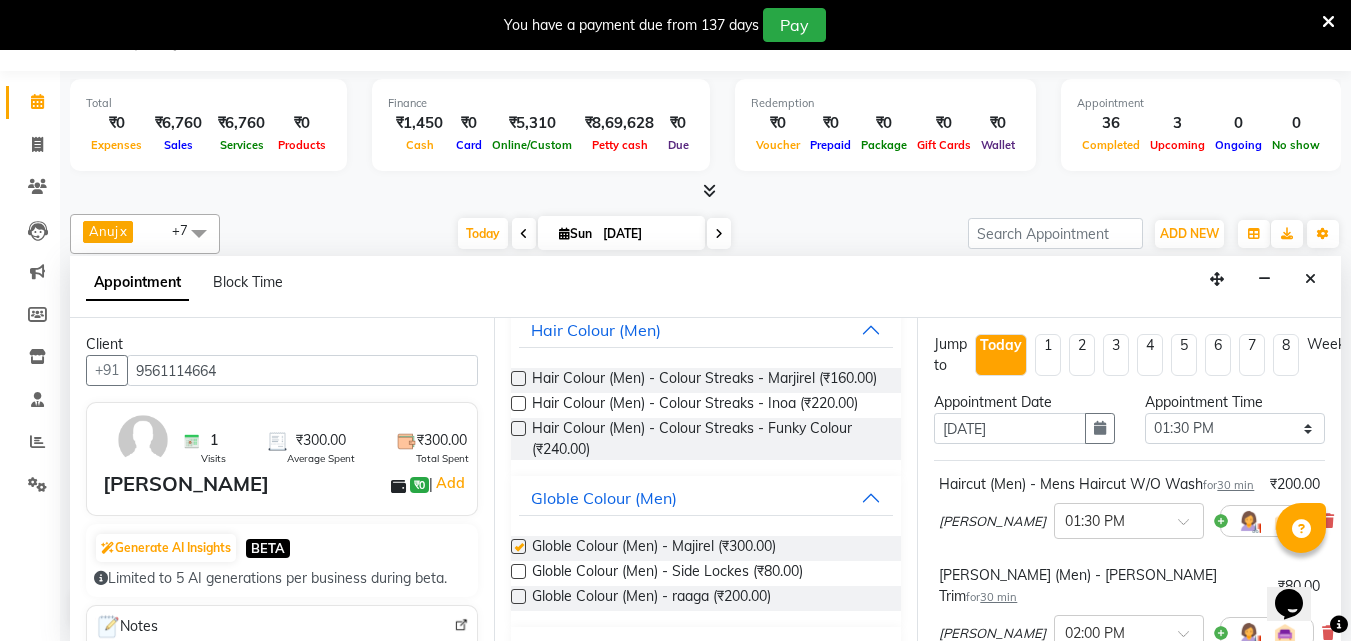 checkbox on "false" 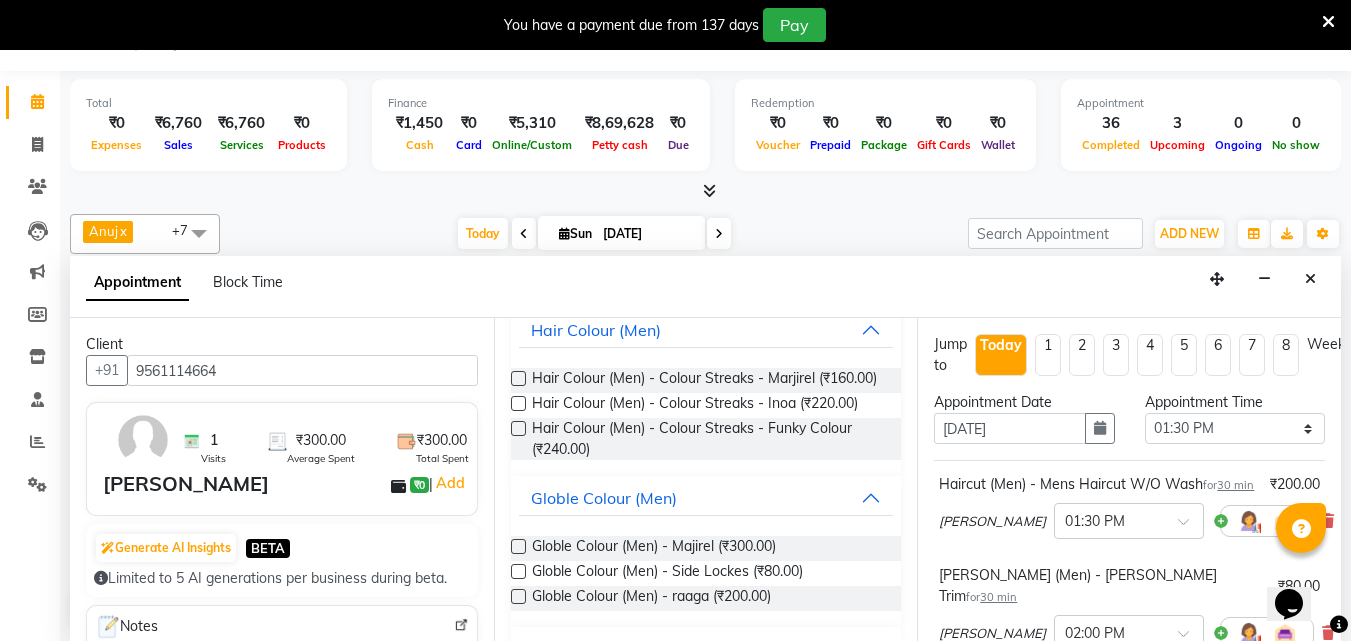 scroll, scrollTop: 442, scrollLeft: 0, axis: vertical 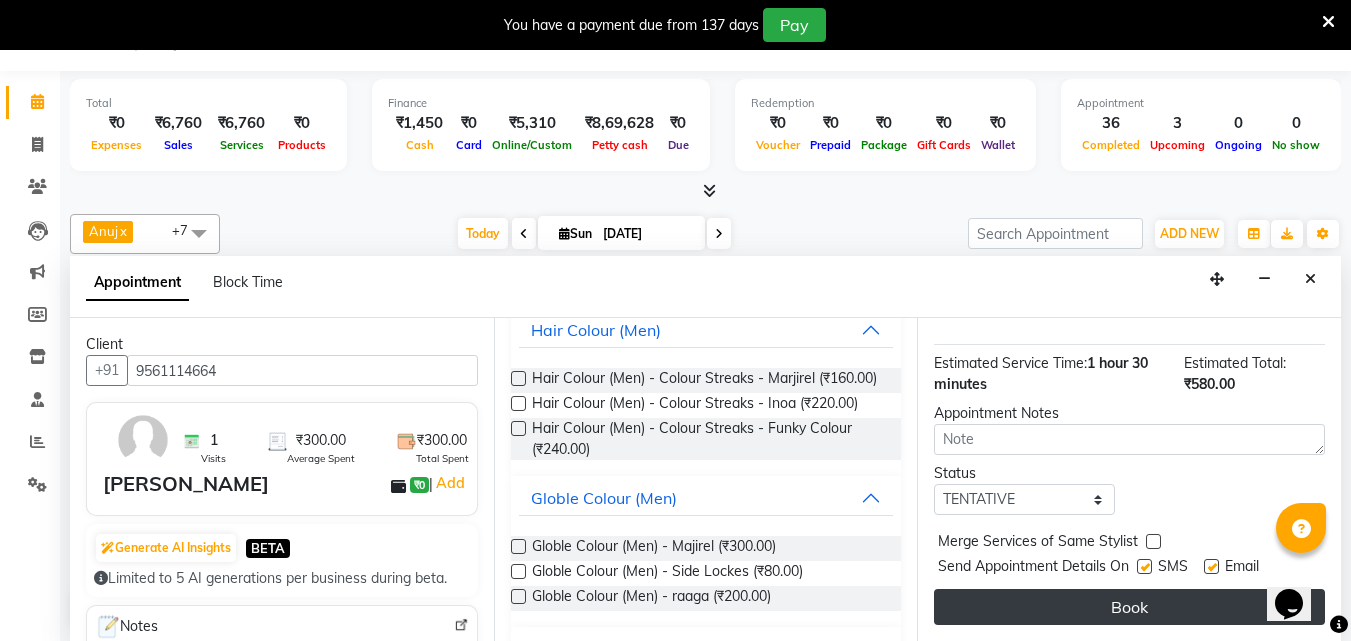 click on "Book" at bounding box center (1129, 607) 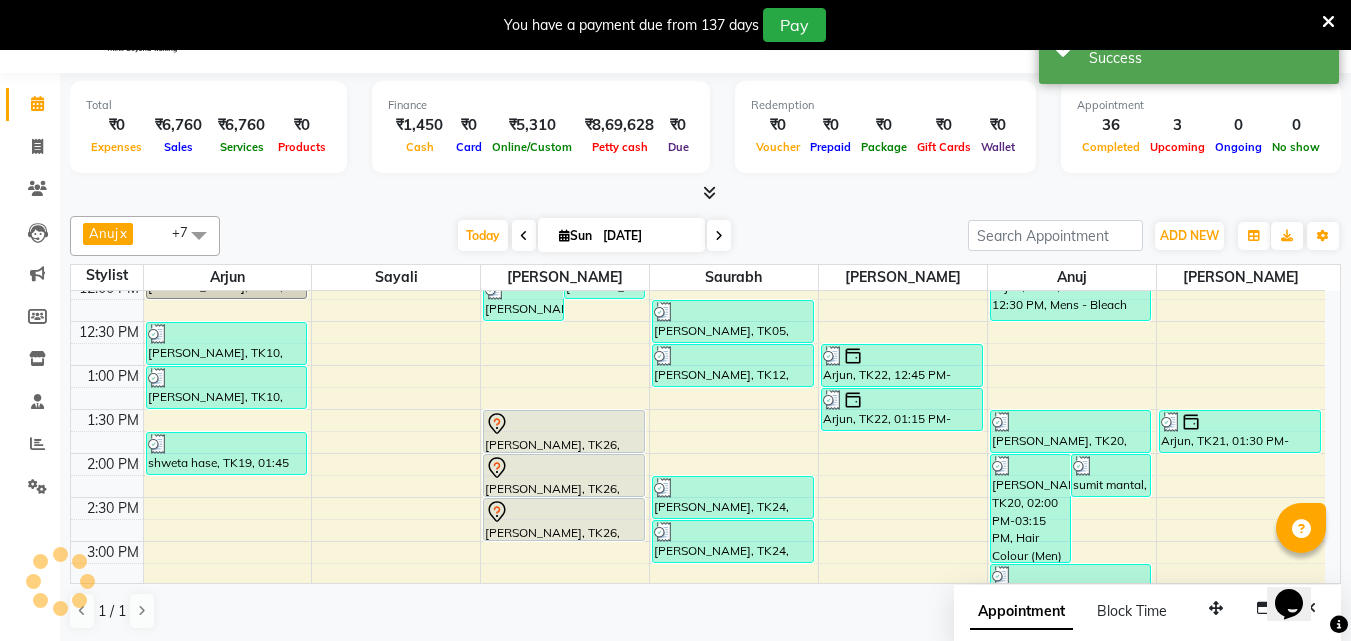 scroll, scrollTop: 0, scrollLeft: 0, axis: both 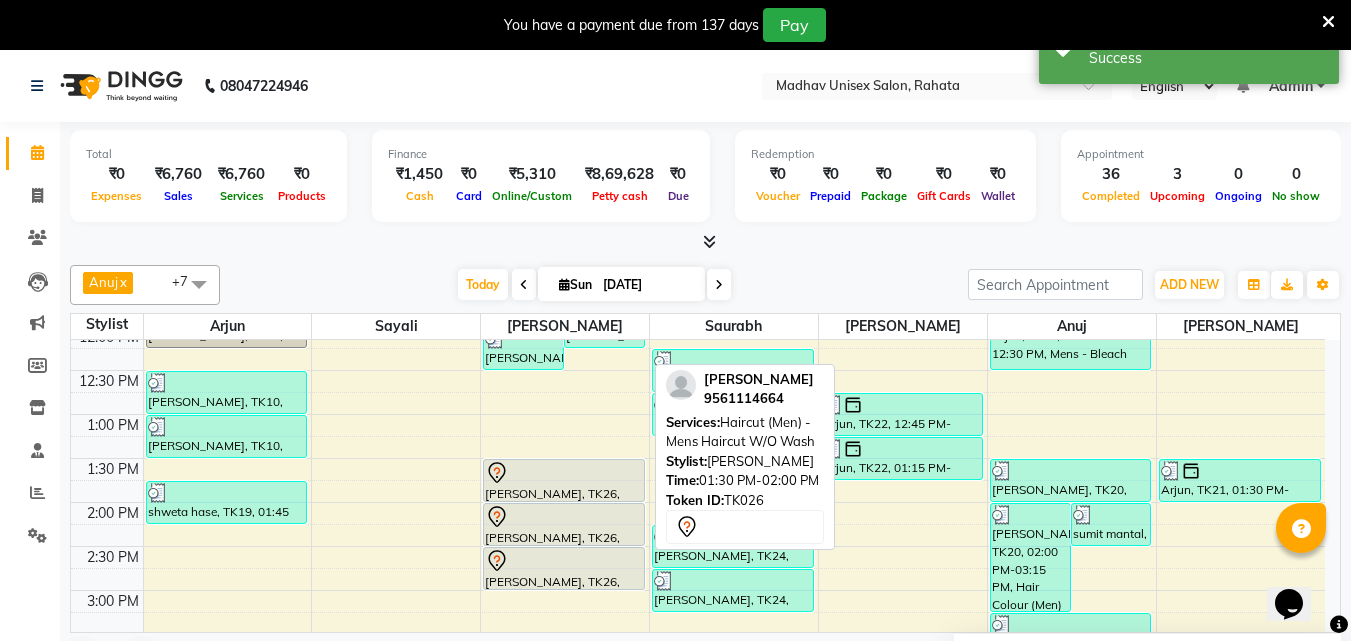 click on "[PERSON_NAME], TK26, 01:30 PM-02:00 PM, Haircut (Men)  - Mens Haircut W/O Wash" at bounding box center [564, 480] 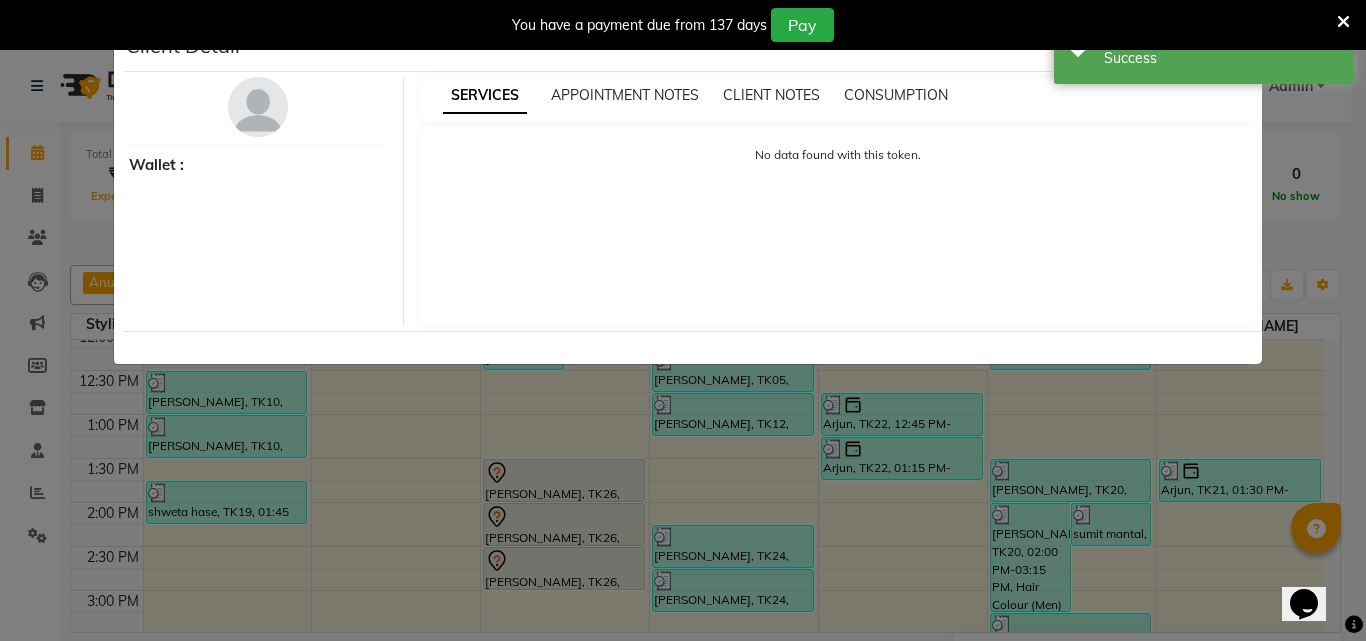 select on "7" 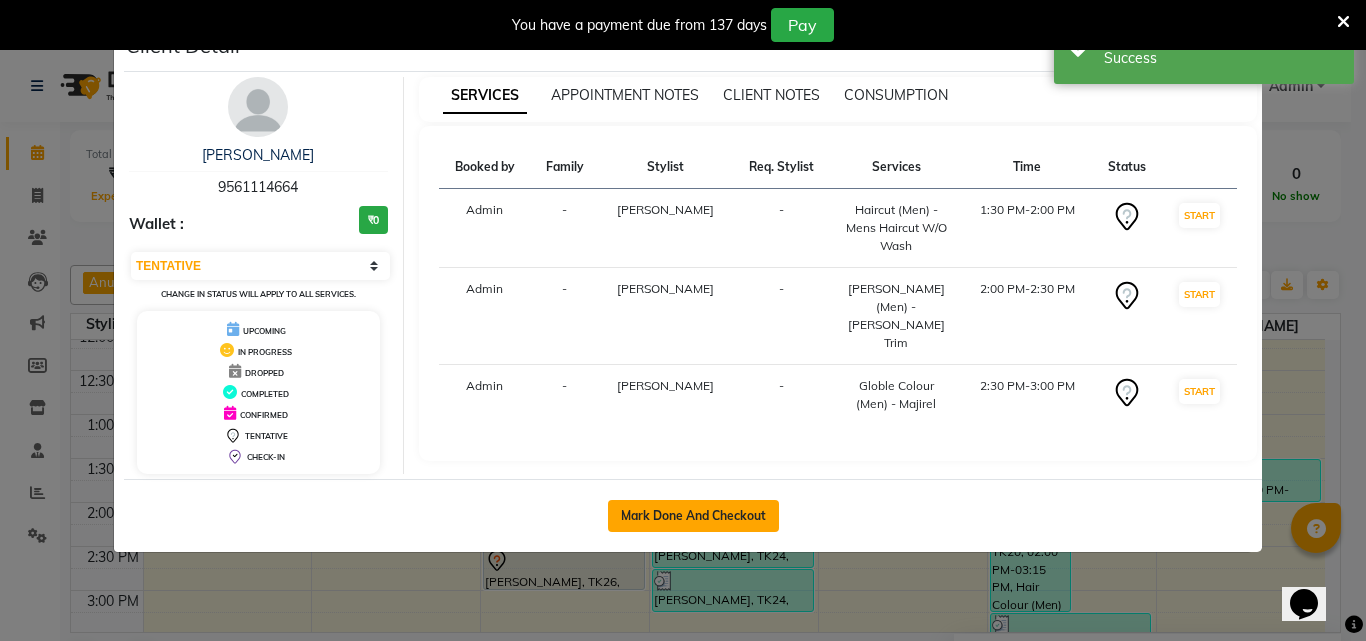 click on "Mark Done And Checkout" 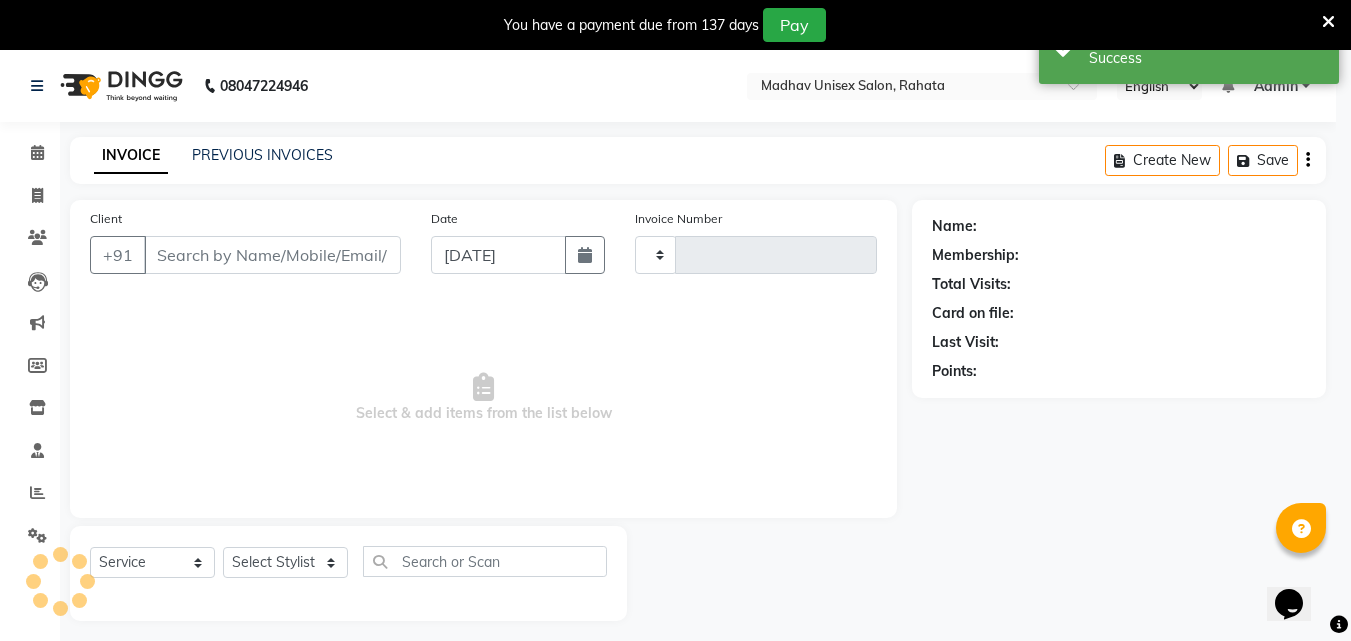 type on "1877" 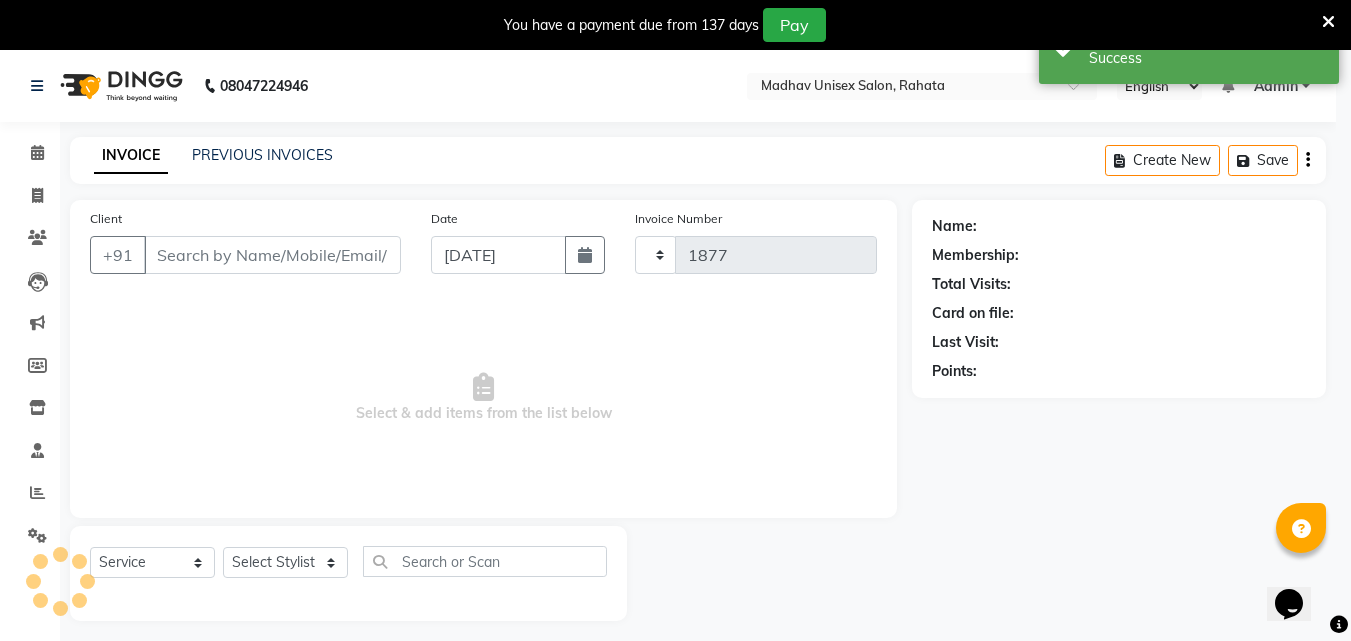 select on "870" 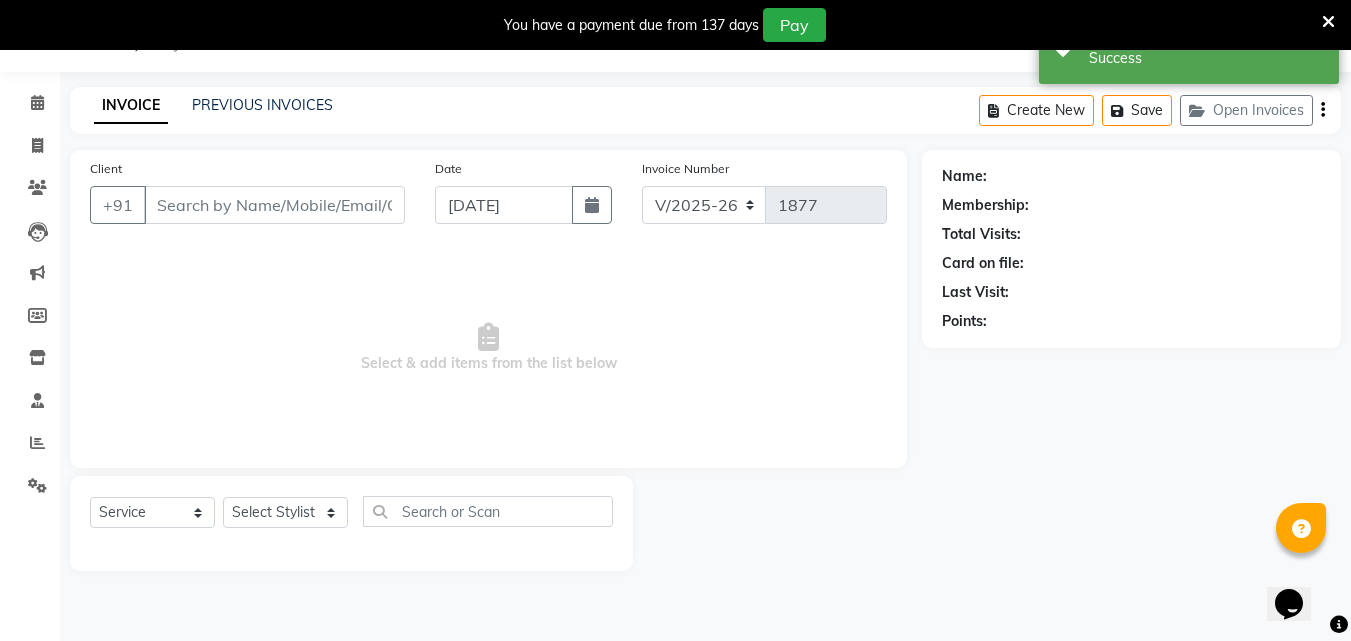 type on "9561114664" 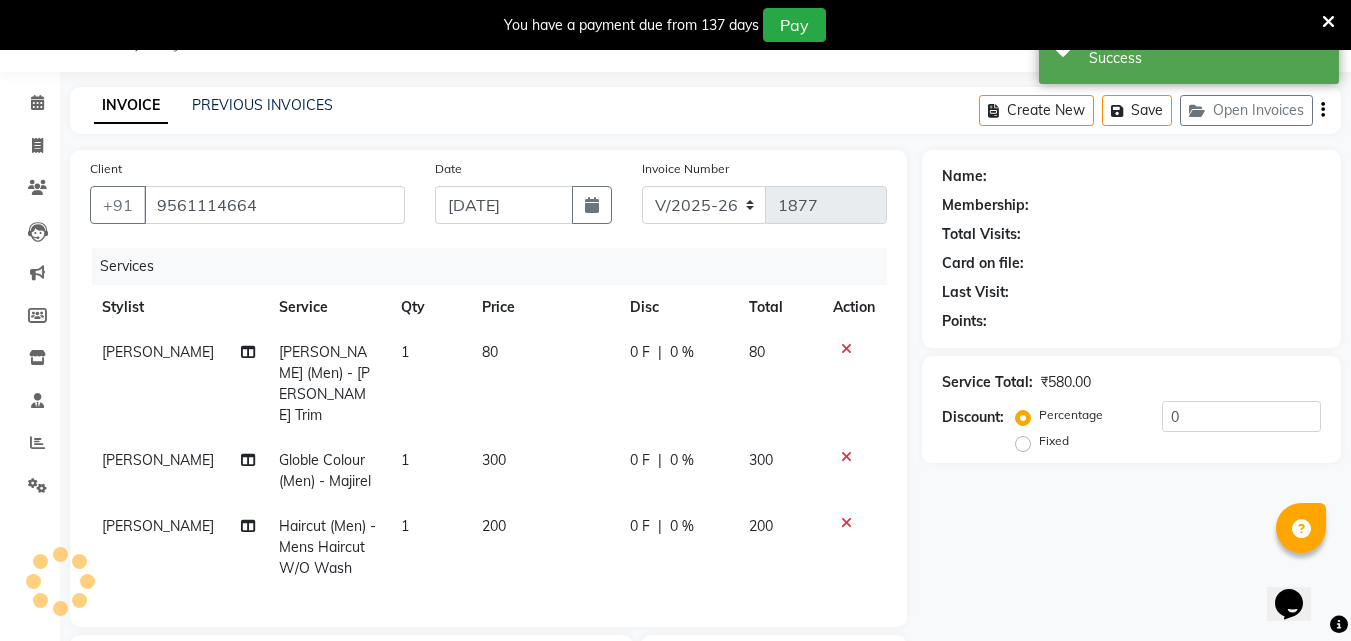 scroll, scrollTop: 181, scrollLeft: 0, axis: vertical 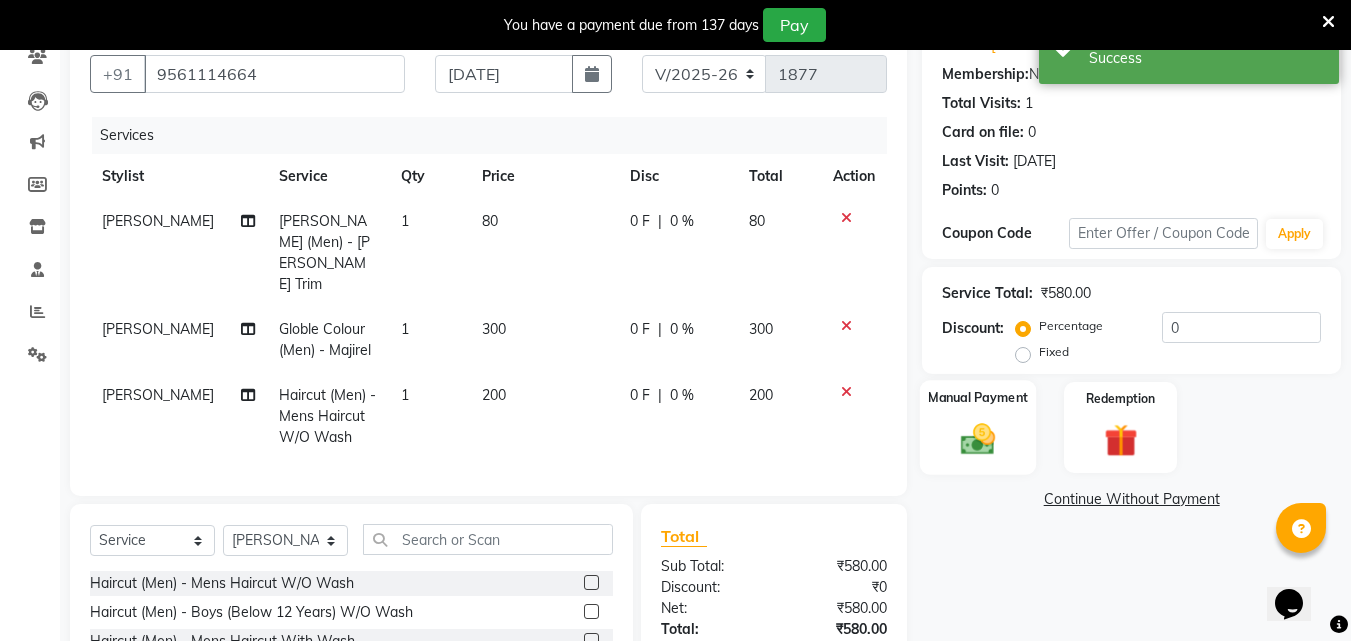 click 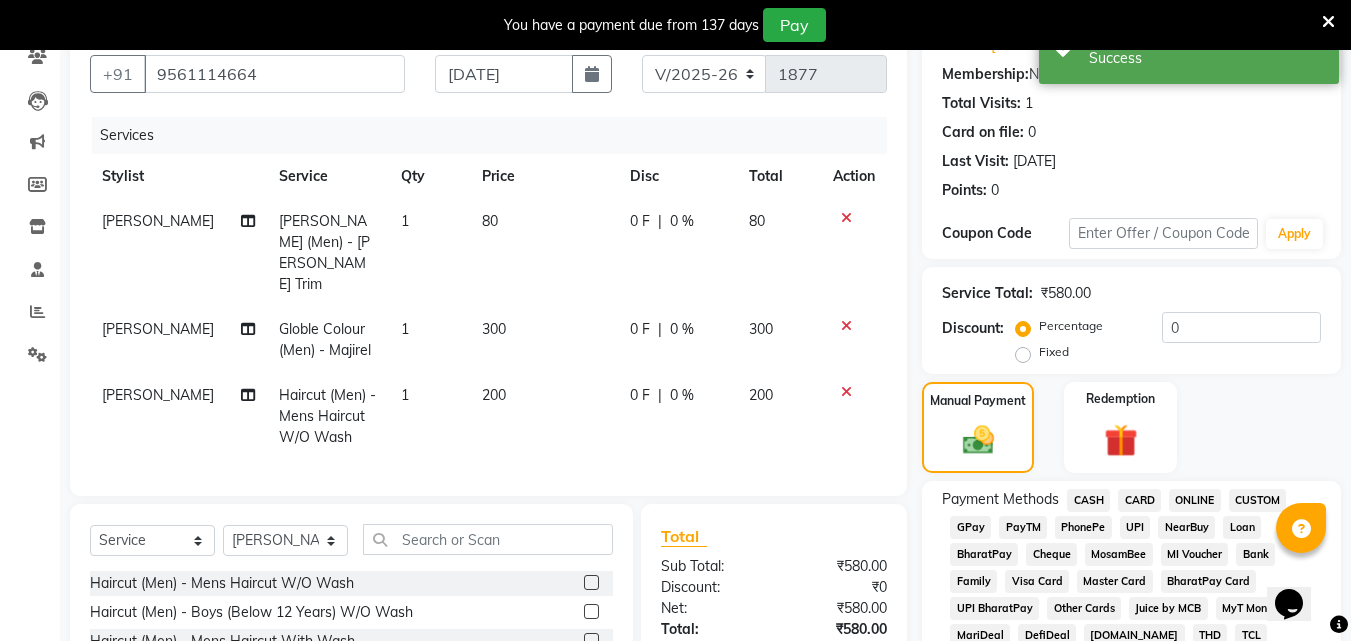 click on "CASH" 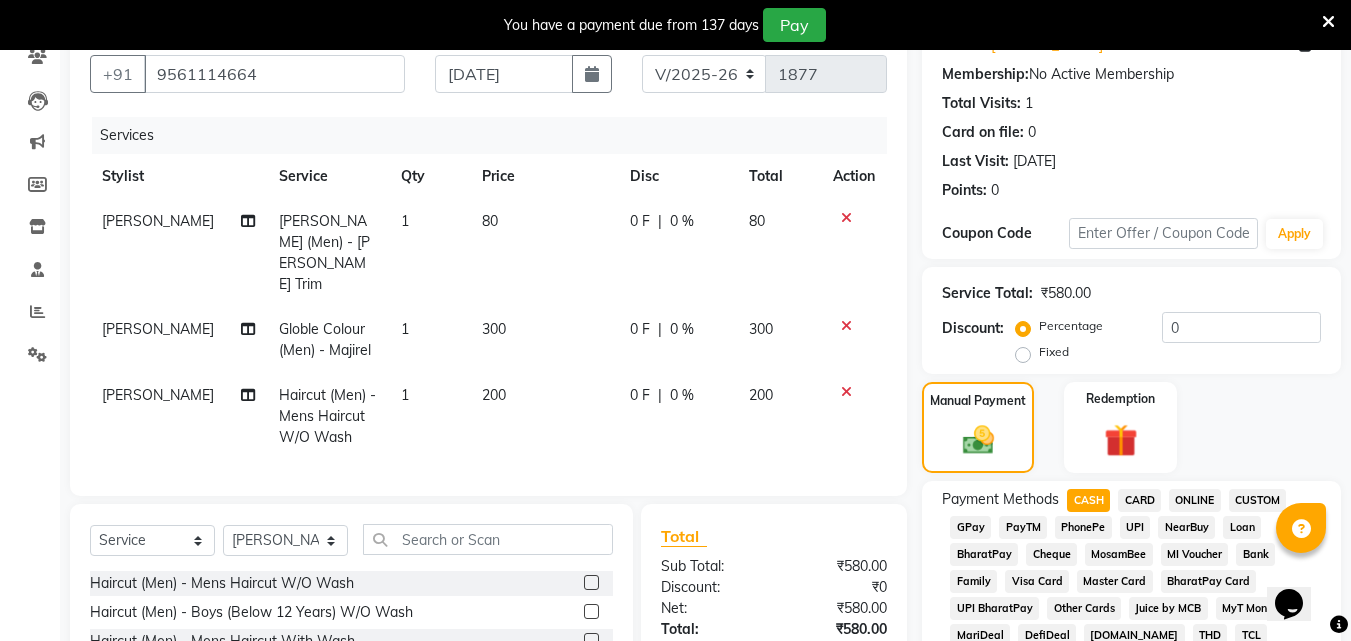 scroll, scrollTop: 496, scrollLeft: 0, axis: vertical 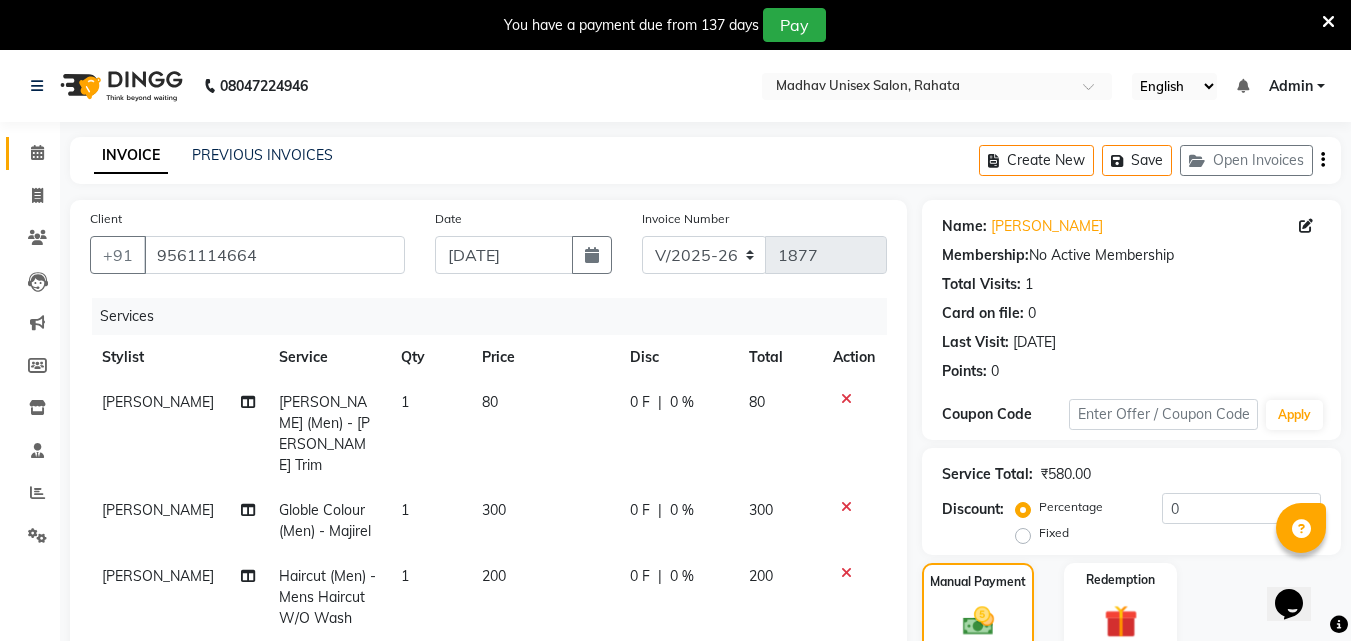 click 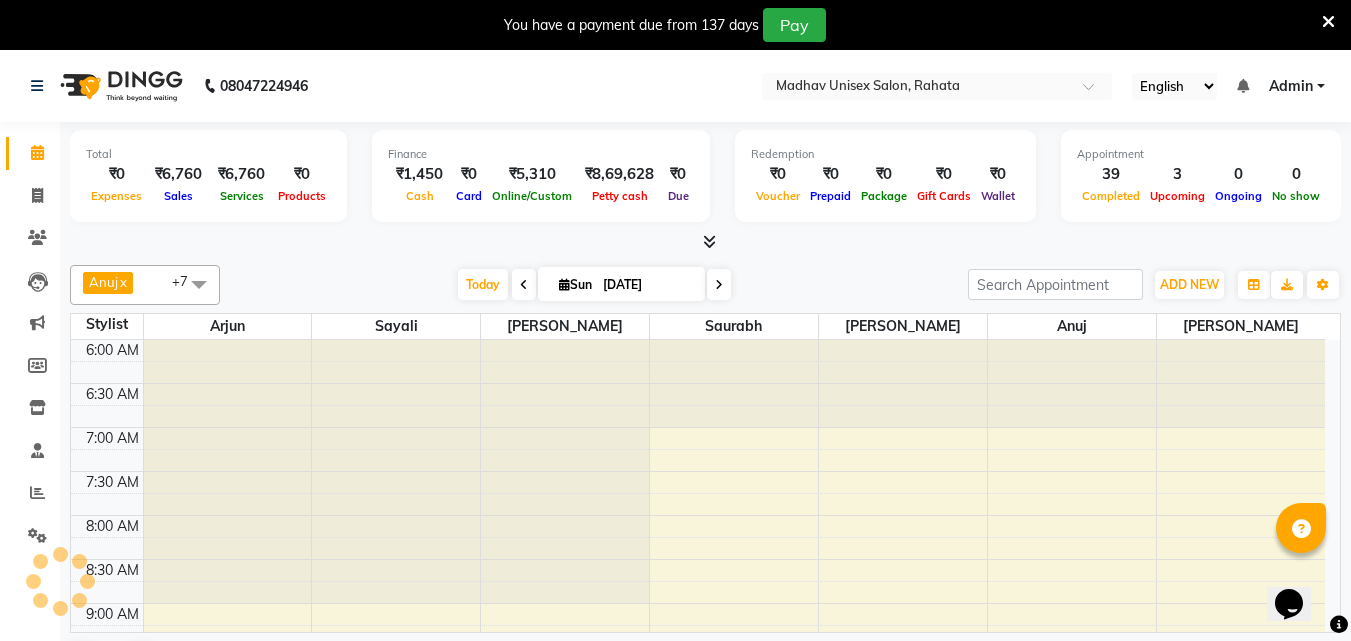 scroll, scrollTop: 0, scrollLeft: 0, axis: both 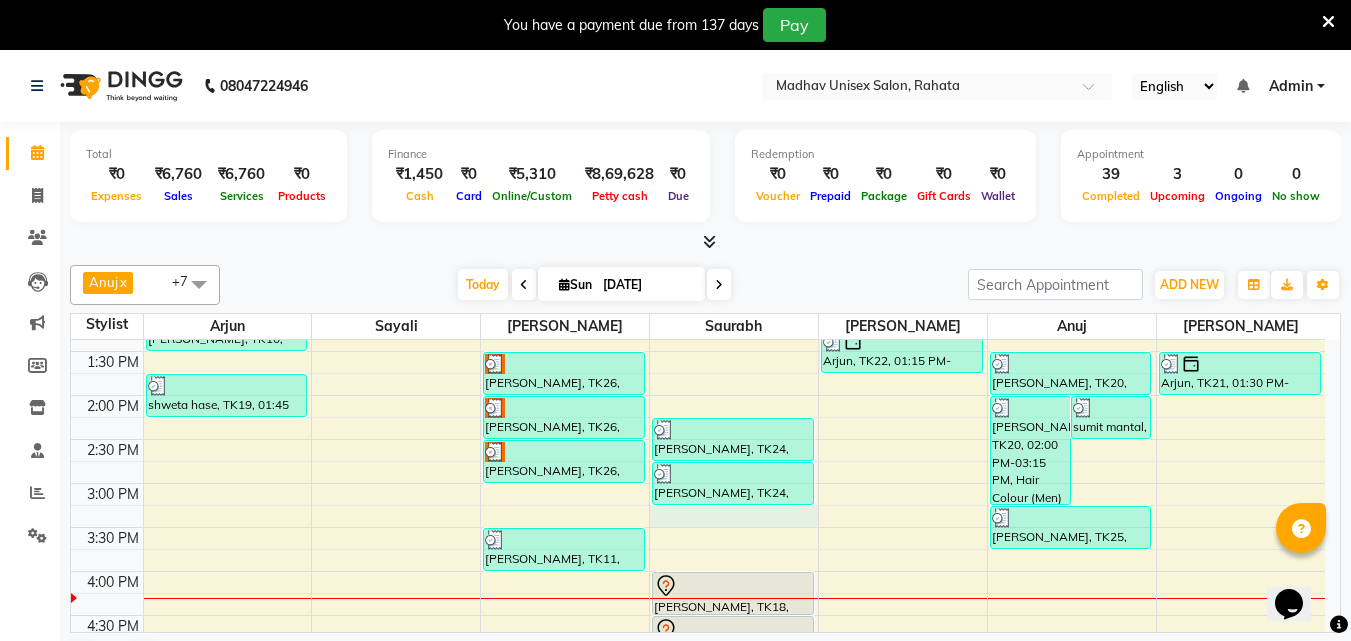 click on "6:00 AM 6:30 AM 7:00 AM 7:30 AM 8:00 AM 8:30 AM 9:00 AM 9:30 AM 10:00 AM 10:30 AM 11:00 AM 11:30 AM 12:00 PM 12:30 PM 1:00 PM 1:30 PM 2:00 PM 2:30 PM 3:00 PM 3:30 PM 4:00 PM 4:30 PM 5:00 PM 5:30 PM 6:00 PM 6:30 PM 7:00 PM 7:30 PM 8:00 PM 8:30 PM 9:00 PM 9:30 PM 10:00 PM 10:30 PM     [PERSON_NAME], TK06, 10:15 AM-10:45 AM, Haircut (Men)  - Mens Haircut W/O Wash     [PERSON_NAME], TK02, 10:30 AM-11:00 AM, Haircut (Men)  - Mens Haircut W/O Wash     [PERSON_NAME], TK06, 10:45 AM-11:15 AM, [PERSON_NAME] (Men)  - [PERSON_NAME] Trim     [PERSON_NAME], TK07, 11:15 AM-11:45 AM, Haircut (Men)  - Mens Haircut W/O Wash     [PERSON_NAME], TK07, 11:45 AM-12:15 PM, [PERSON_NAME] (Men)  - [PERSON_NAME] Trim     [PERSON_NAME], TK10, 12:30 PM-01:00 PM, Haircut (Men)  - Mens Haircut W/O Wash     [PERSON_NAME], TK10, 01:00 PM-01:30 PM, Haircut (Women)  - Womens Haircut Without Wash     shweta hase, TK19, 01:45 PM-02:15 PM, Haircut (Women)  - Womens Haircut Without Wash     [PERSON_NAME], TK14, 11:30 AM-12:00 PM, [PERSON_NAME] (Men)  - [PERSON_NAME] Trim" at bounding box center [698, 439] 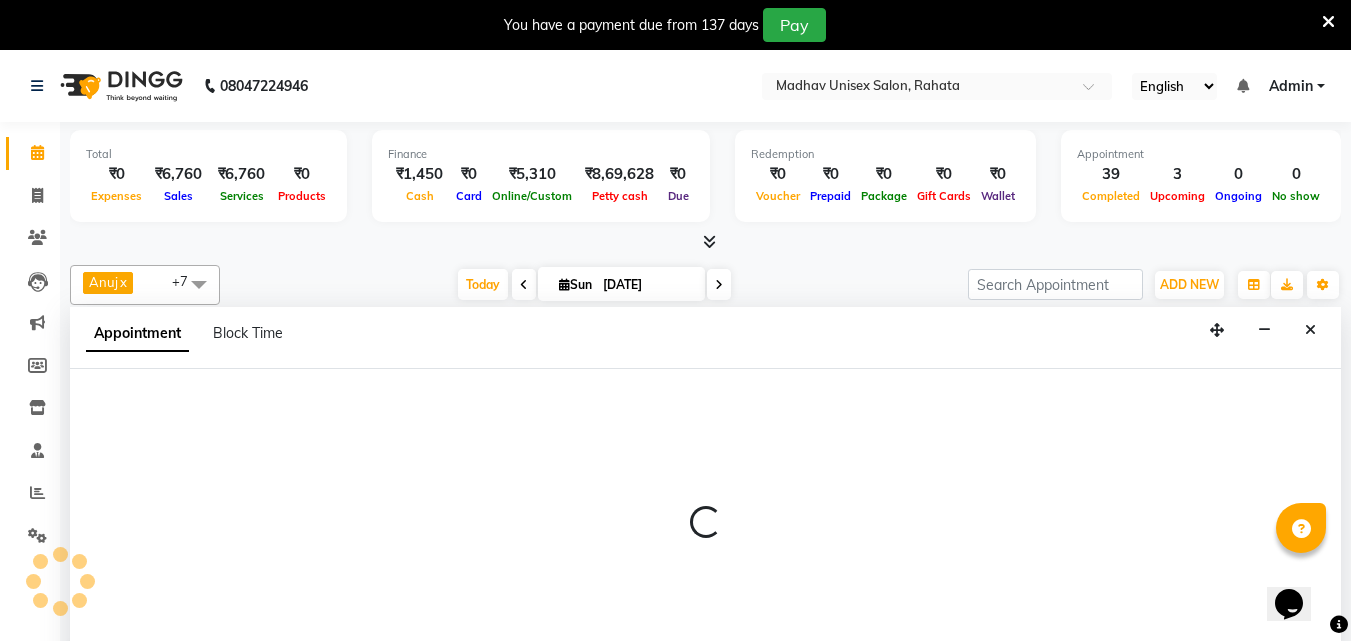 scroll, scrollTop: 51, scrollLeft: 0, axis: vertical 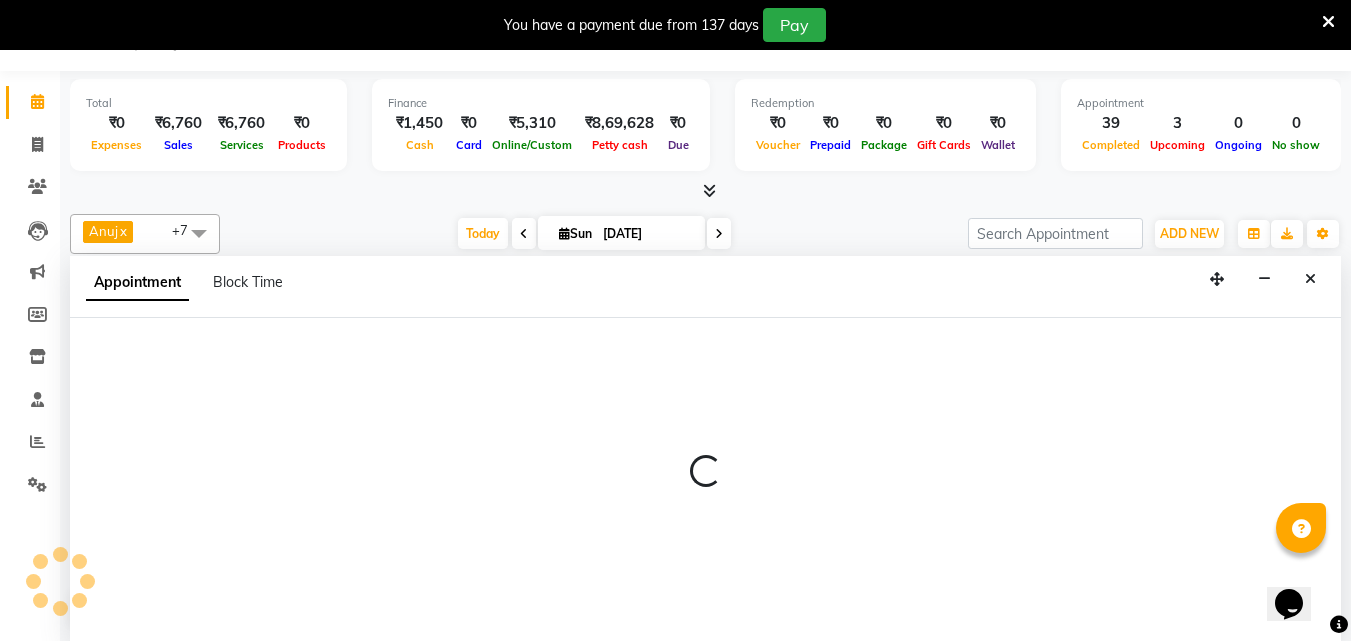 select on "31840" 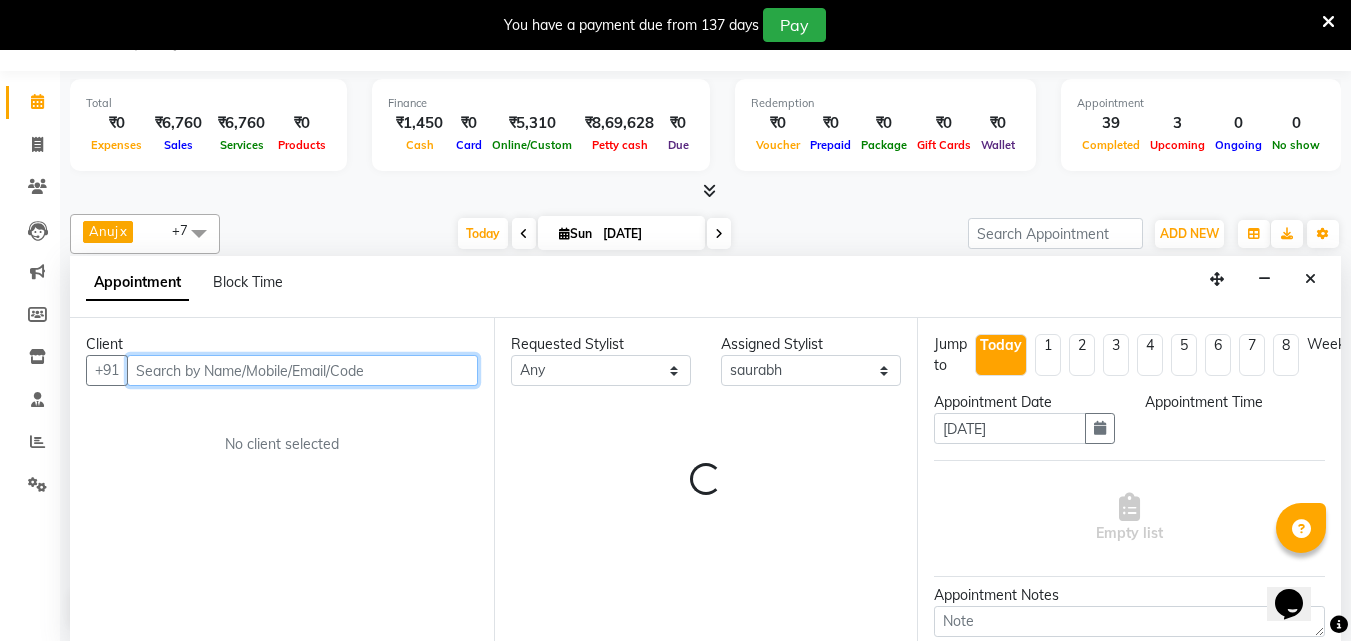 select on "915" 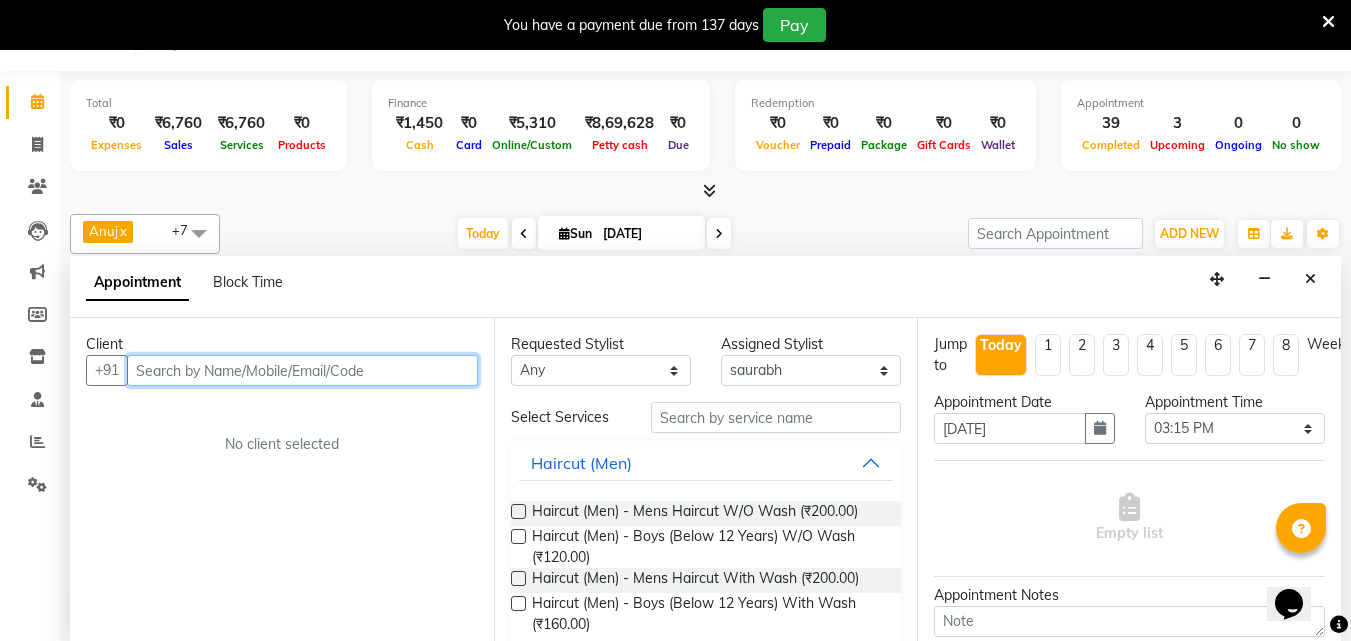 click at bounding box center (302, 370) 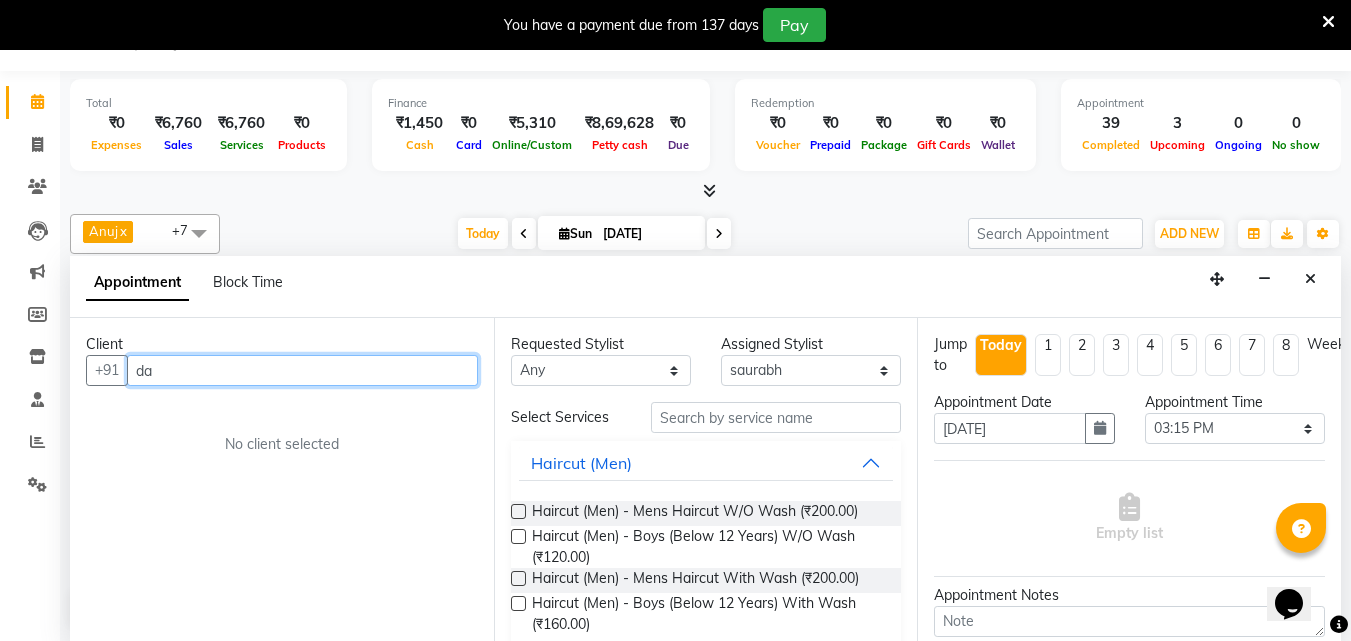 type on "d" 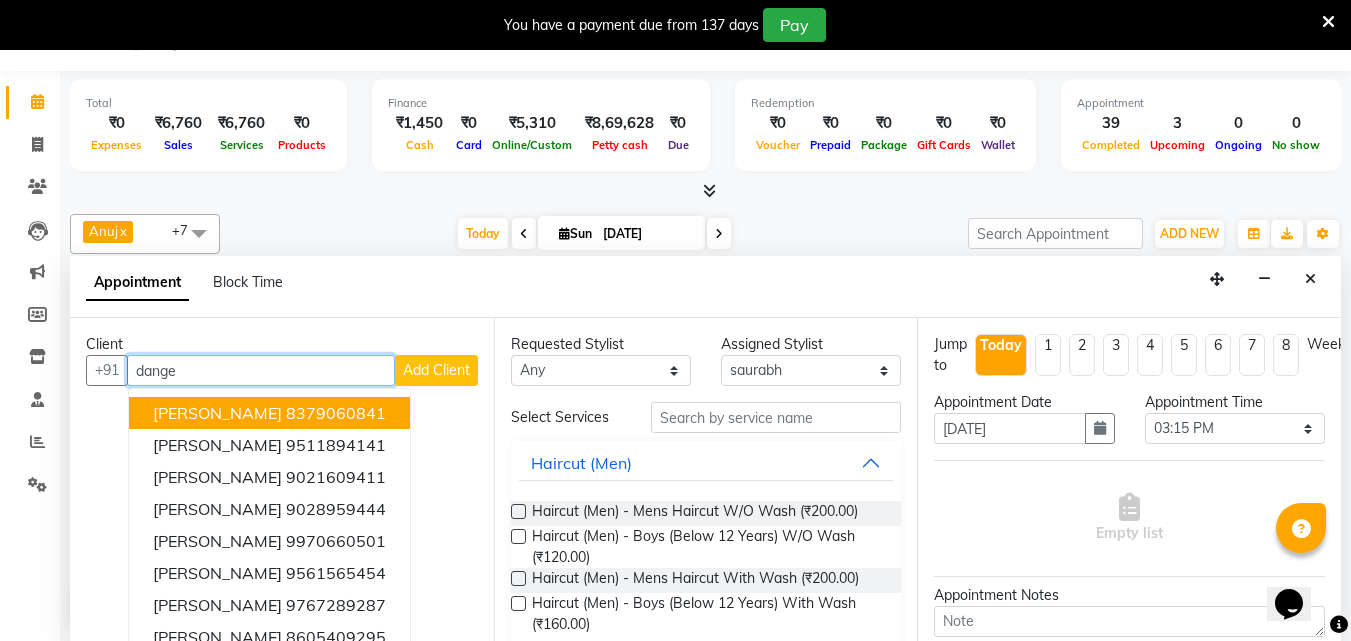 click on "dange" at bounding box center [261, 370] 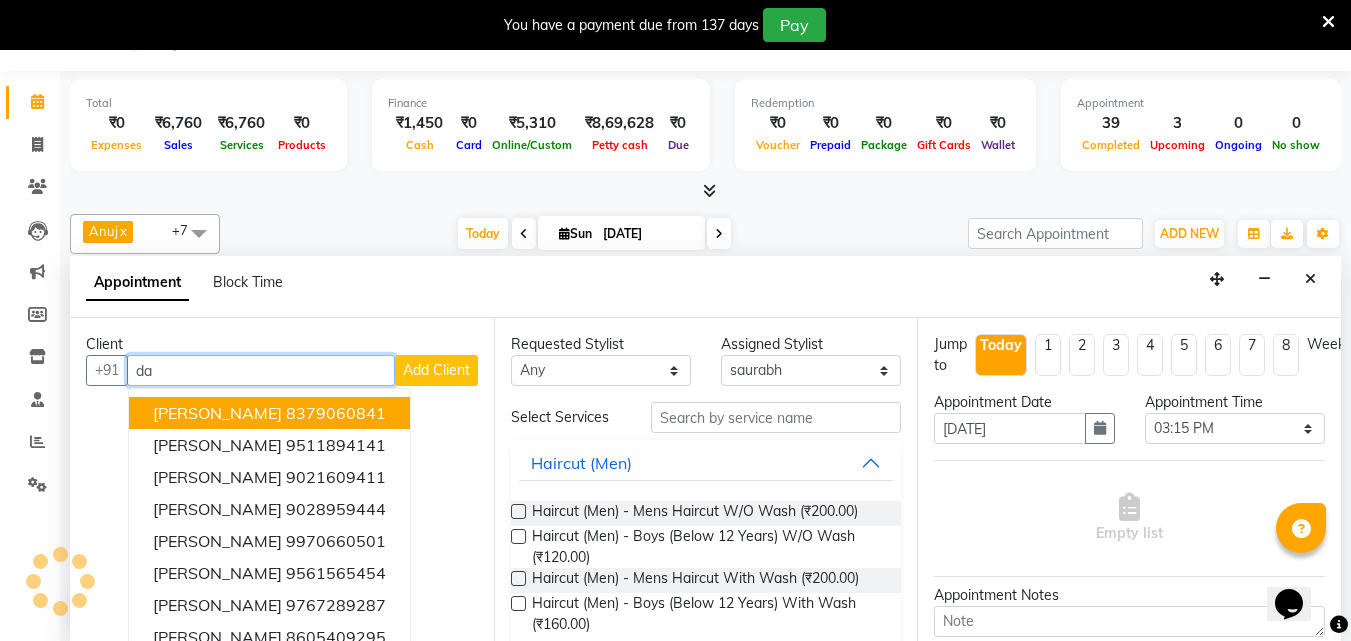 type on "d" 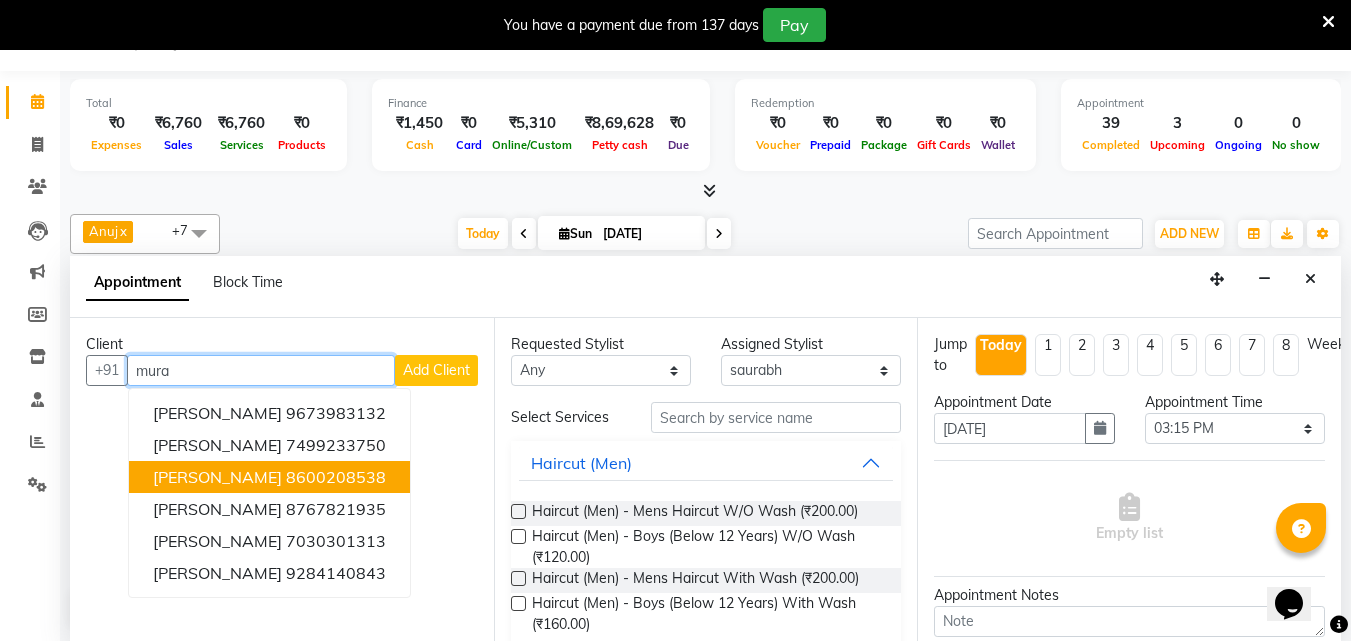 click on "[PERSON_NAME]  8600208538" at bounding box center (269, 477) 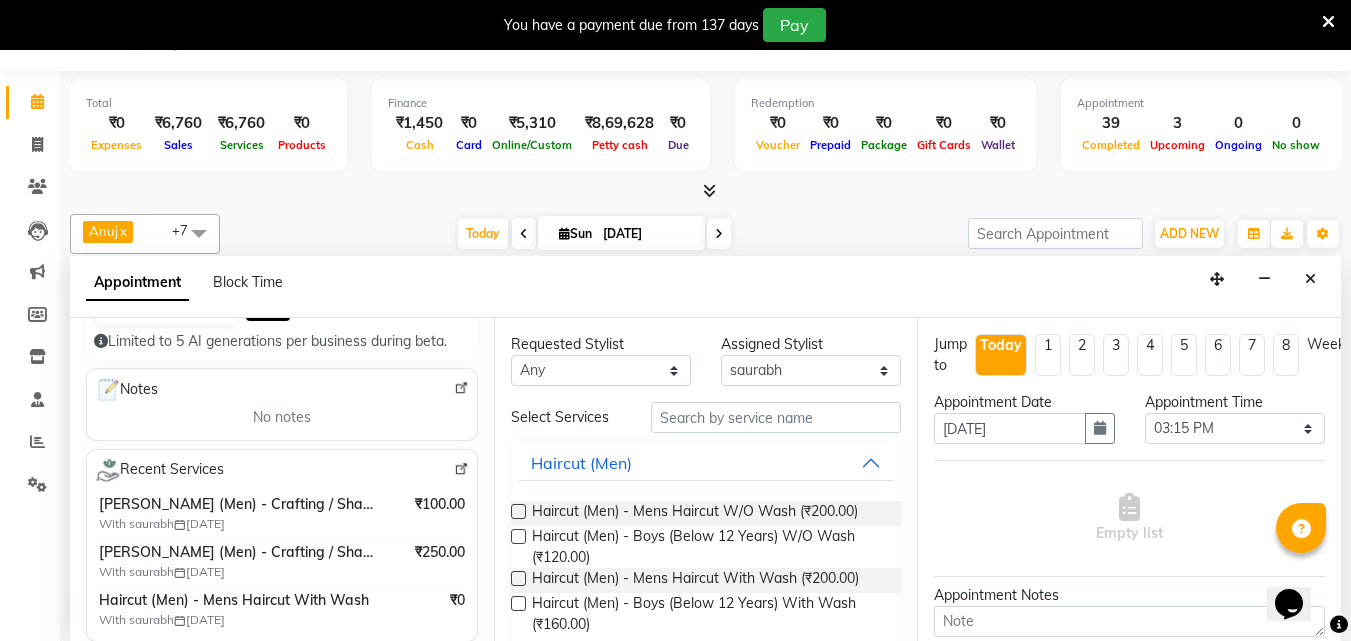 scroll, scrollTop: 243, scrollLeft: 0, axis: vertical 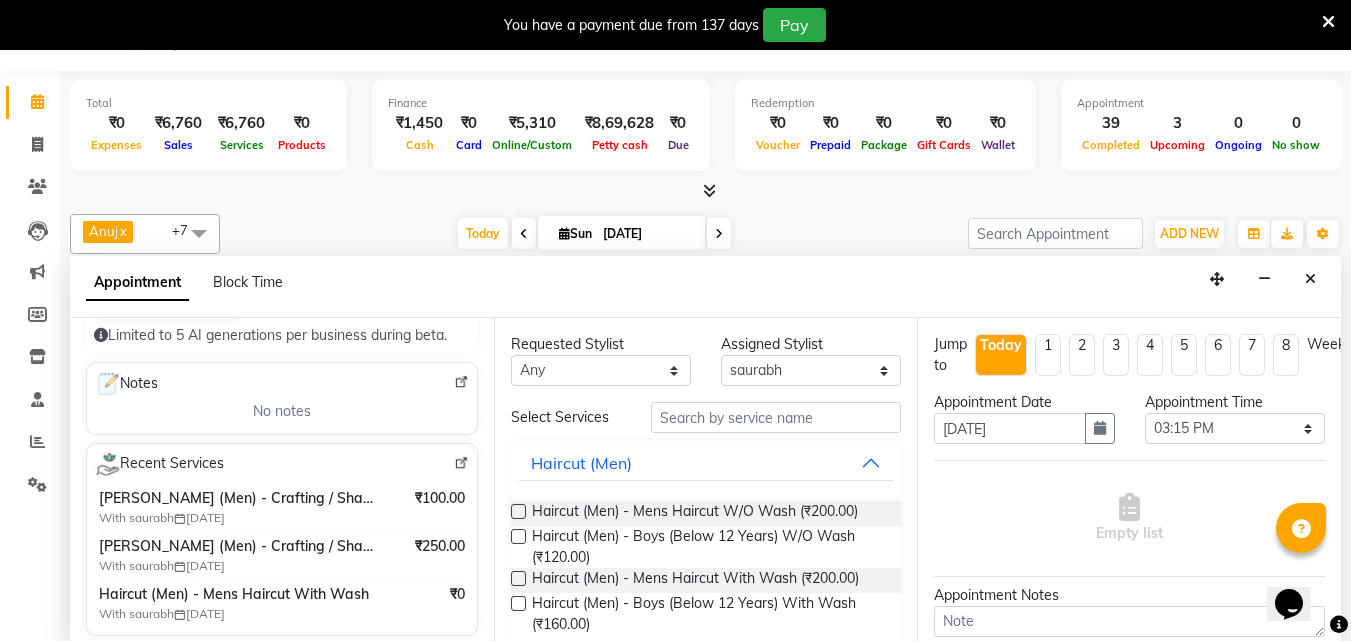 type on "8600208538" 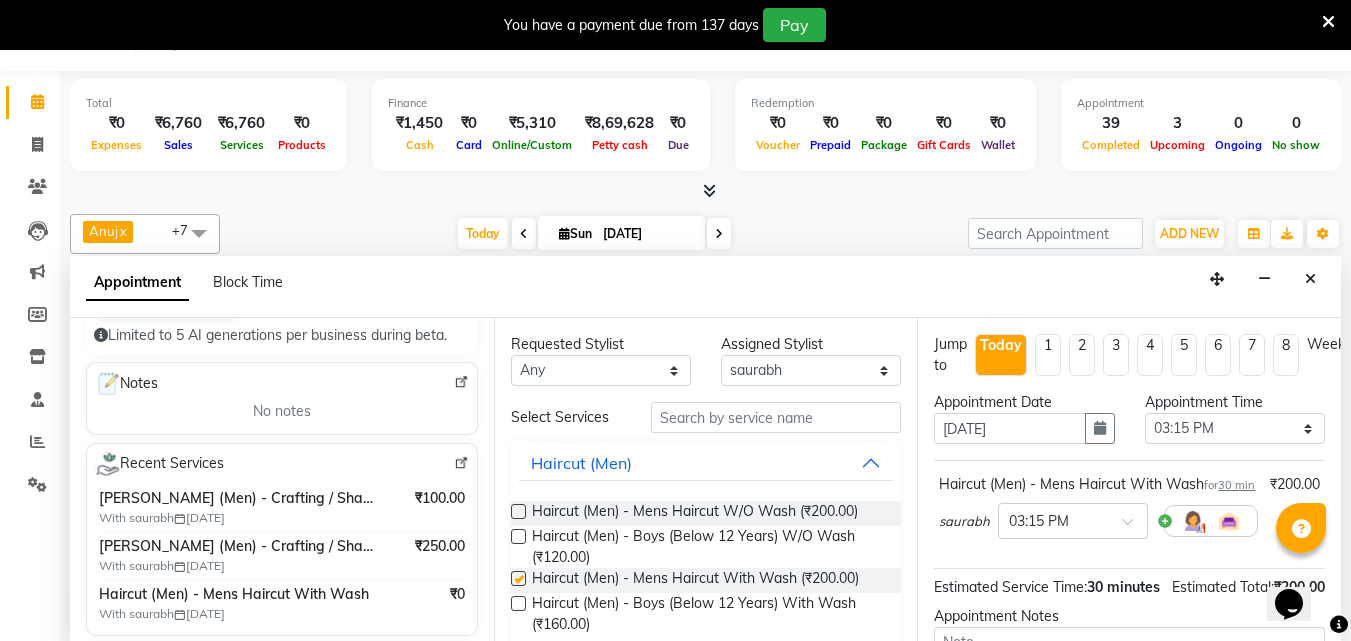 checkbox on "false" 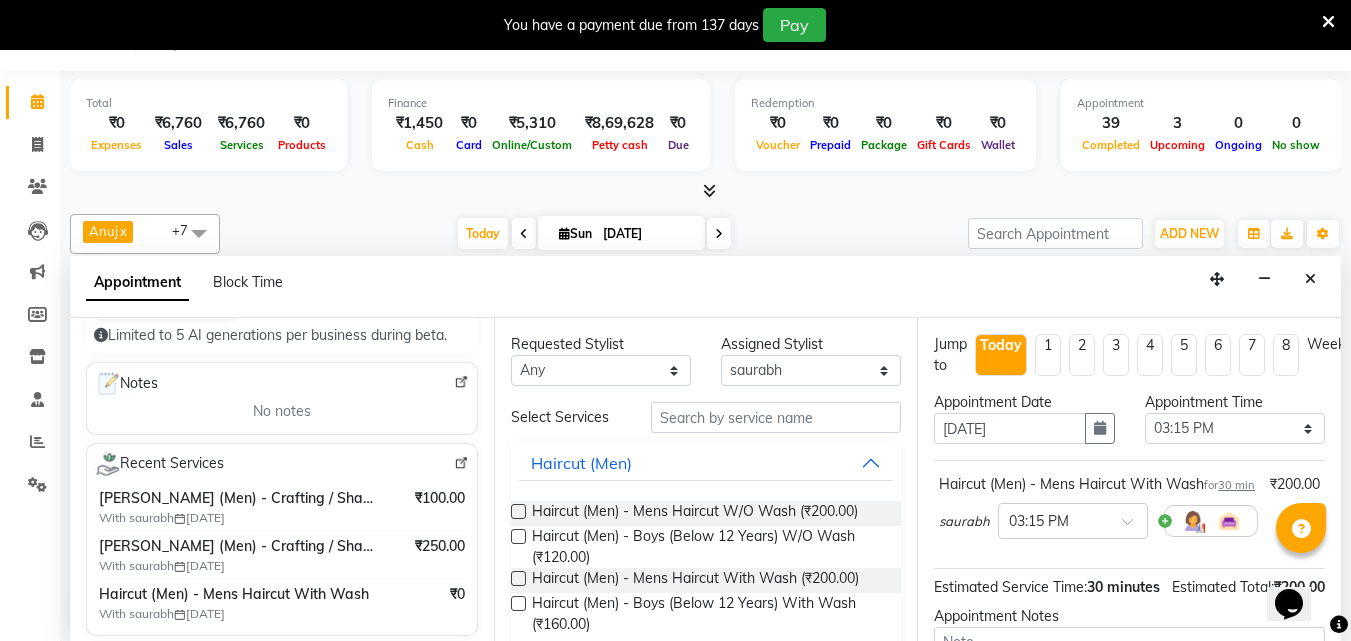 scroll, scrollTop: 282, scrollLeft: 0, axis: vertical 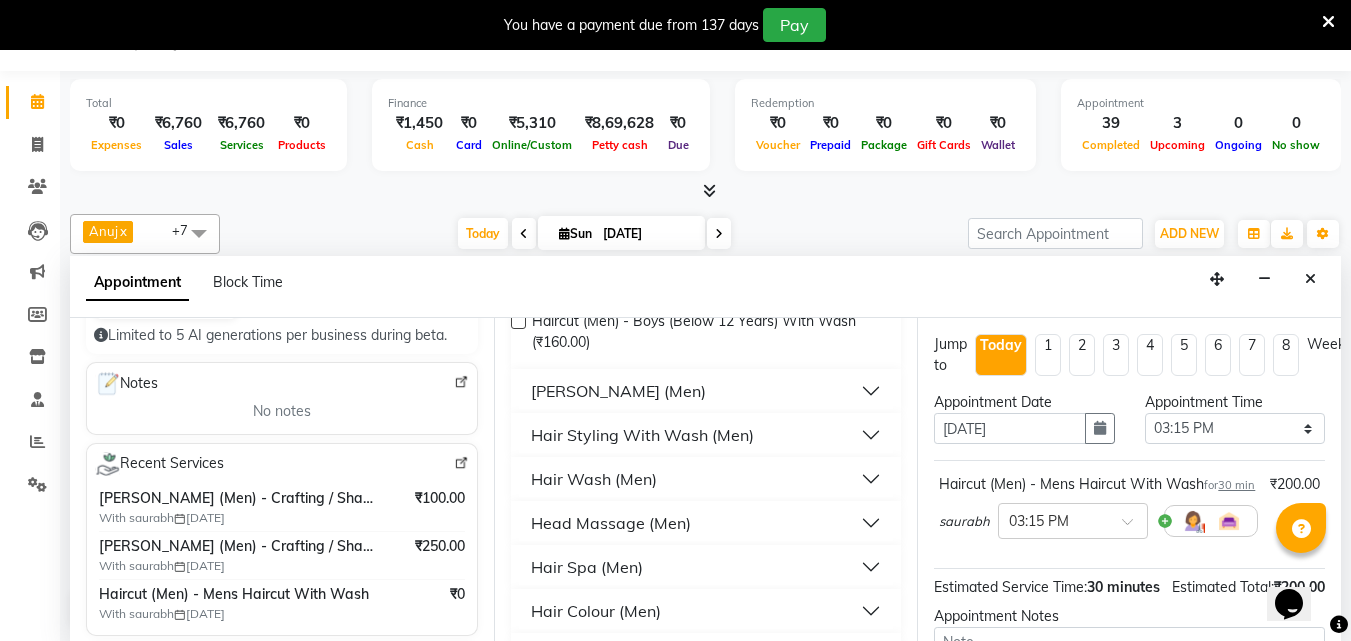 click on "[PERSON_NAME] (Men)" at bounding box center [706, 391] 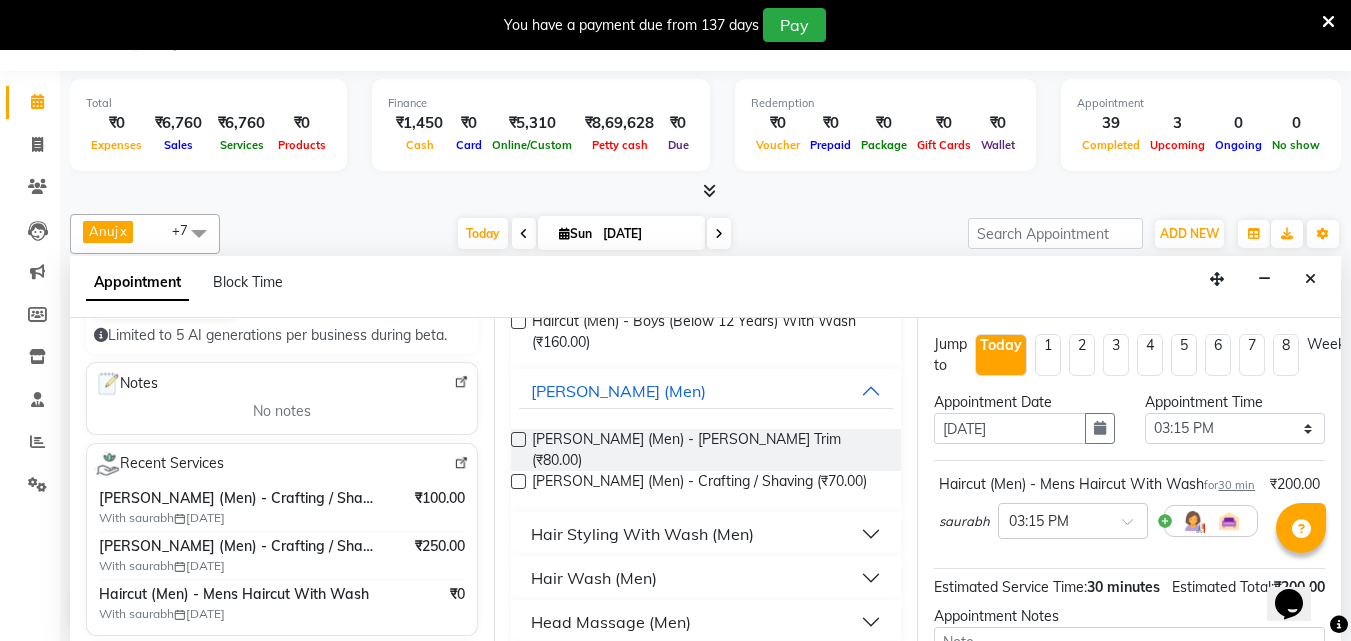 click at bounding box center (518, 481) 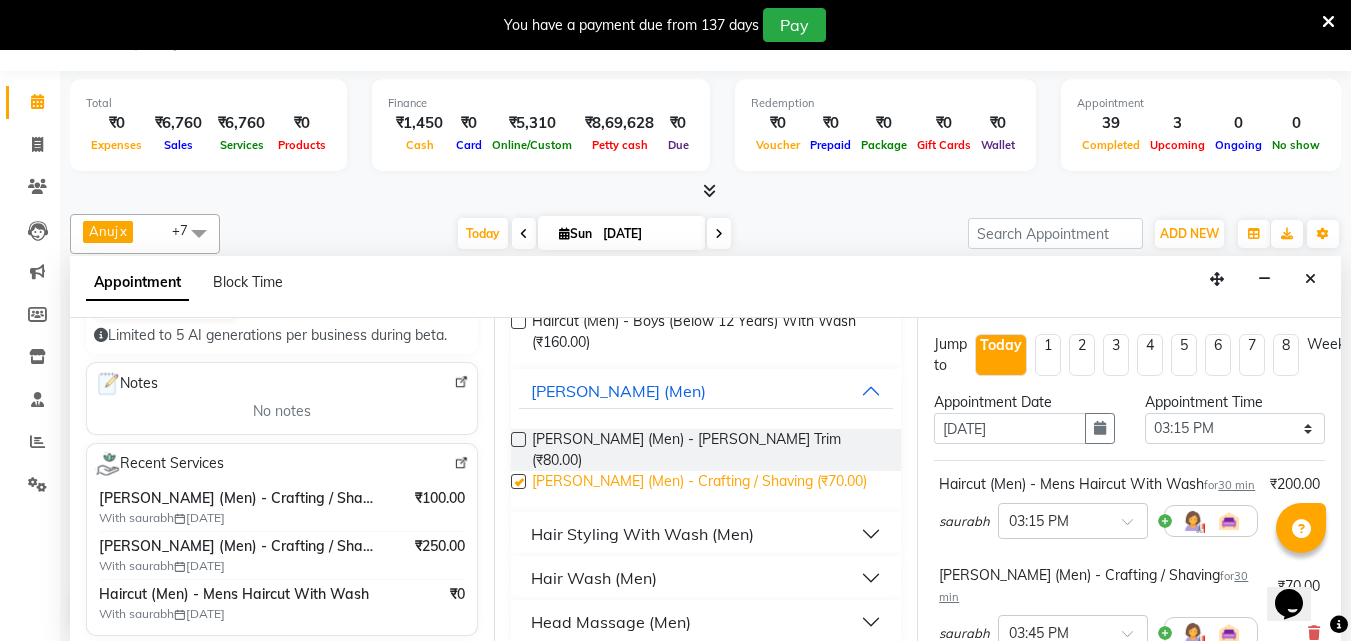 checkbox on "false" 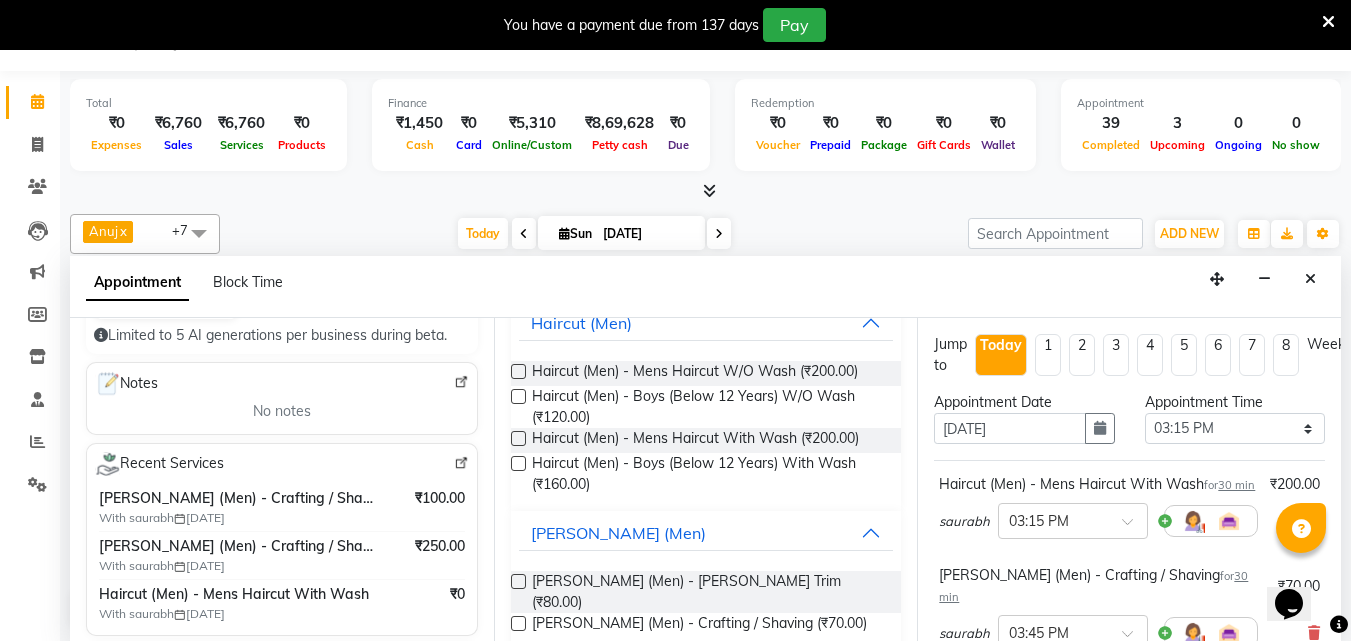 scroll, scrollTop: 118, scrollLeft: 0, axis: vertical 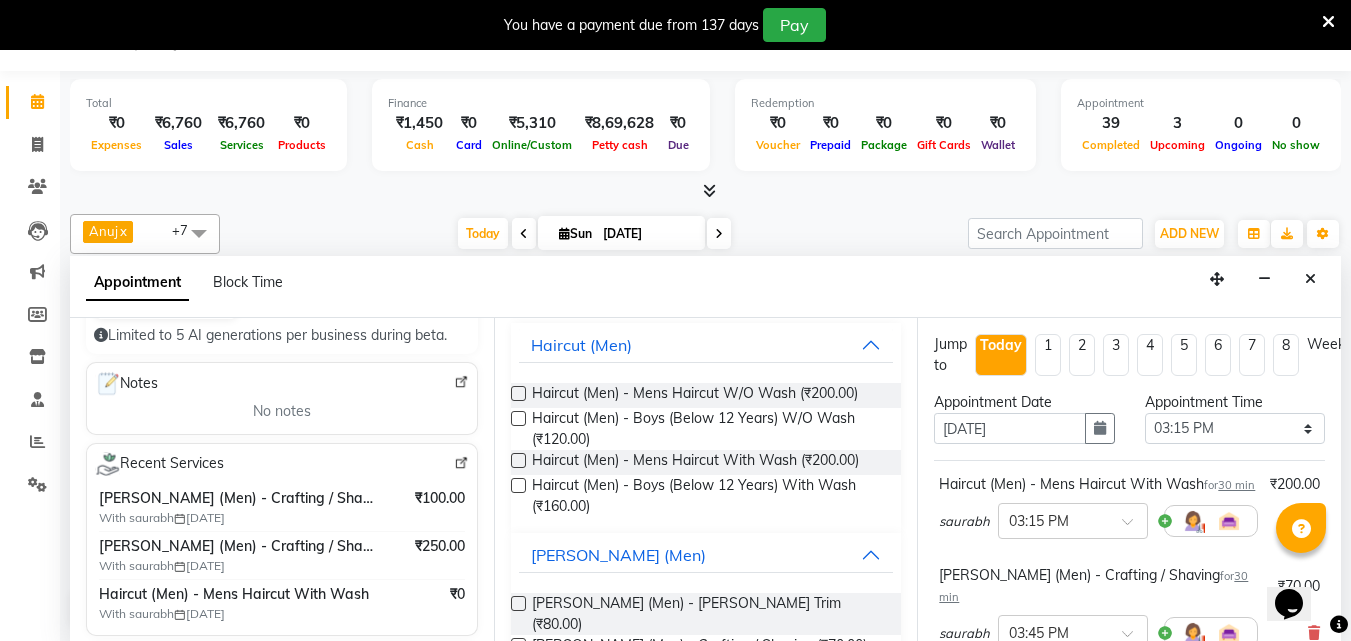 click at bounding box center [518, 460] 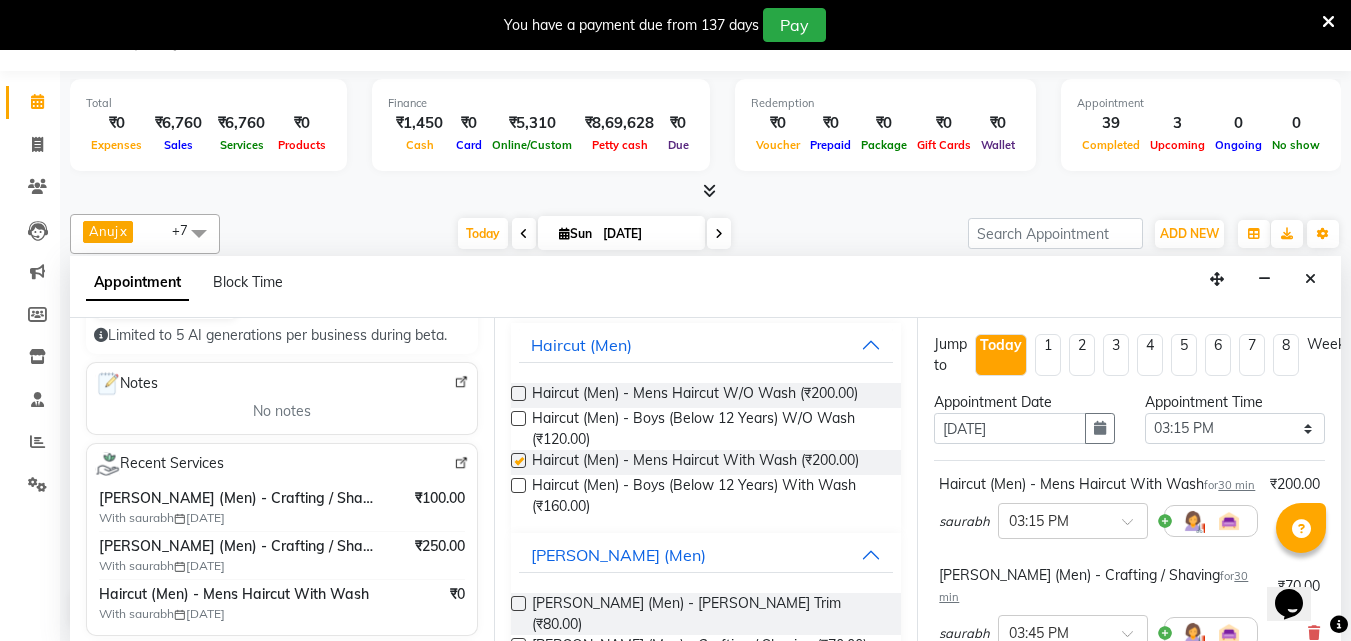 checkbox on "false" 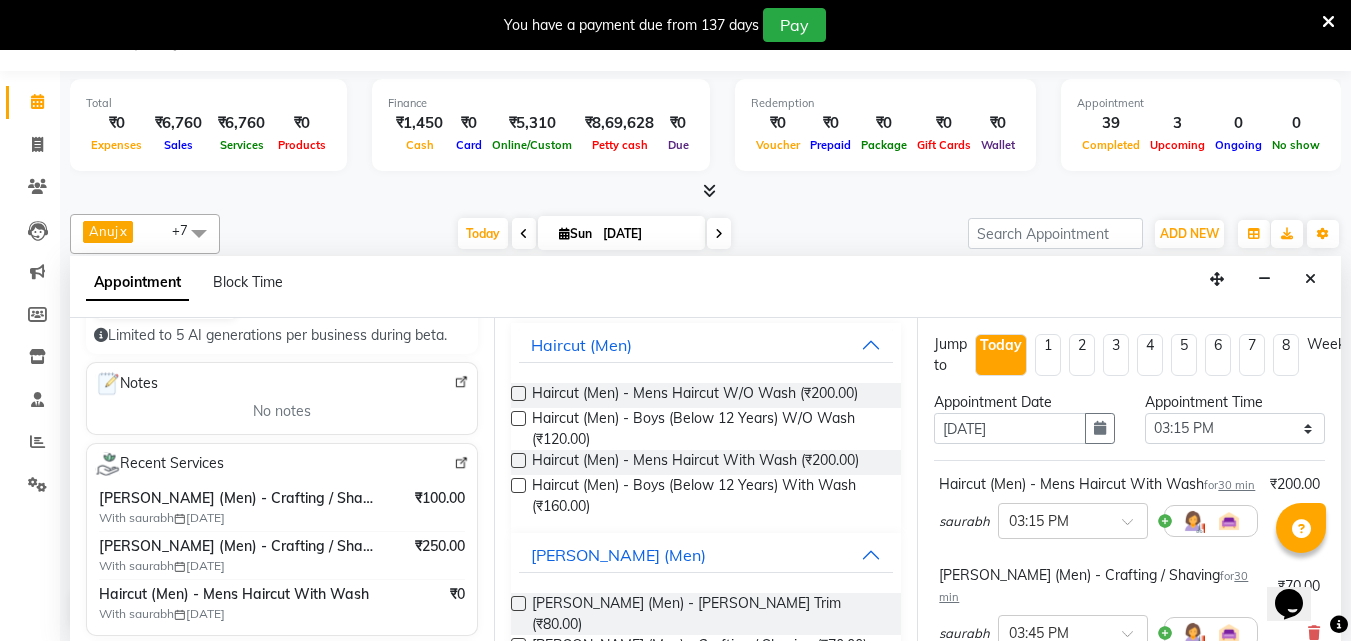click at bounding box center (518, 645) 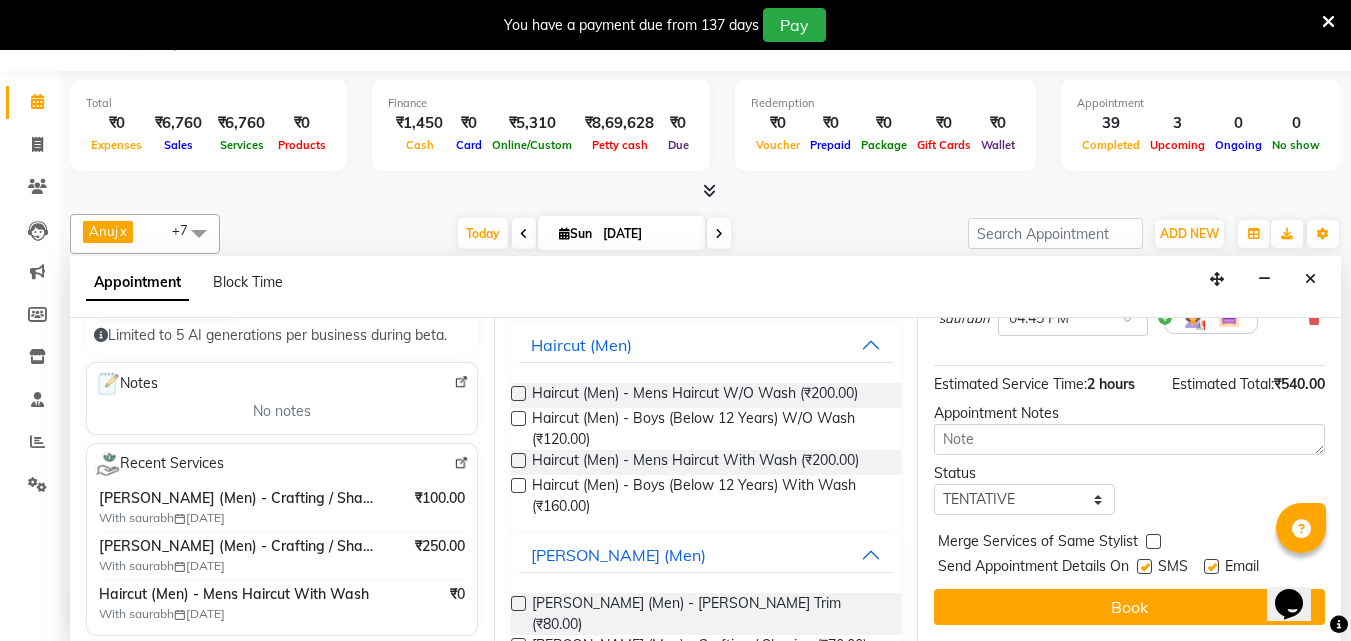 scroll, scrollTop: 533, scrollLeft: 0, axis: vertical 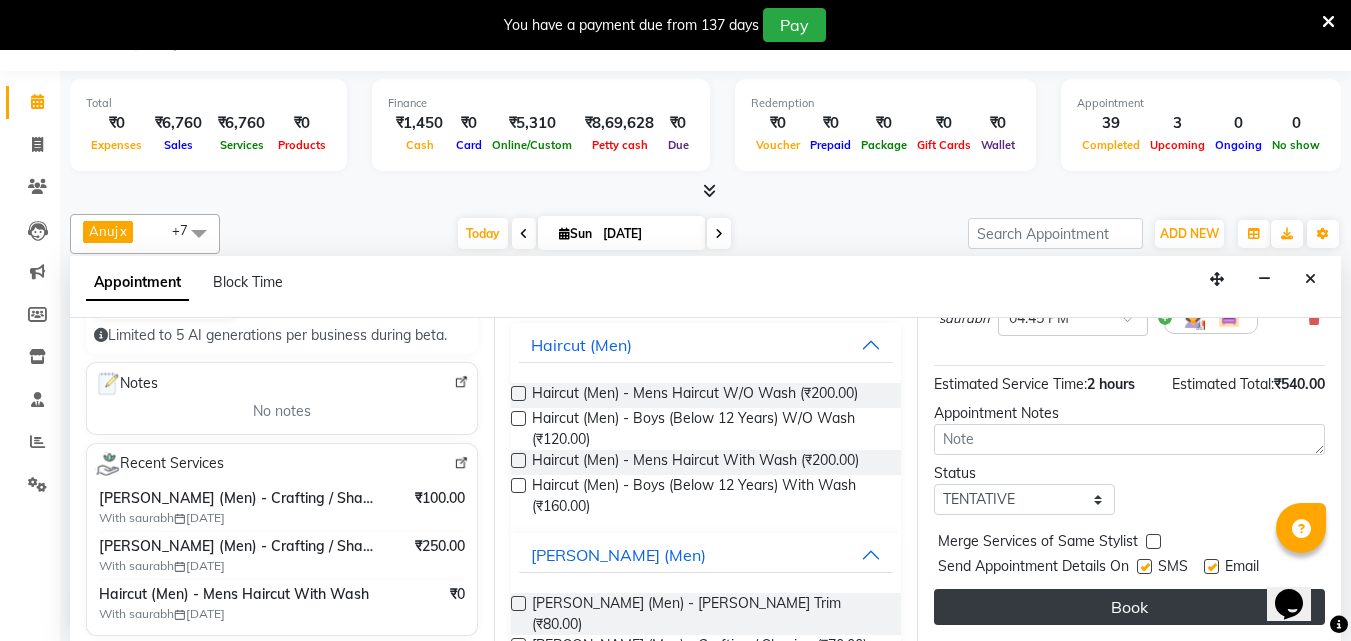 click on "Book" at bounding box center (1129, 607) 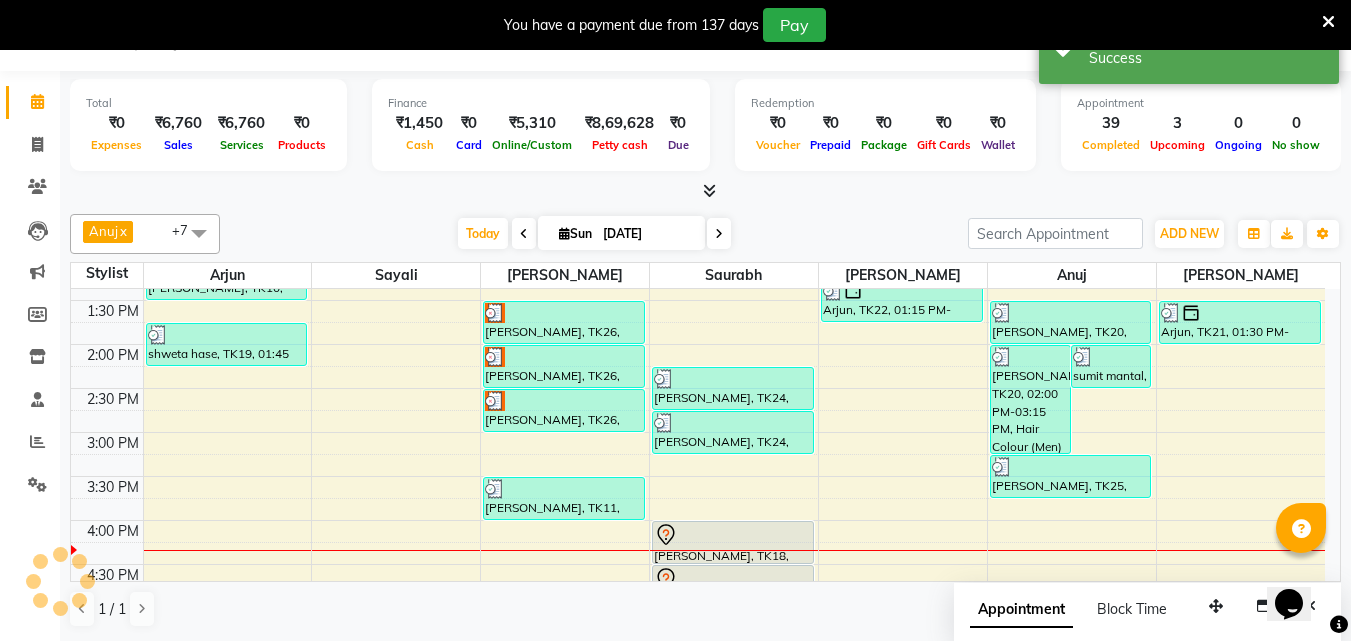 scroll, scrollTop: 0, scrollLeft: 0, axis: both 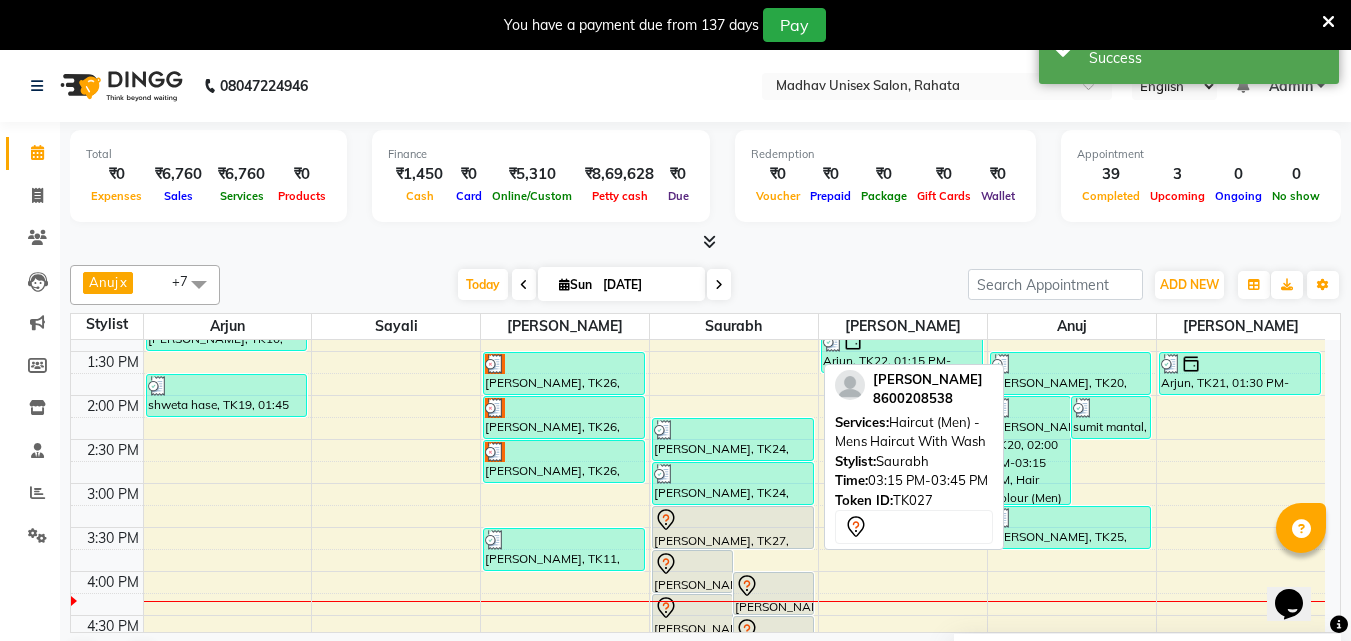 click at bounding box center [733, 520] 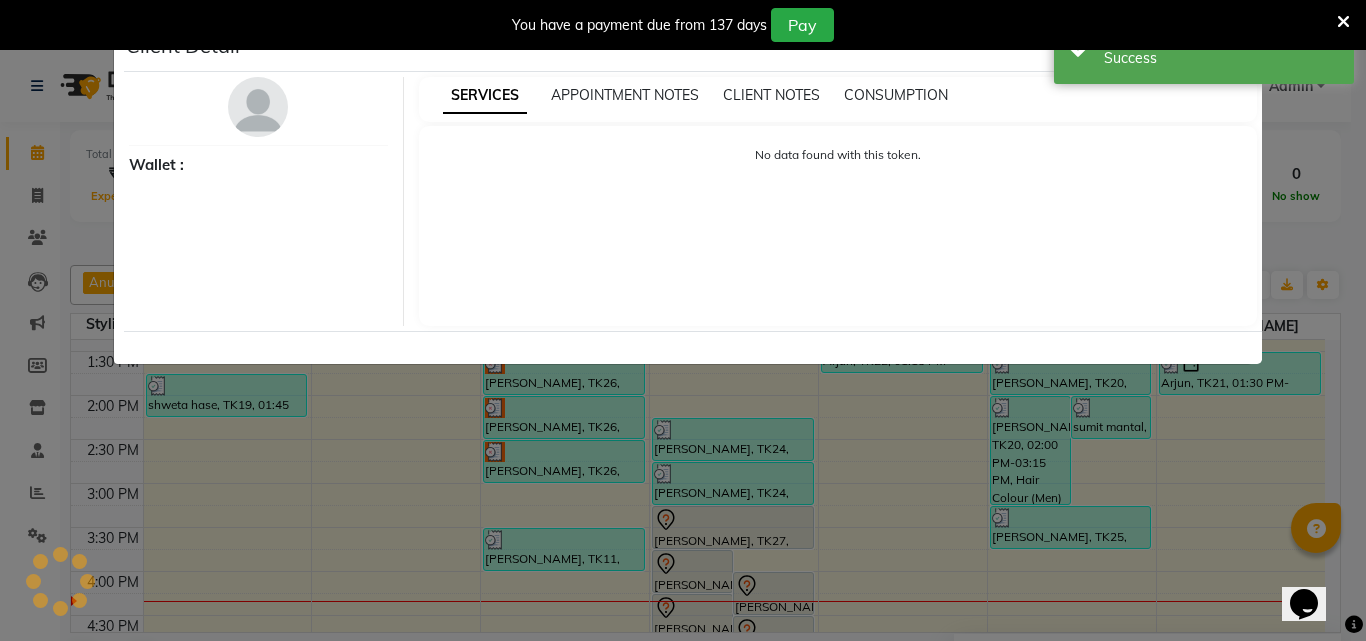 select on "7" 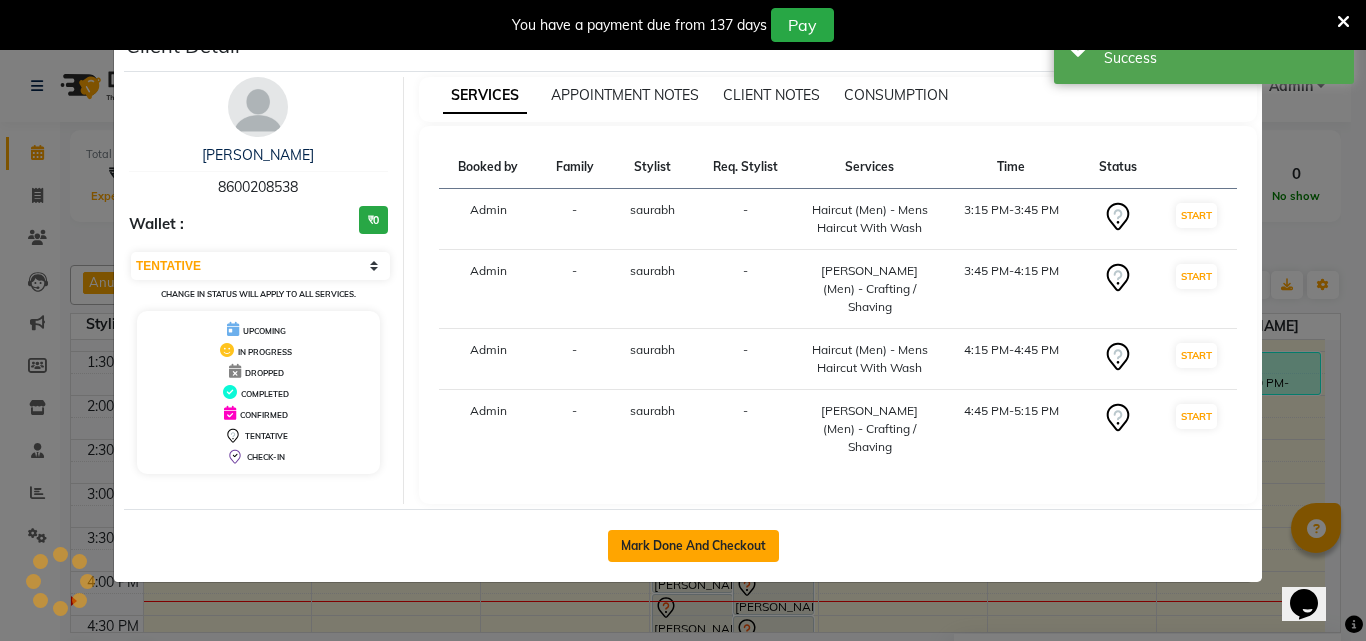 click on "Mark Done And Checkout" 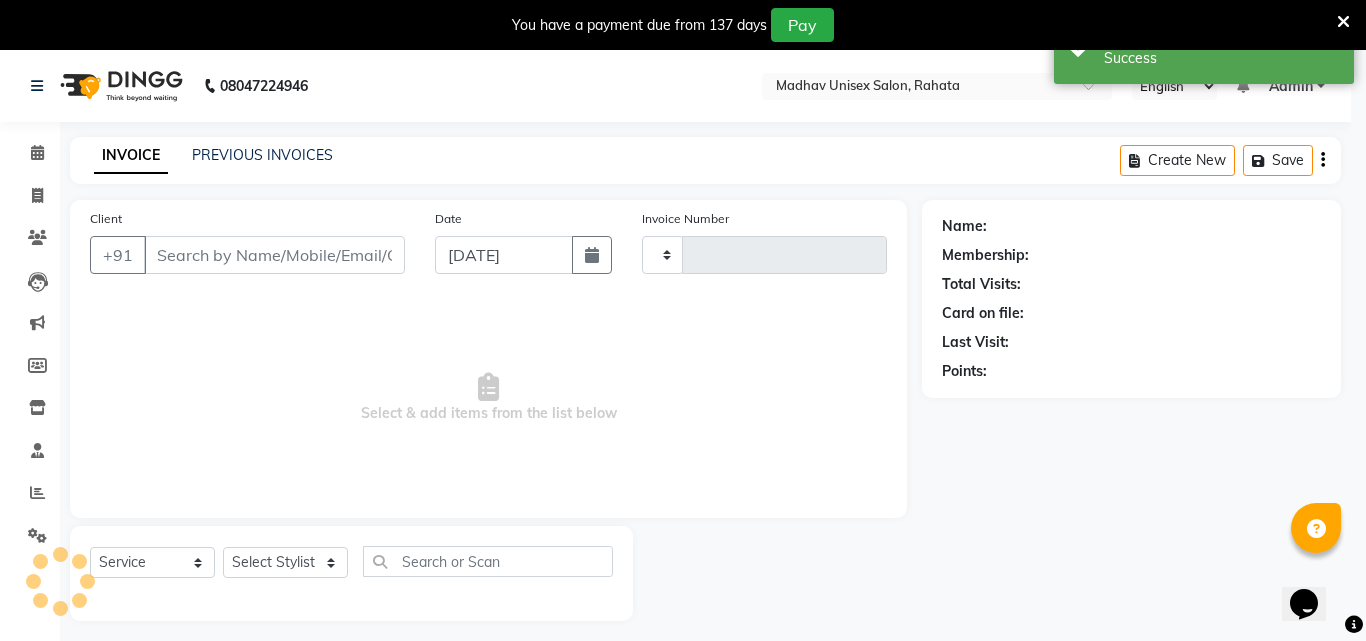 type on "1877" 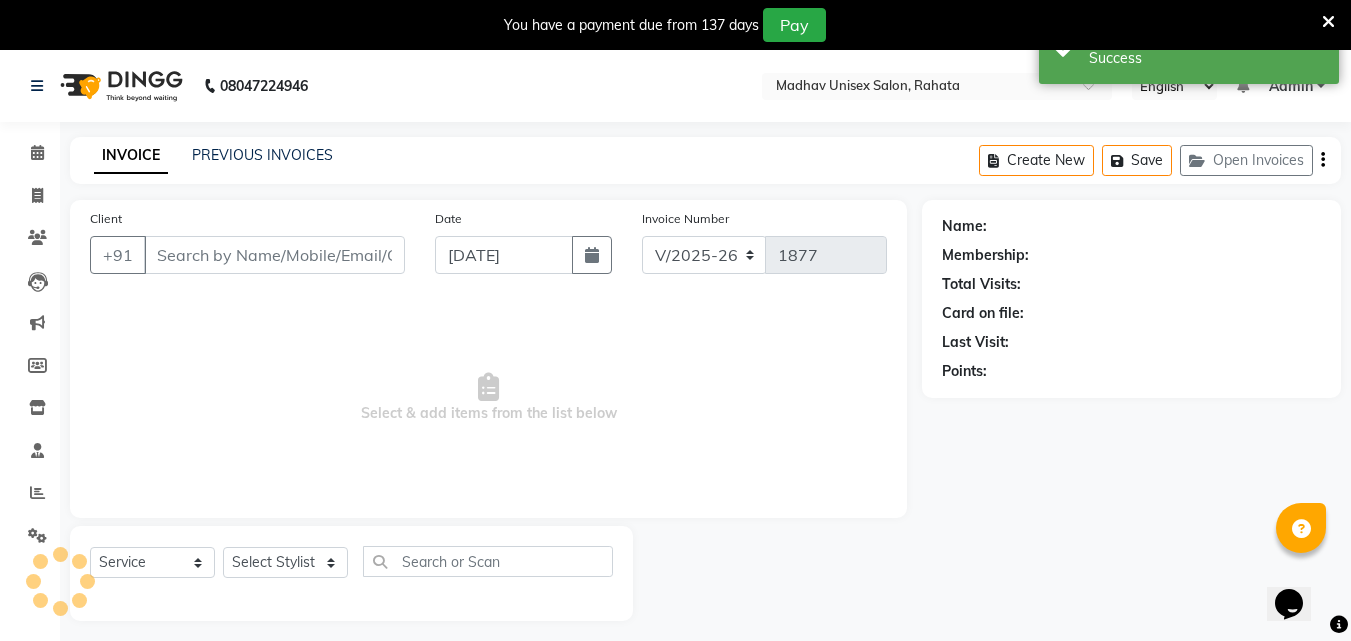 type on "8600208538" 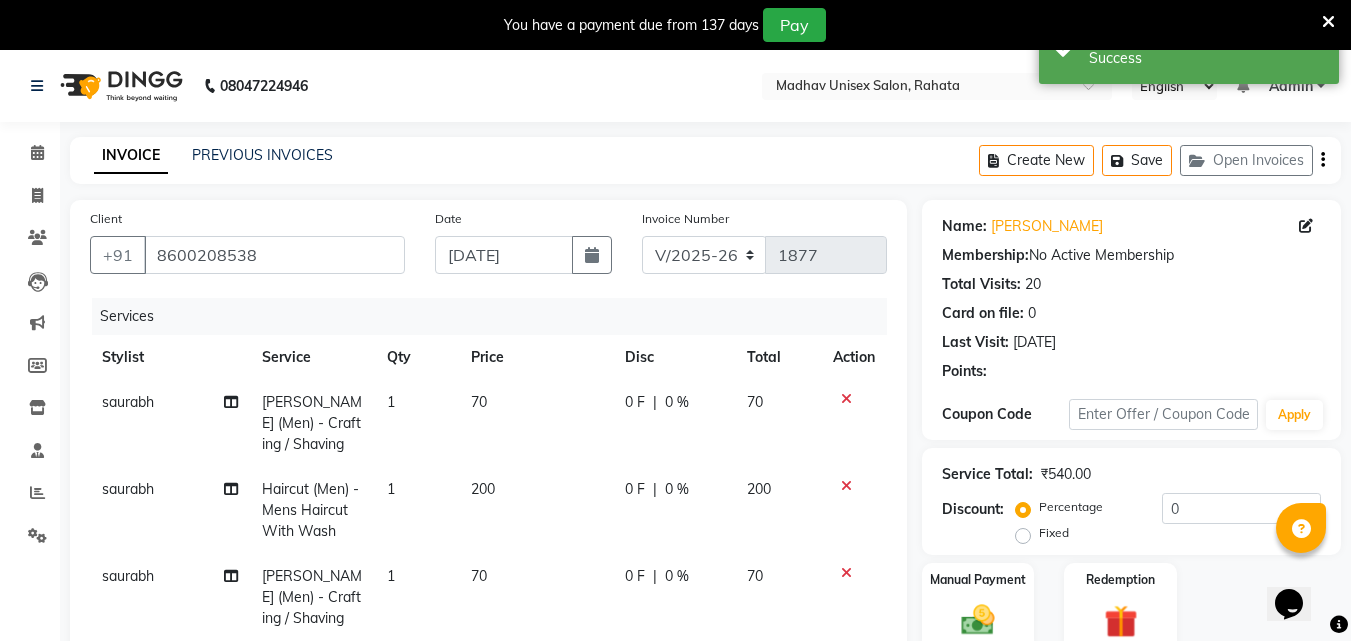 click on "70" 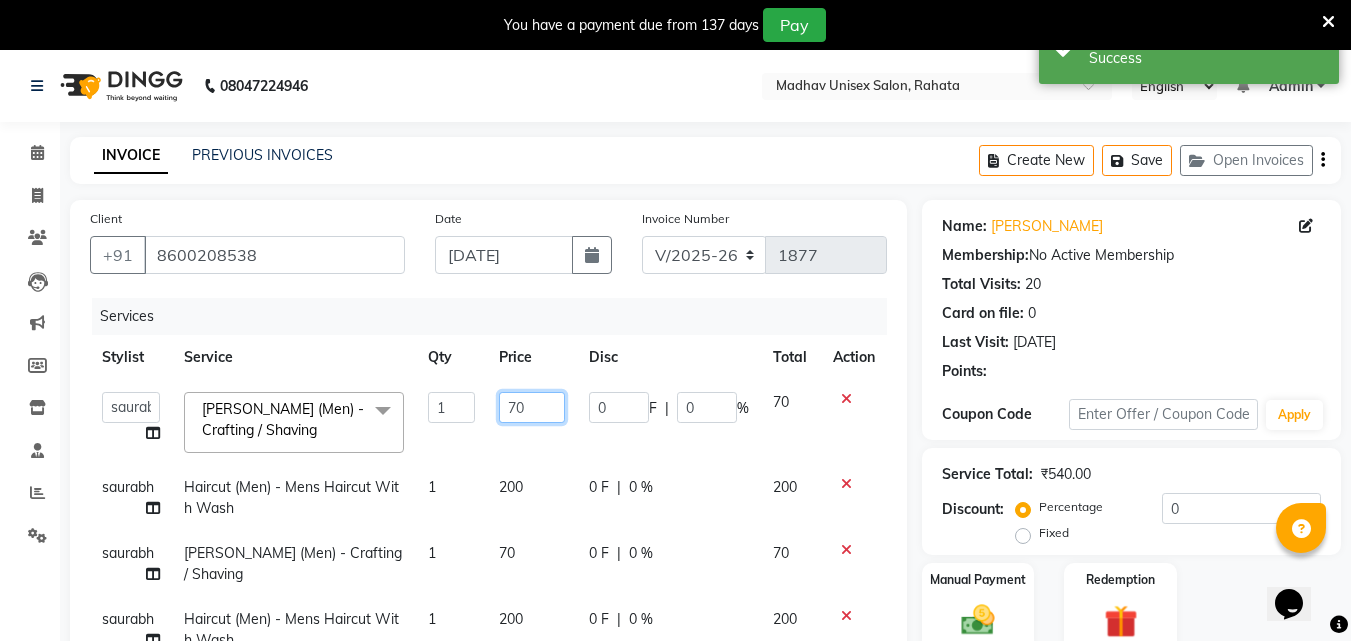 click on "70" 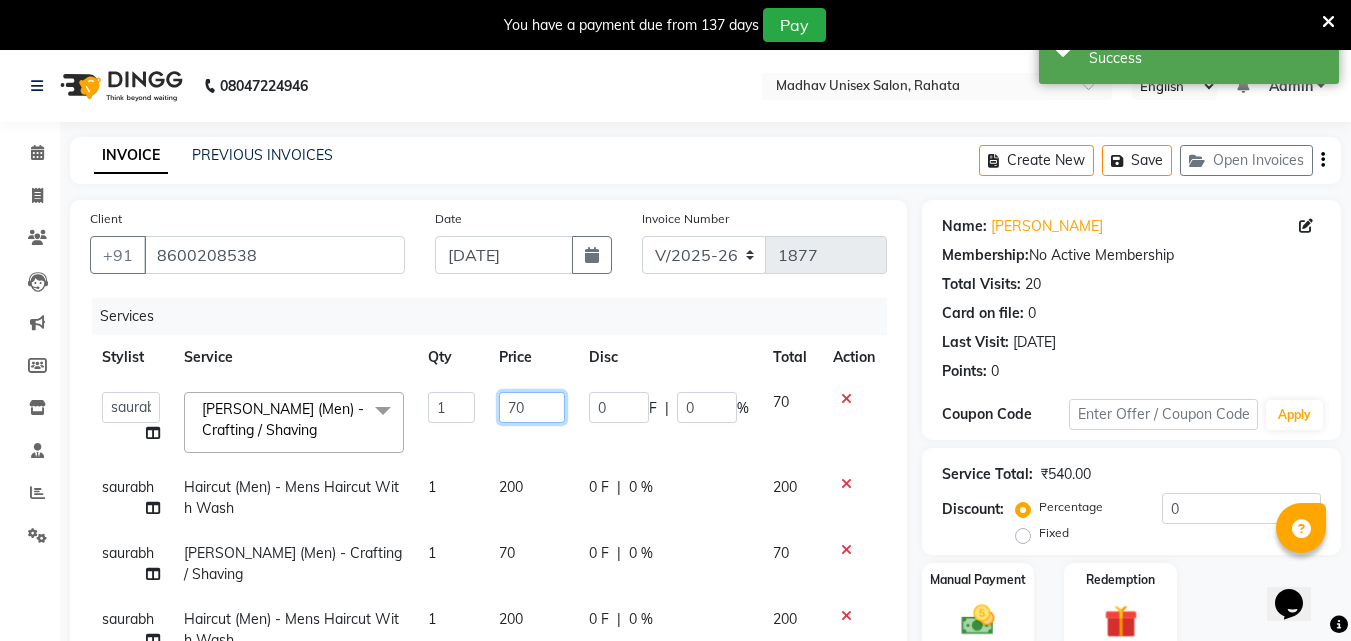 type on "7" 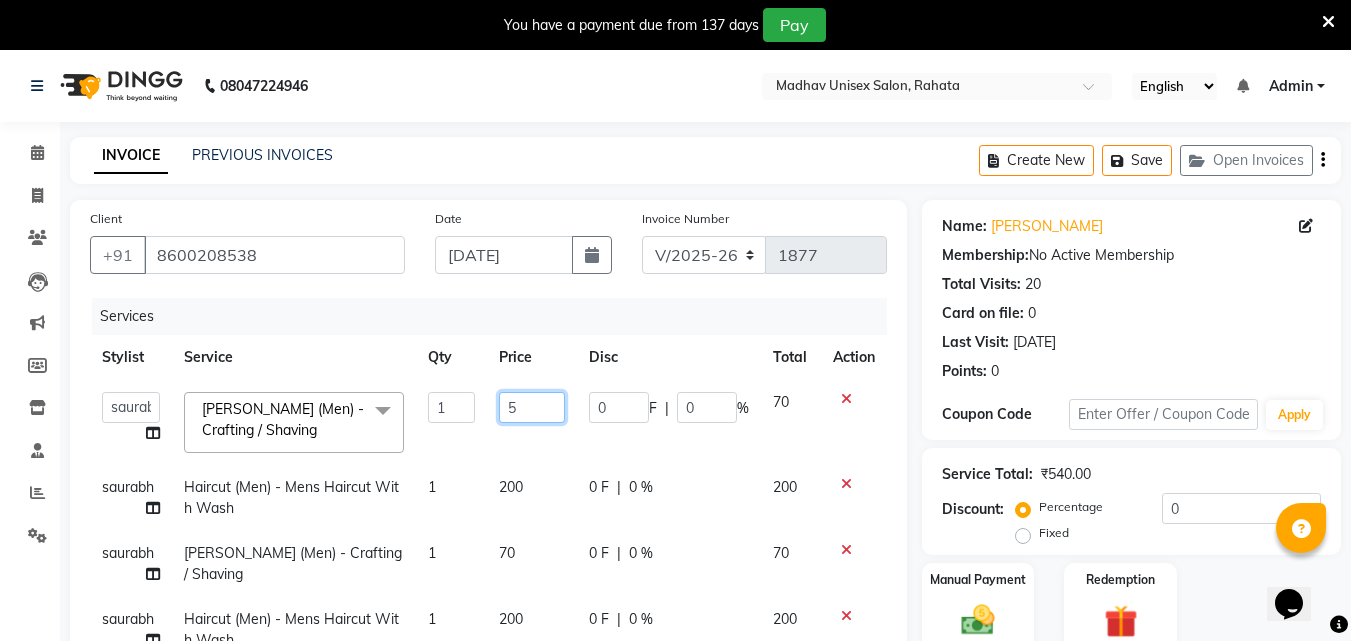 type on "50" 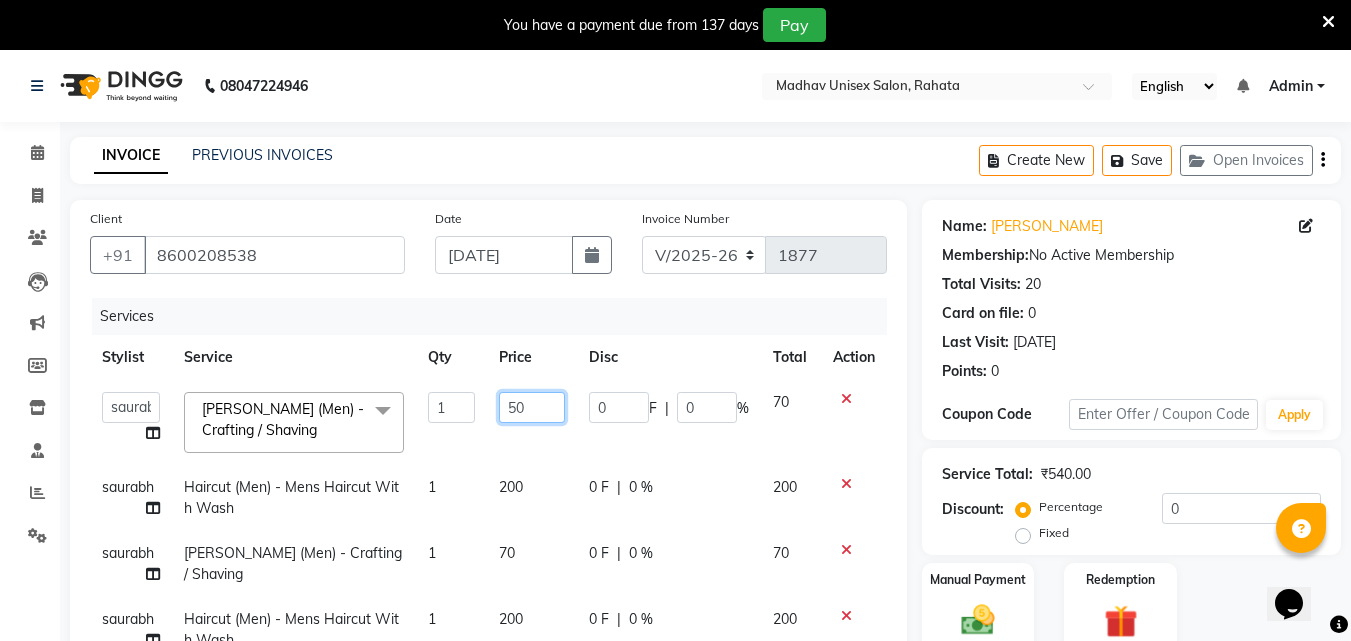 scroll, scrollTop: 271, scrollLeft: 0, axis: vertical 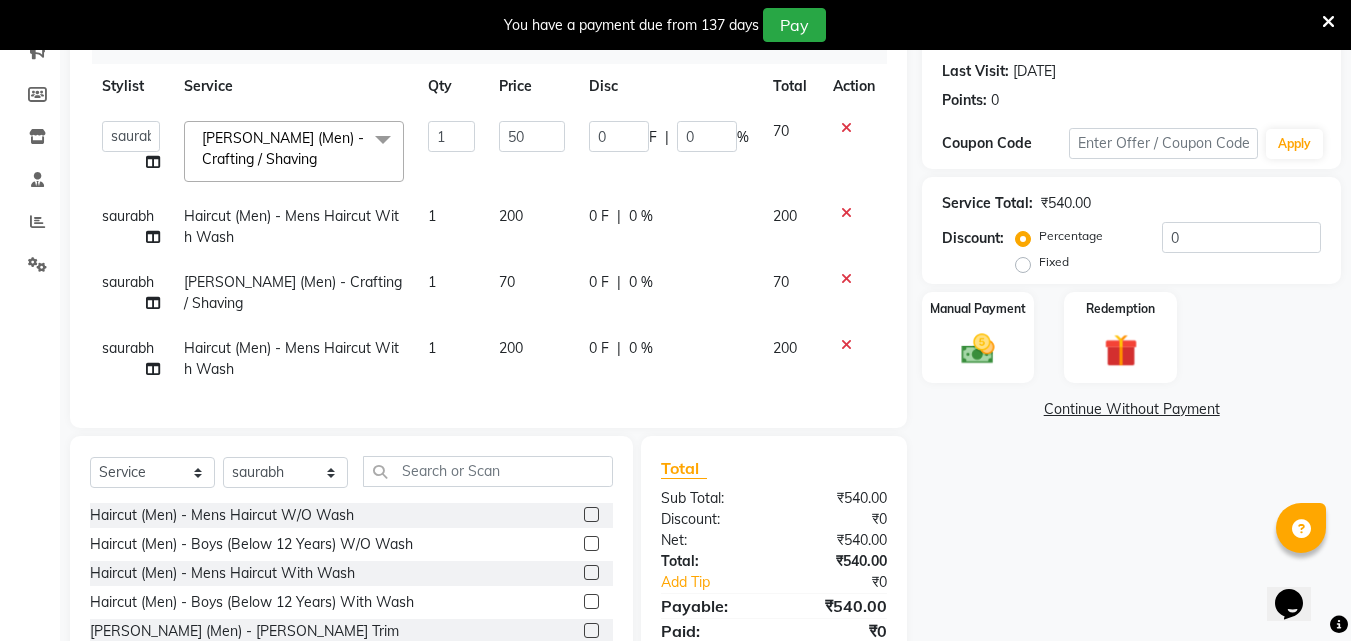 click on "Anuj   Arjun   [PERSON_NAME]   [PERSON_NAME]   [PERSON_NAME]   saurabh   [PERSON_NAME]   [PERSON_NAME] (Men)  - Crafting / Shaving  x Haircut (Men)  - Mens Haircut W/O Wash Haircut (Men)  - Boys (Below 12 Years) W/O Wash Haircut (Men)  - Mens Haircut With Wash Haircut (Men)  - Boys (Below 12 Years) With Wash [PERSON_NAME] (Men)  - [PERSON_NAME] Trim [PERSON_NAME] (Men)  - Crafting / Shaving Hair Styling With Wash (Men)  - Hair Styling With Wash Hair Wash (Men)  - Hair Wash Head Massage (Men)  - With Shampoo Head Massage (Men)  - Without Shampoo Hair Spa (Men)  - Hair Spa Hair Colour (Men)  - Colour Streaks - Marjirel Hair Colour (Men)  - Colour Streaks - Inoa Hair Colour (Men)  - Colour Streaks - Funky Colour Global Highlights (Men)  - Global Highlights Globle Colour (Men)  - Majirel Globle Colour (Men)  - Side Lockes Globle Colour (Men) - raaga revlon  Inoa (Men)  - Globle Hair Inoa (Men)  - Side Lockes Inoa (Men)  - [PERSON_NAME] Treatments (Men)  - Clear Dose Treatments (Men)  - Powermix Treatments (Men)  - Seryoxyl Texture (Men)  -  Straightning 1 0" 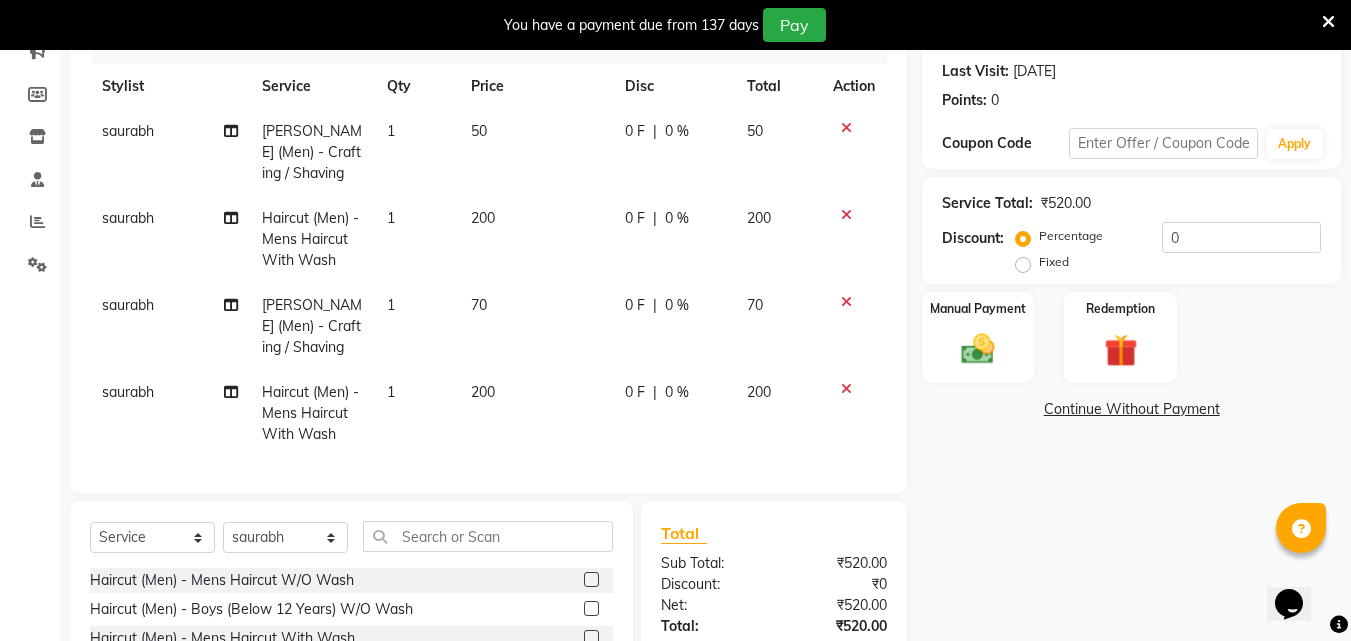 click on "70" 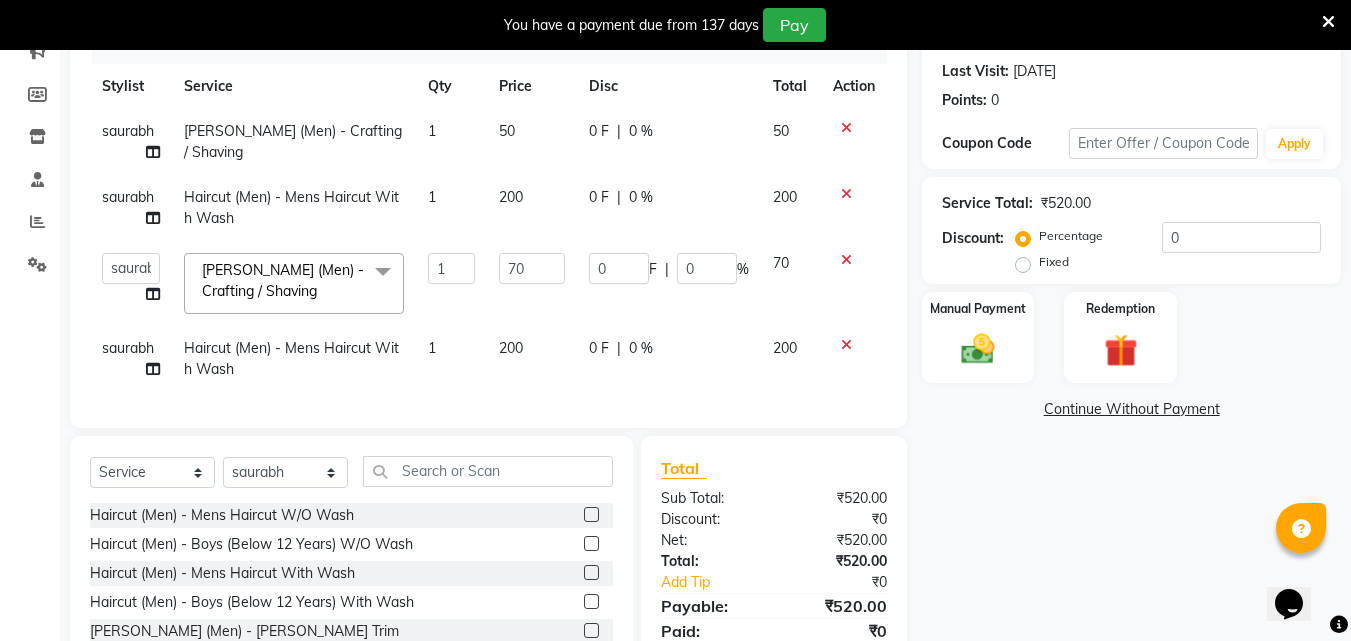 click 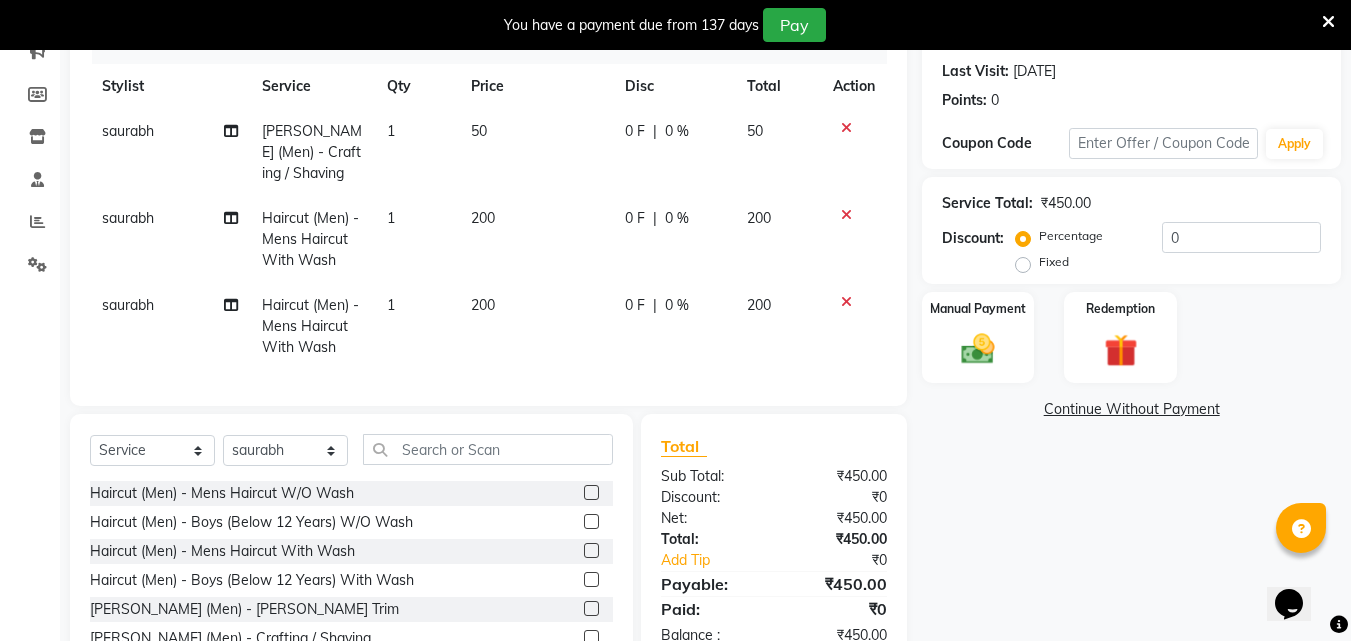 click on "saurabh" 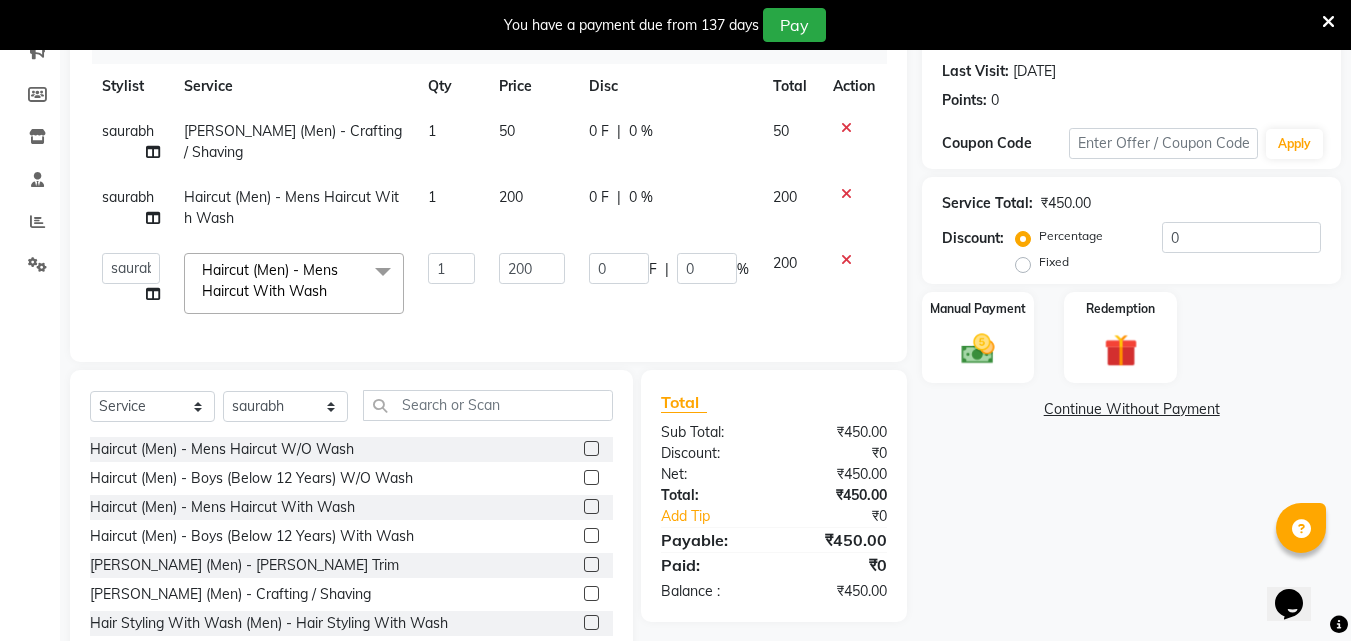 drag, startPoint x: 144, startPoint y: 286, endPoint x: 144, endPoint y: 275, distance: 11 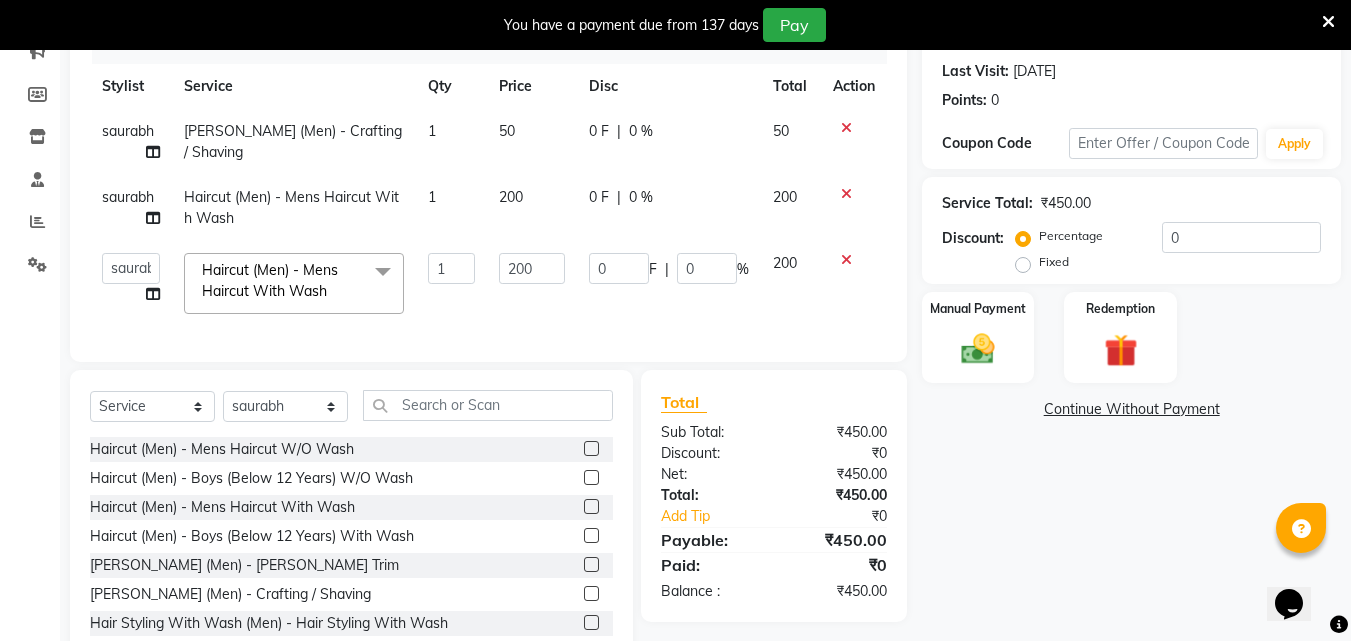 click on "[PERSON_NAME]   [PERSON_NAME]   [PERSON_NAME]   saurabh   [PERSON_NAME]" 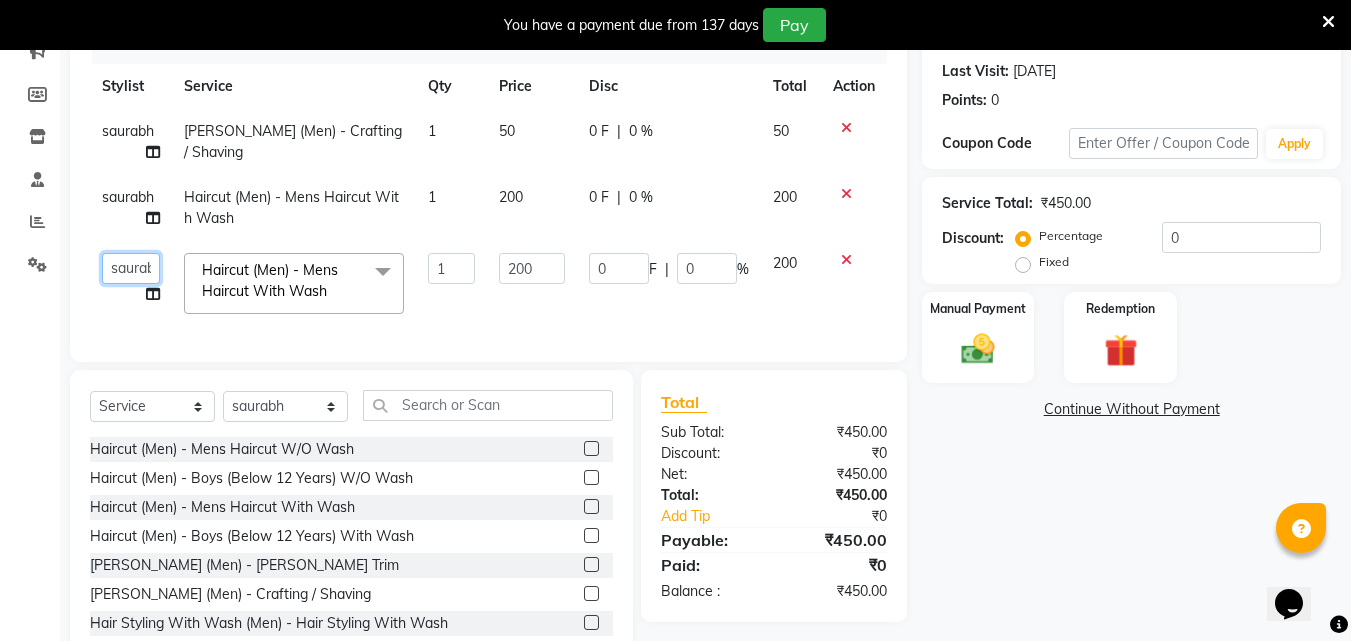 click on "[PERSON_NAME]   [PERSON_NAME]   [PERSON_NAME]   saurabh   [PERSON_NAME]" 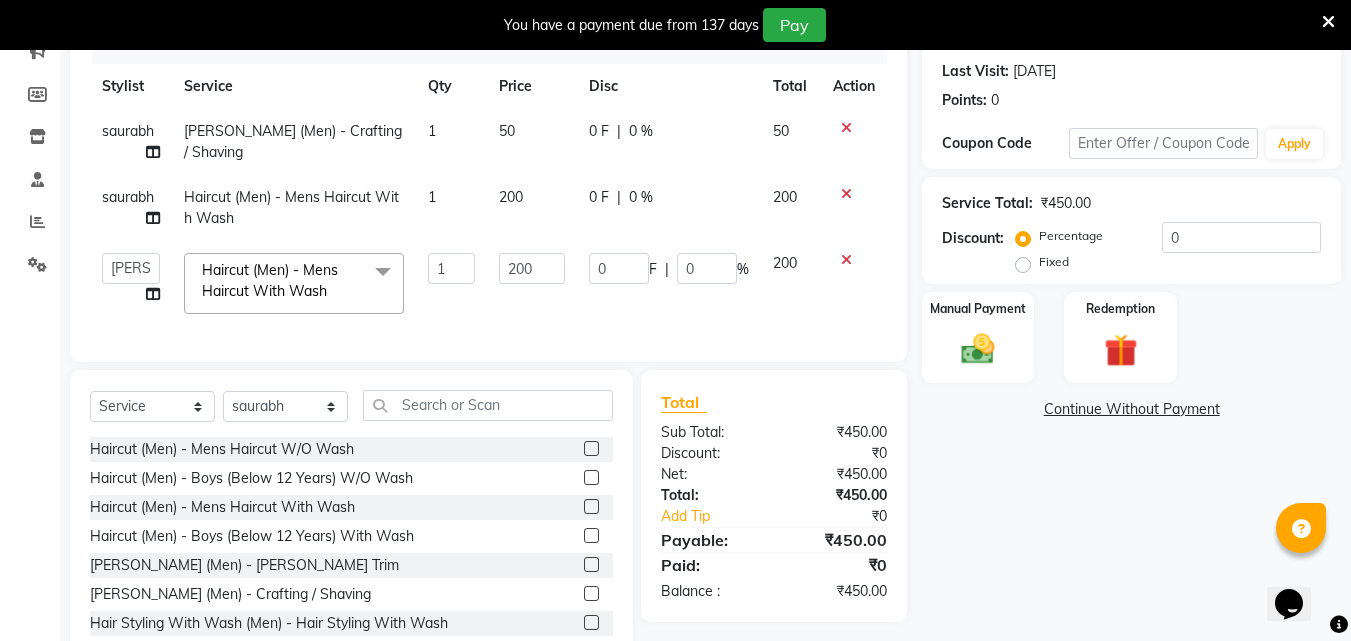 select on "14048" 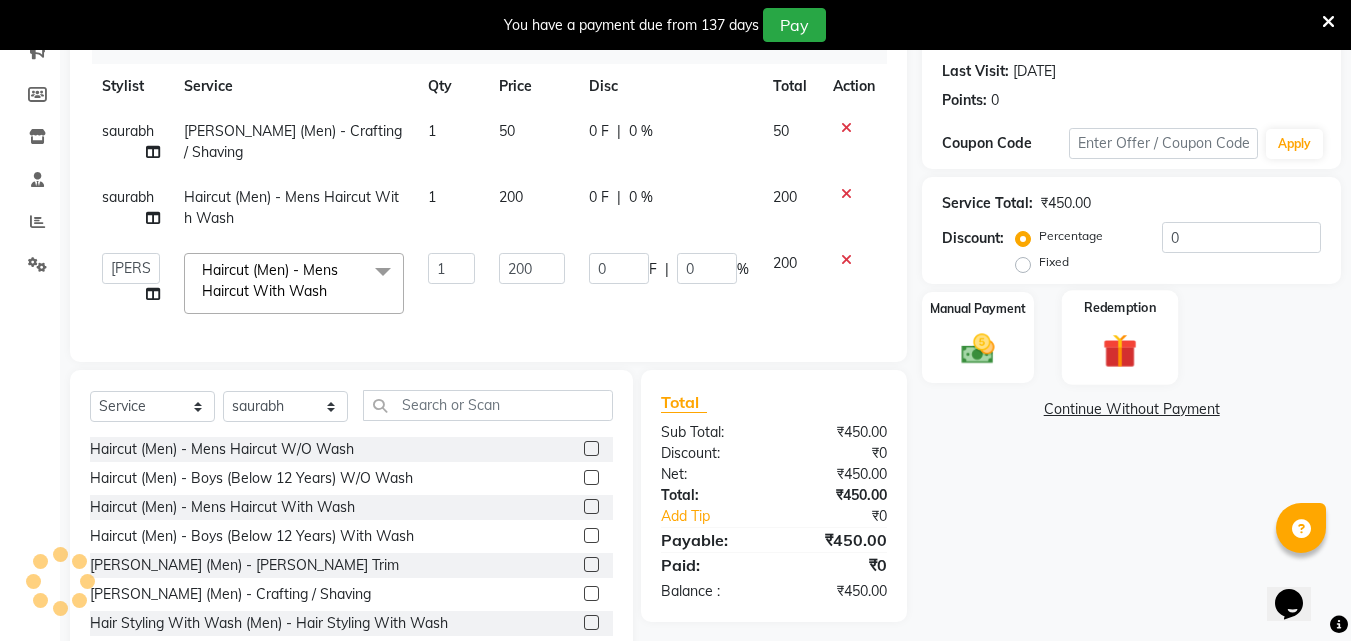 scroll, scrollTop: 340, scrollLeft: 0, axis: vertical 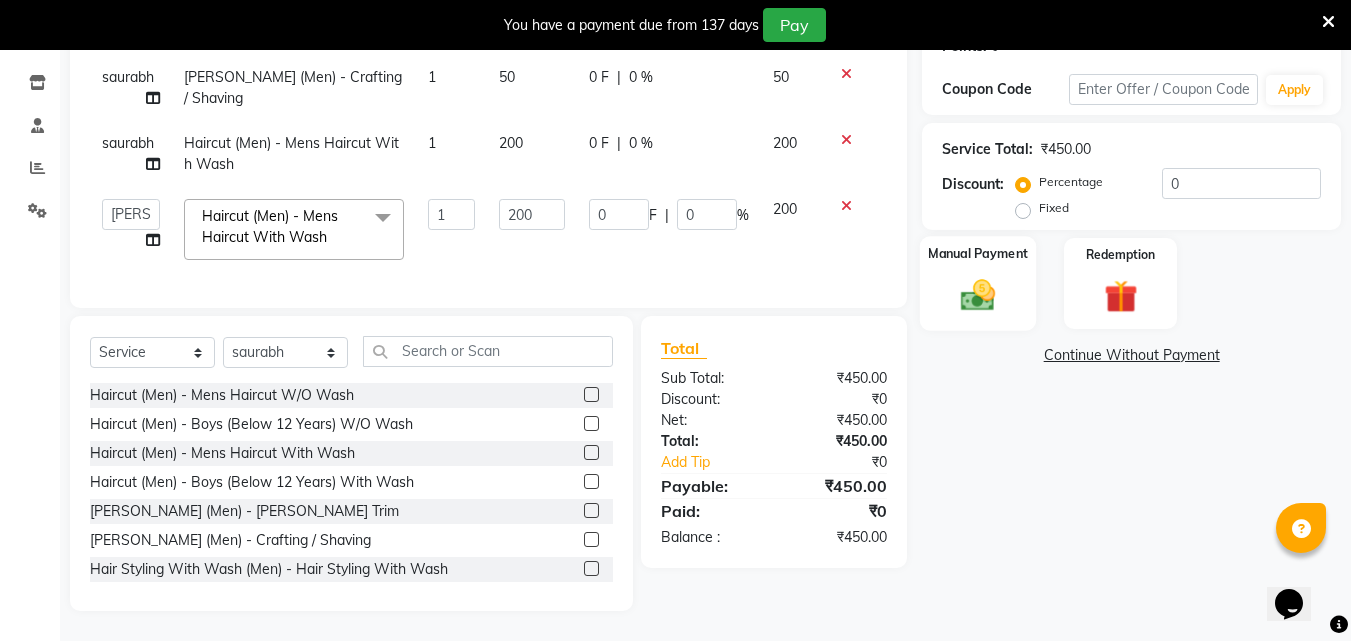 click 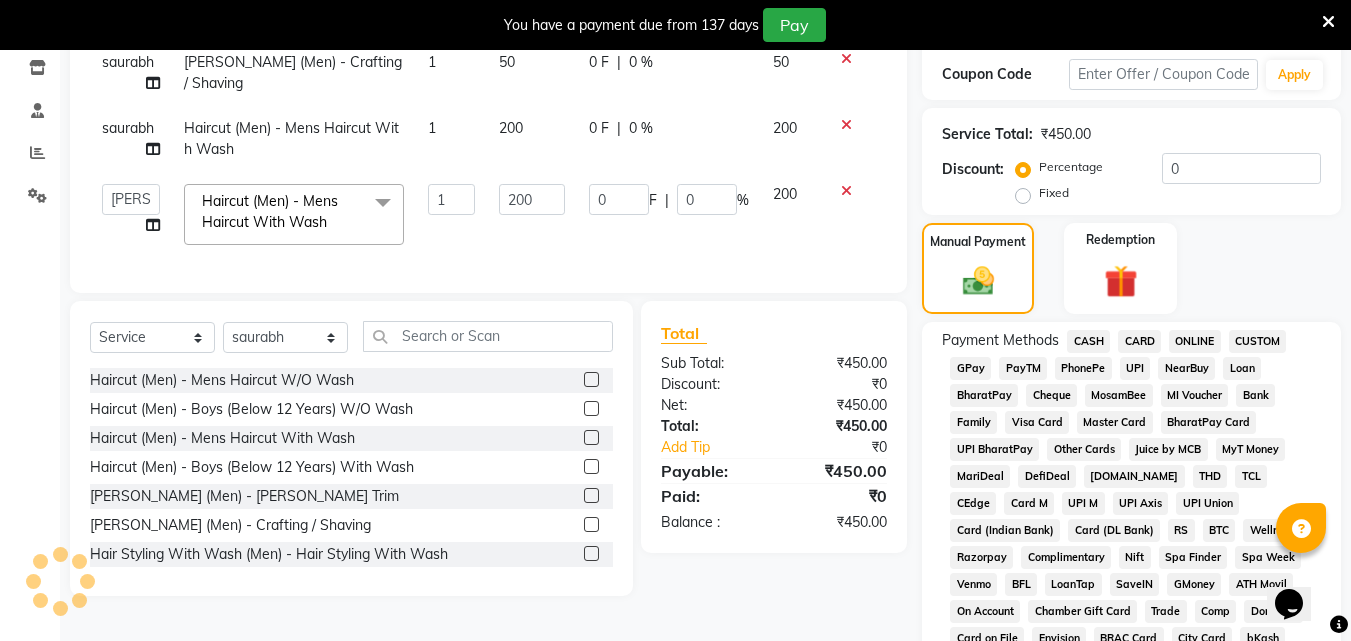 click on "ONLINE" 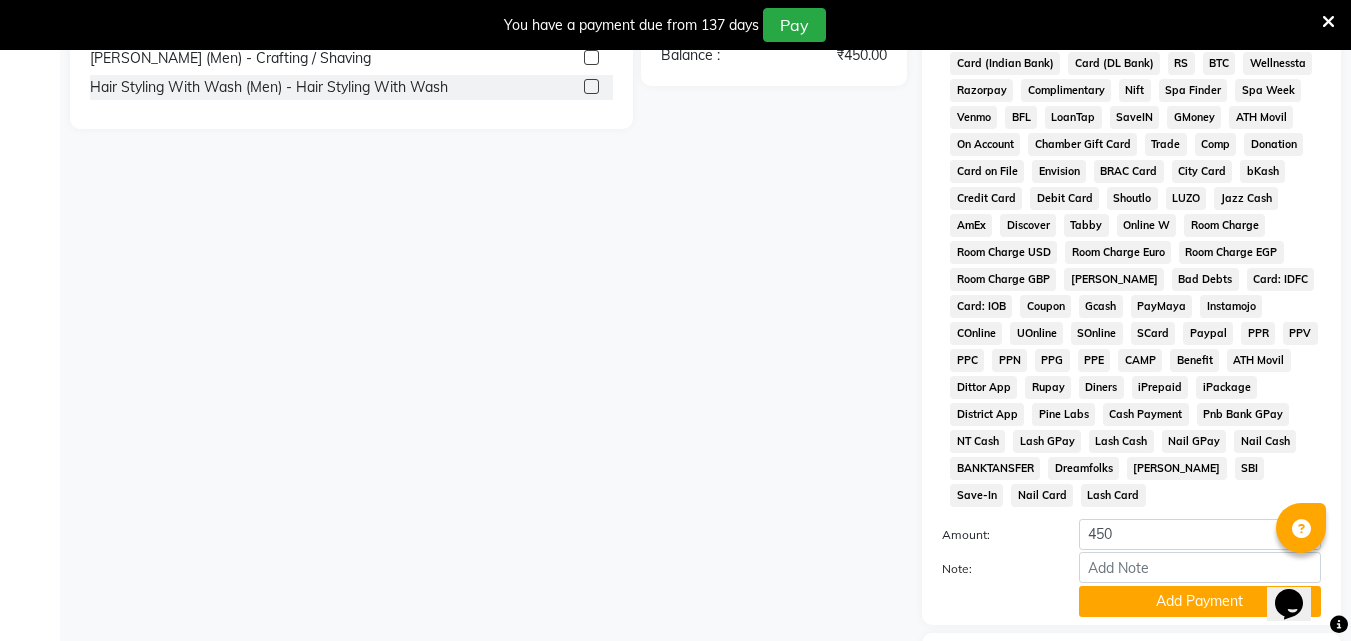 scroll, scrollTop: 911, scrollLeft: 0, axis: vertical 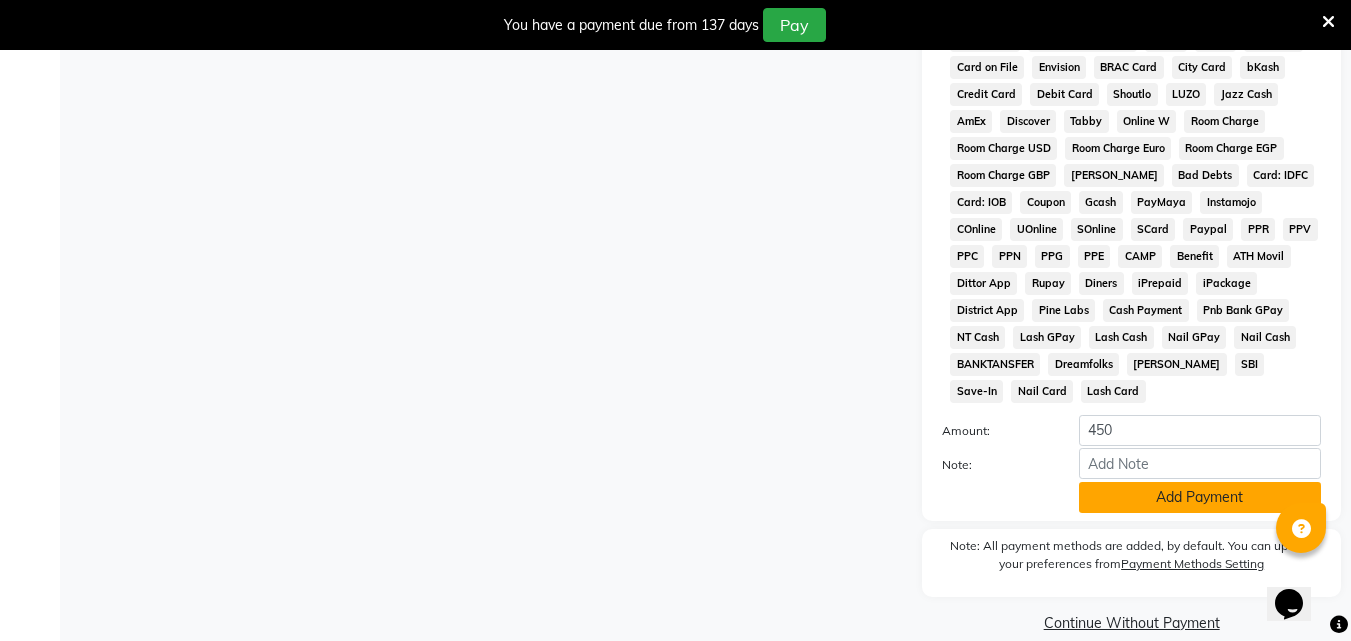 click on "Add Payment" 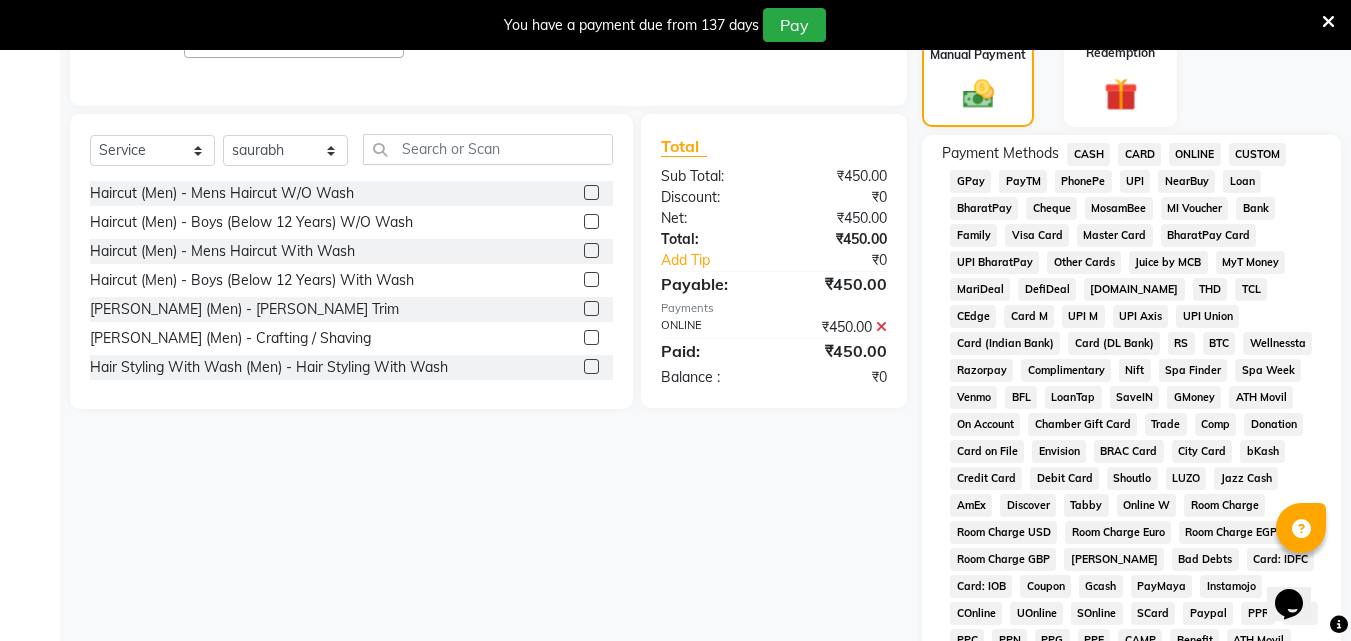 scroll, scrollTop: 918, scrollLeft: 0, axis: vertical 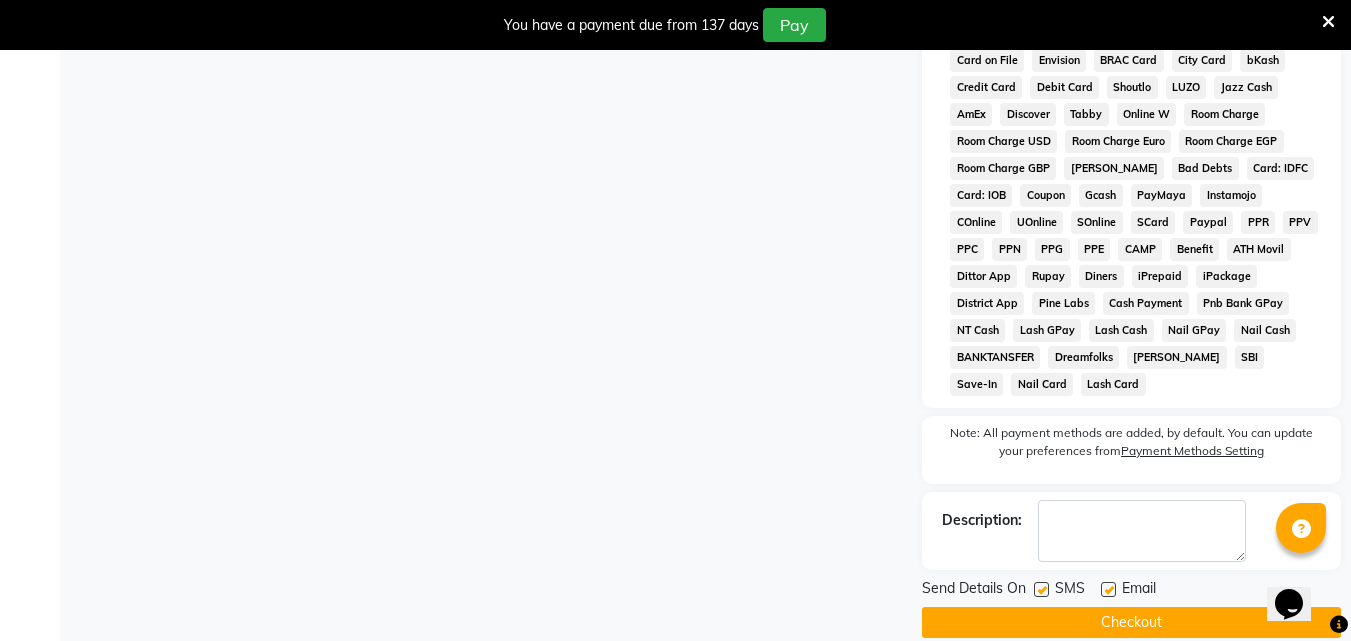 click on "Checkout" 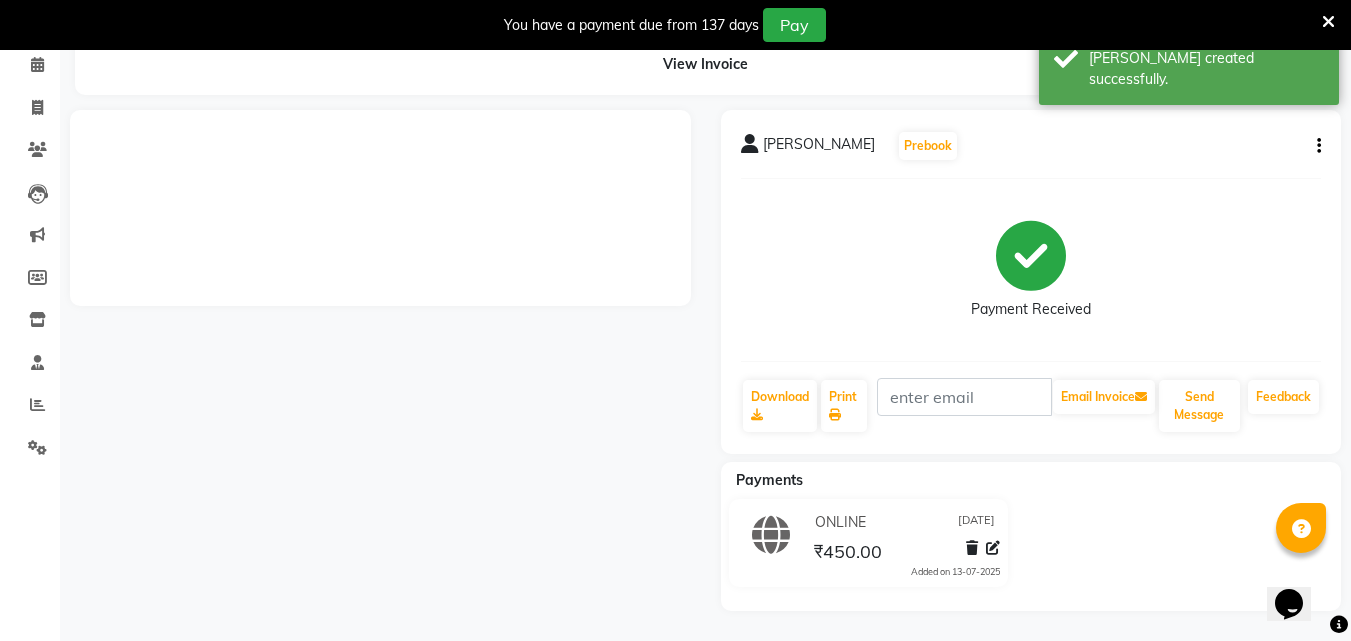scroll, scrollTop: 269, scrollLeft: 0, axis: vertical 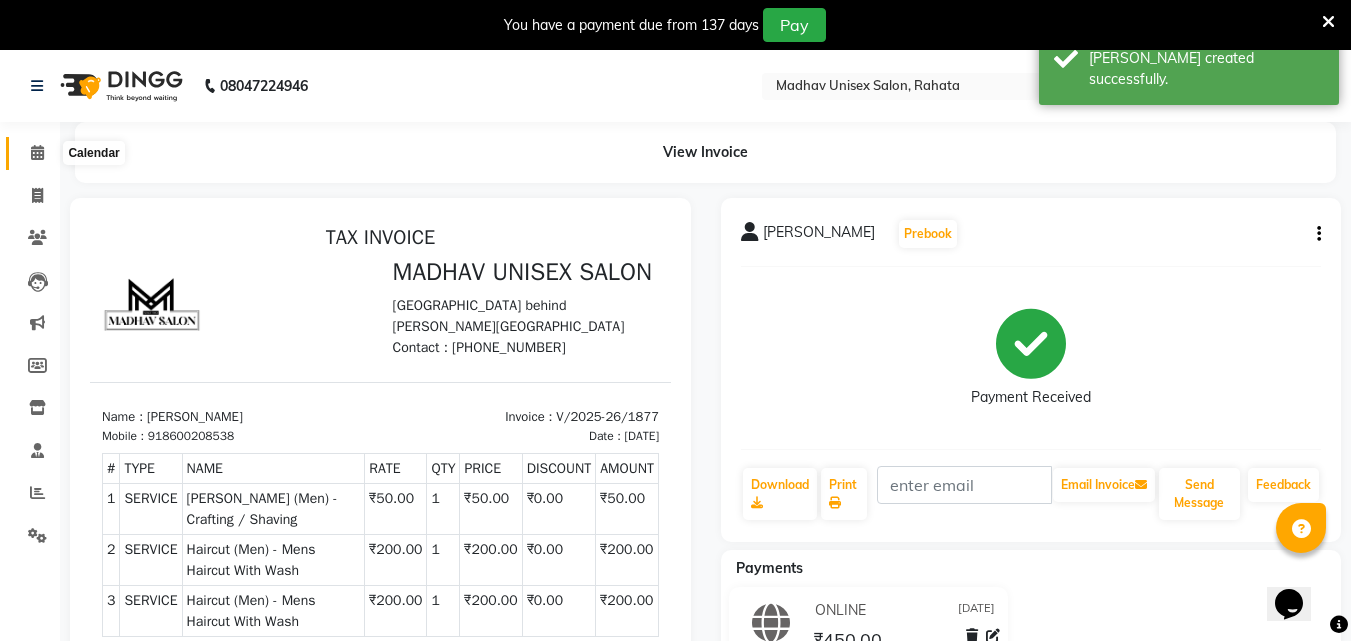 click 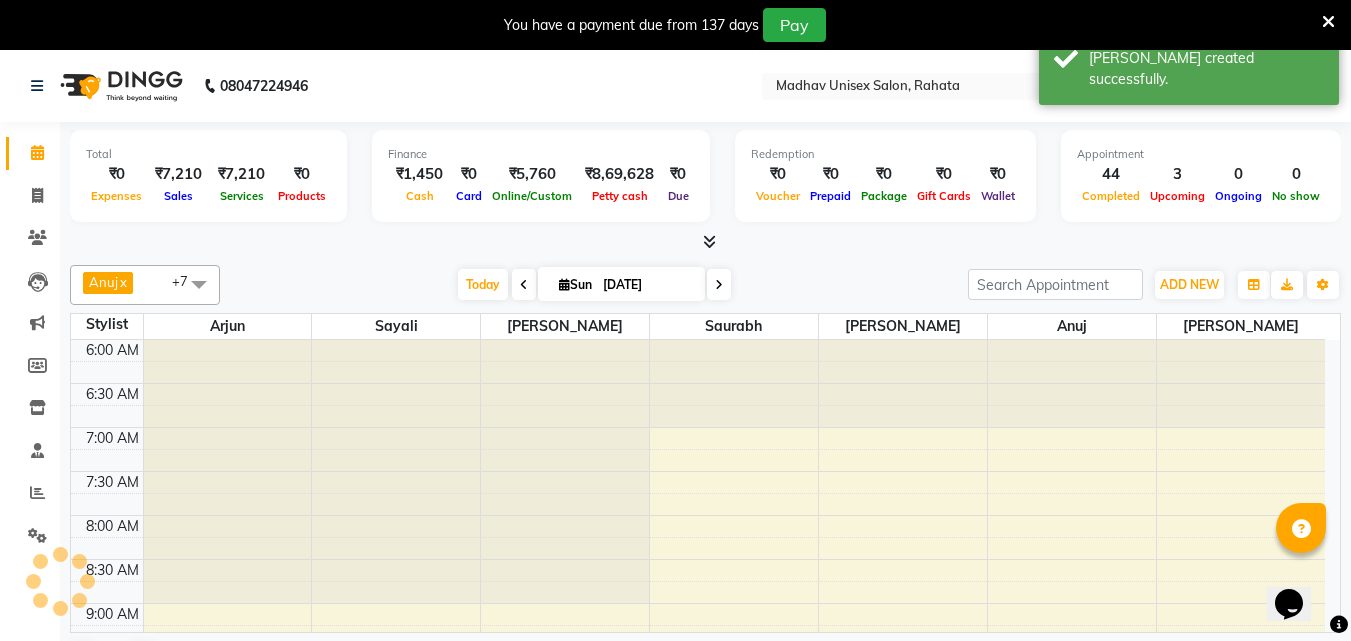 scroll, scrollTop: 0, scrollLeft: 0, axis: both 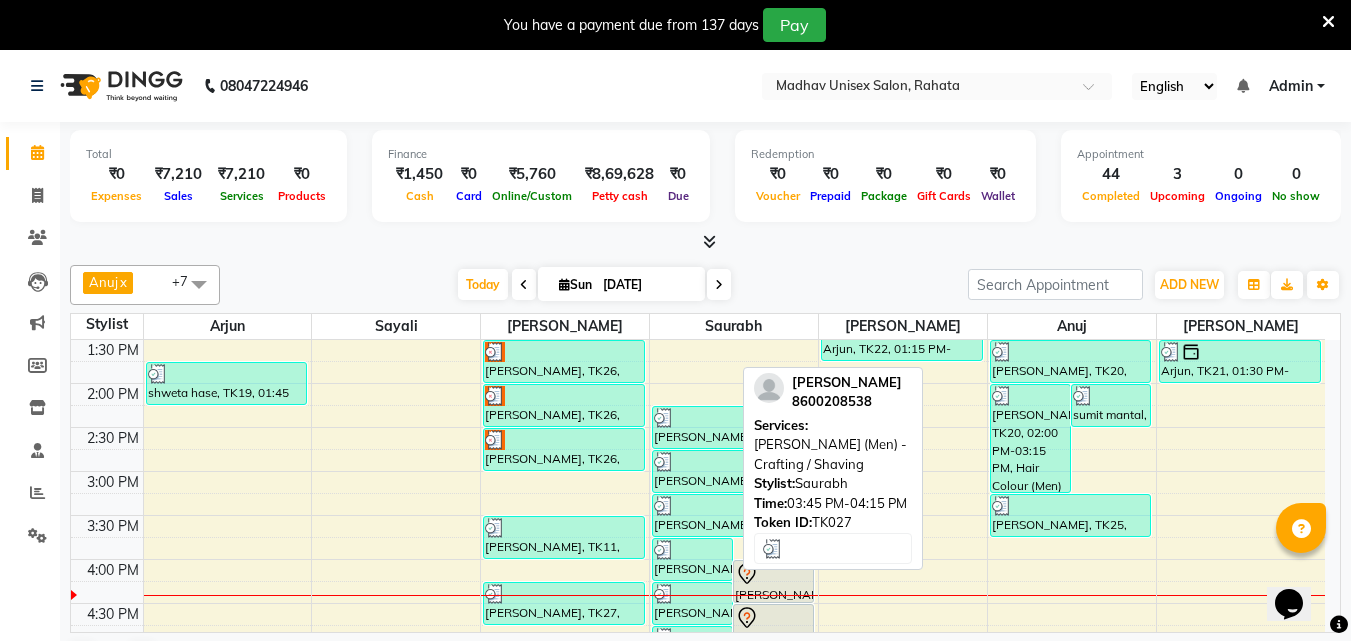 click on "[PERSON_NAME], TK27, 03:45 PM-04:15 PM, [PERSON_NAME] (Men)  - Crafting / Shaving" at bounding box center [692, 559] 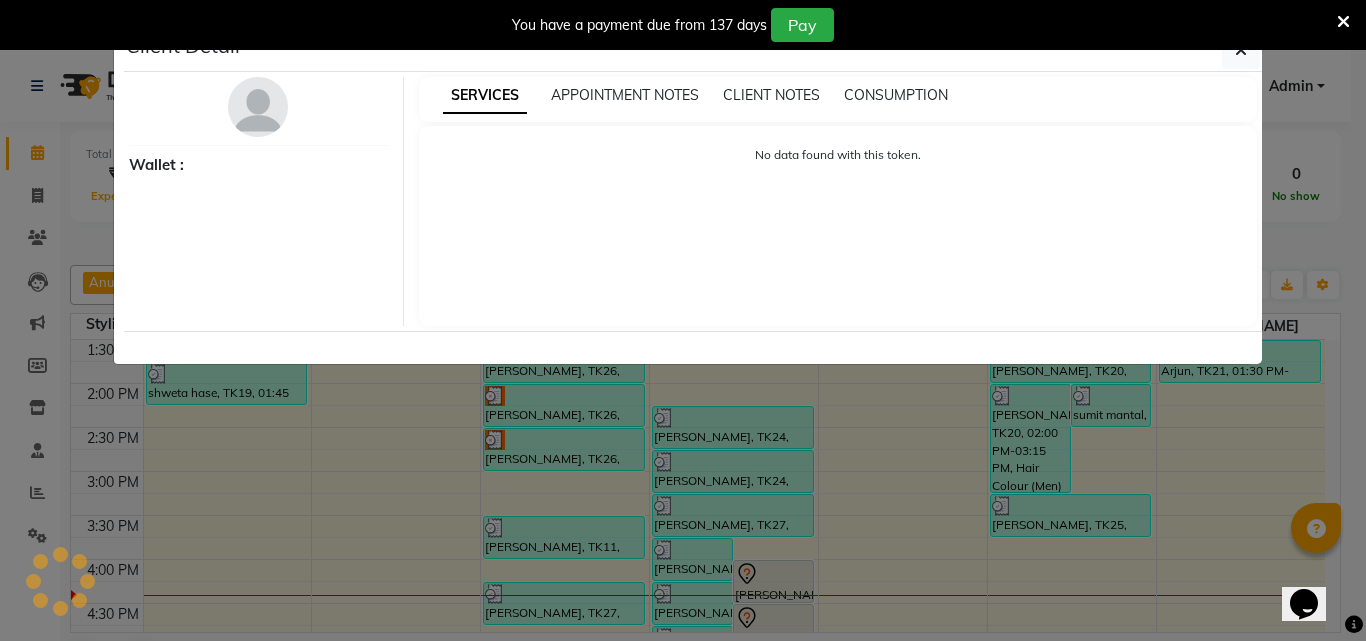 select on "3" 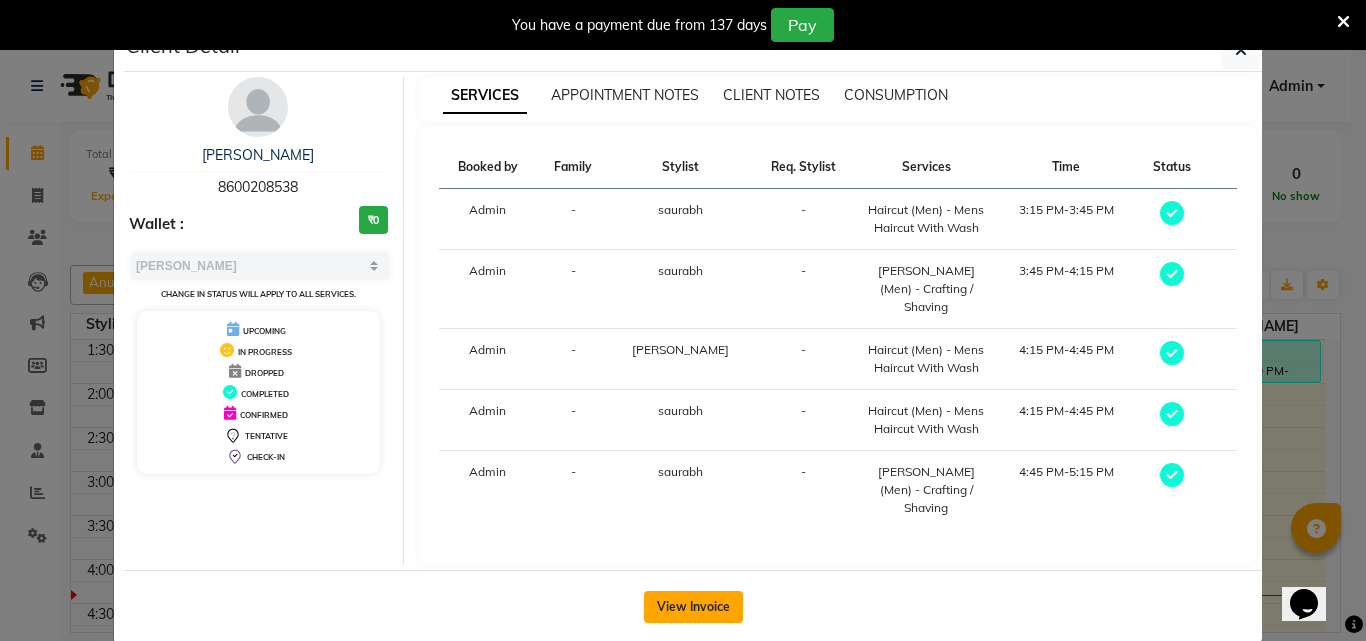 click on "View Invoice" 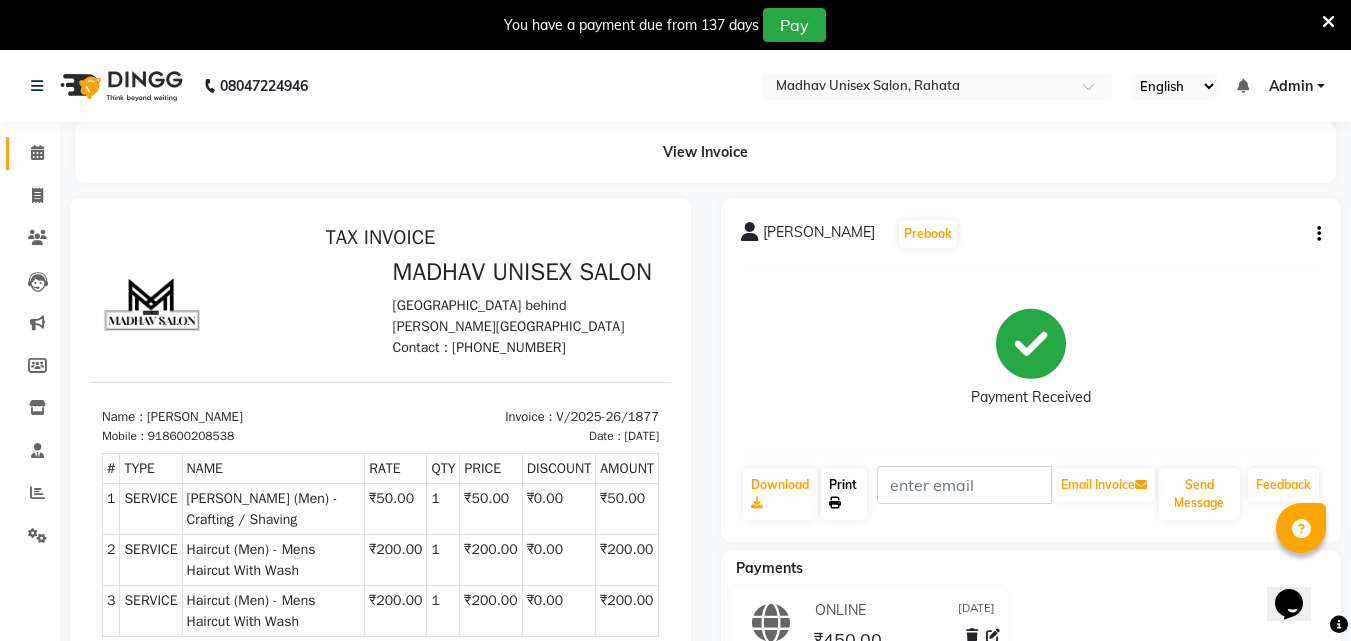 scroll, scrollTop: 0, scrollLeft: 0, axis: both 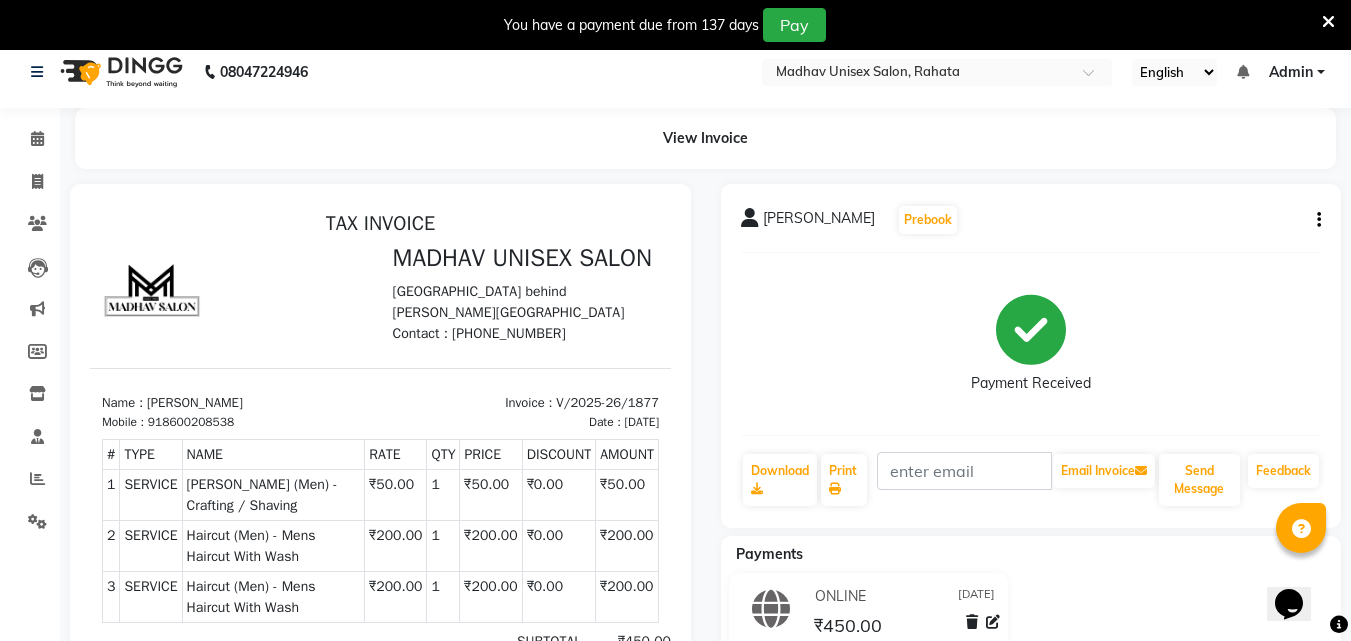 click on "[PERSON_NAME]  Prebook   Payment Received  Download  Print   Email Invoice   Send Message Feedback" 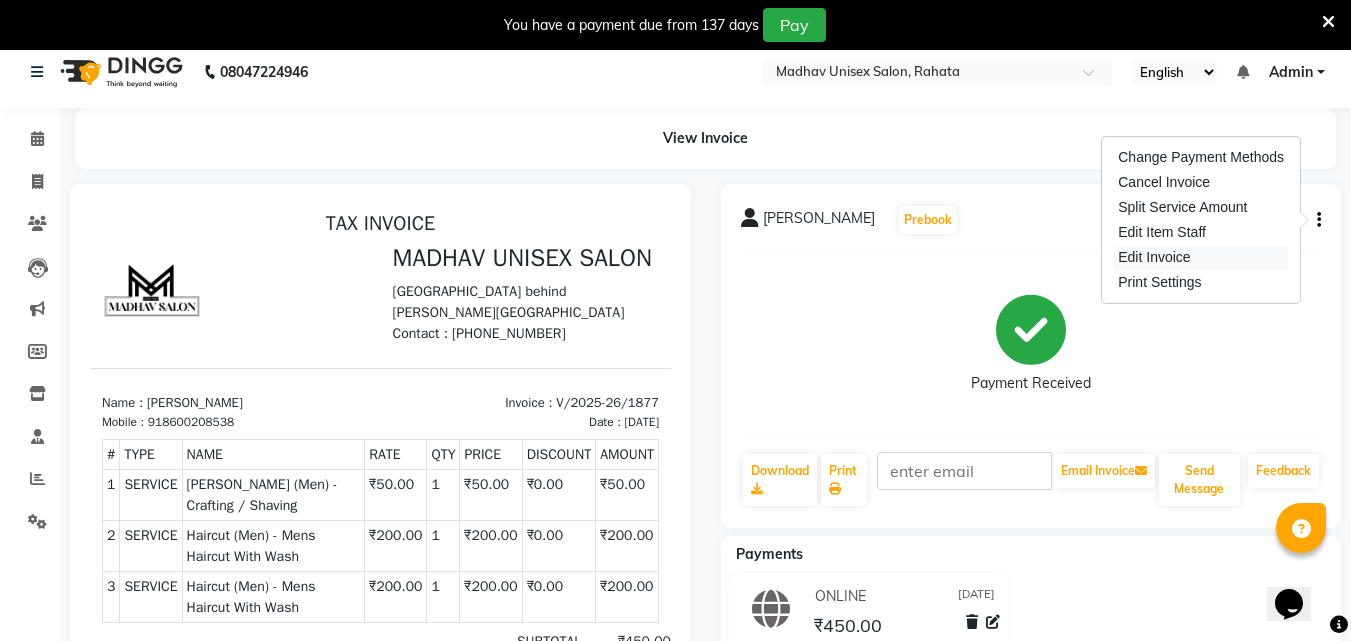 click on "Edit Invoice" at bounding box center (1201, 257) 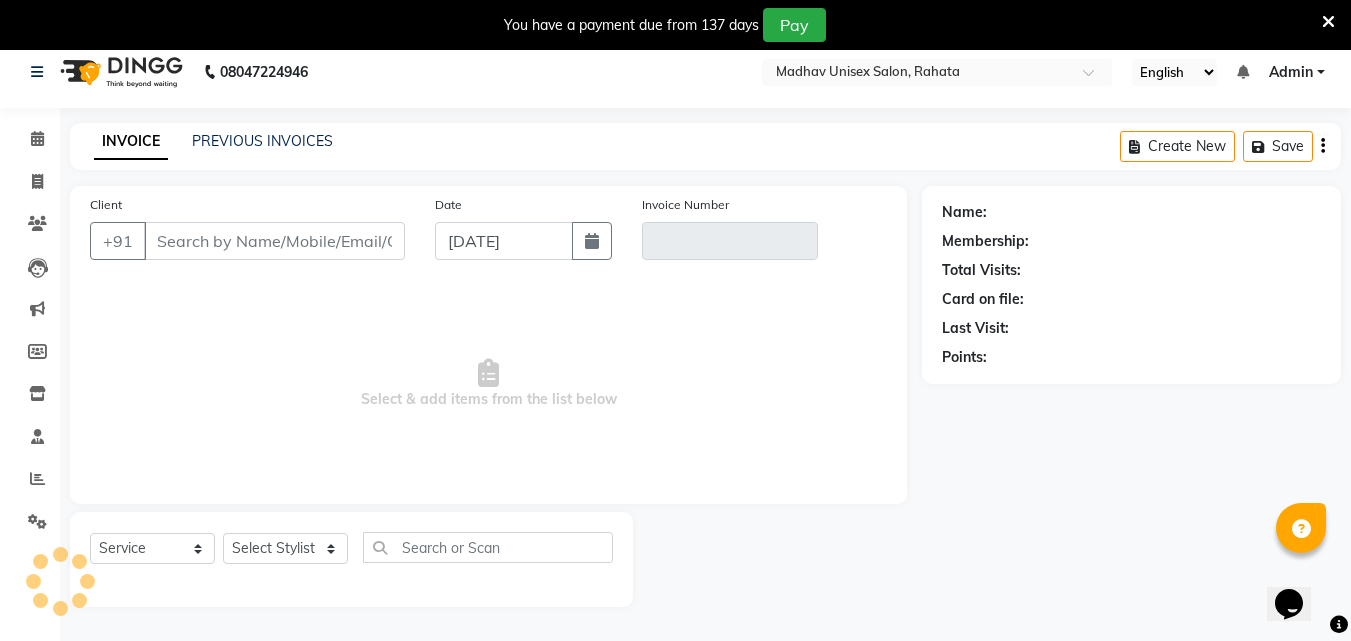 click on "Card on file:" 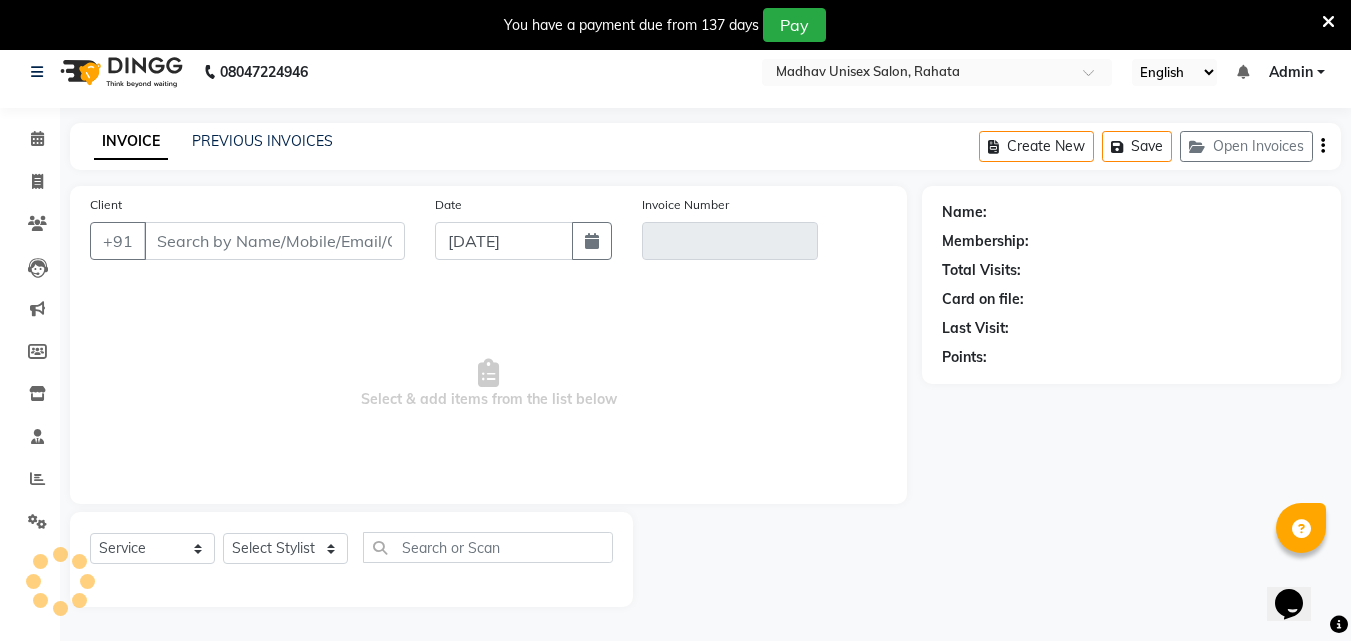 scroll, scrollTop: 50, scrollLeft: 0, axis: vertical 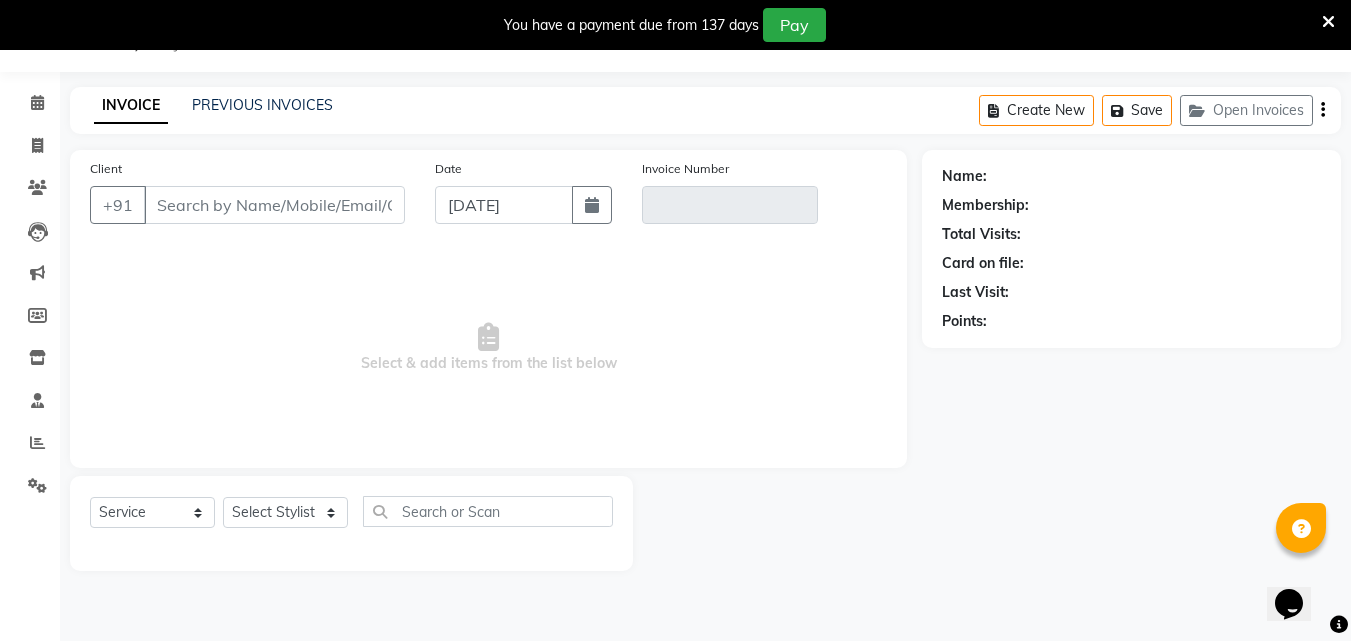 type on "8600208538" 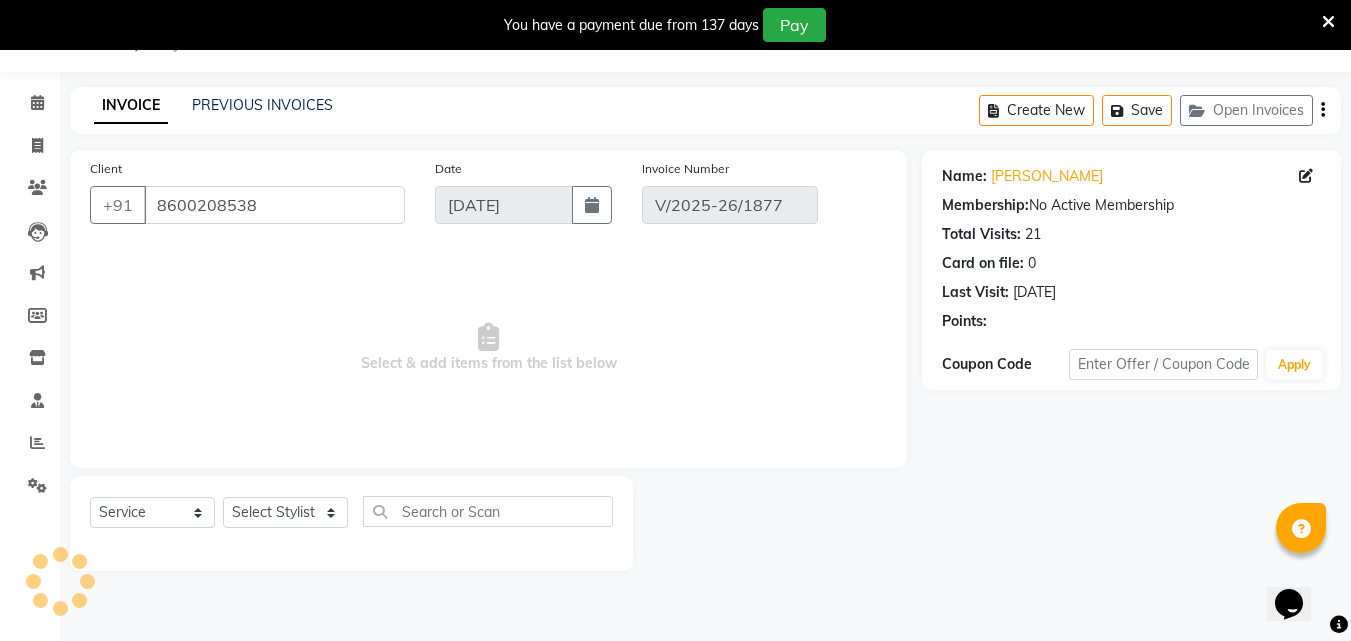 select on "select" 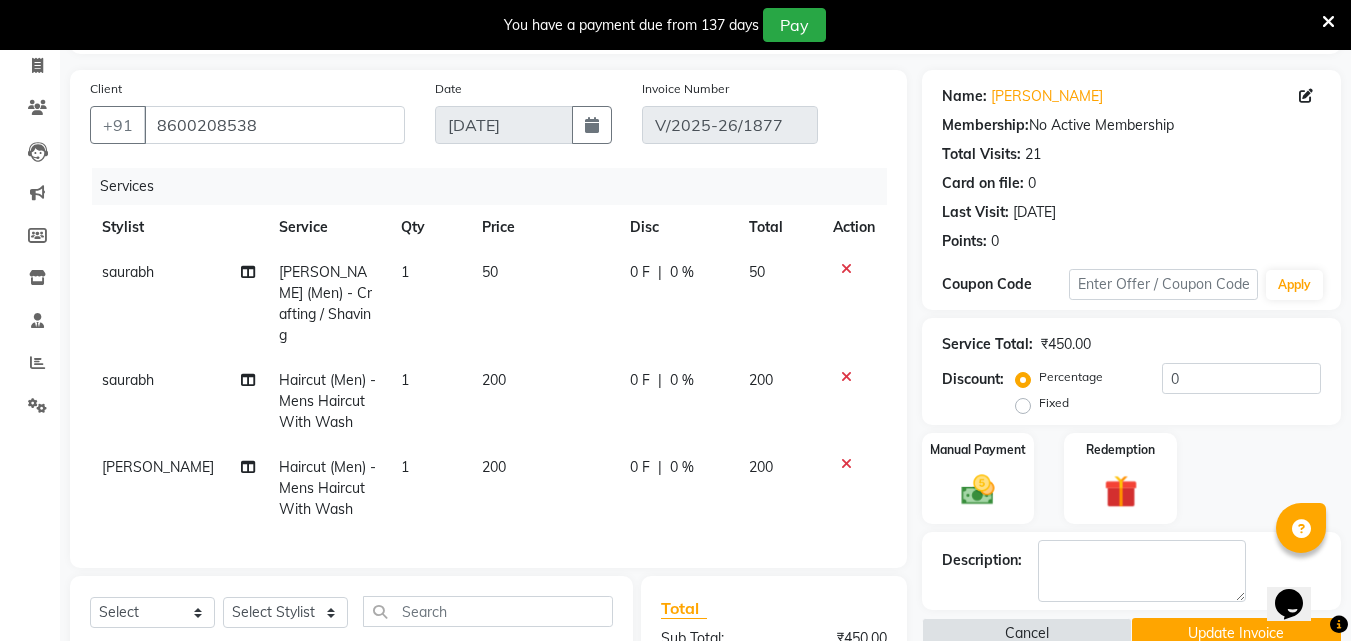 scroll, scrollTop: 131, scrollLeft: 0, axis: vertical 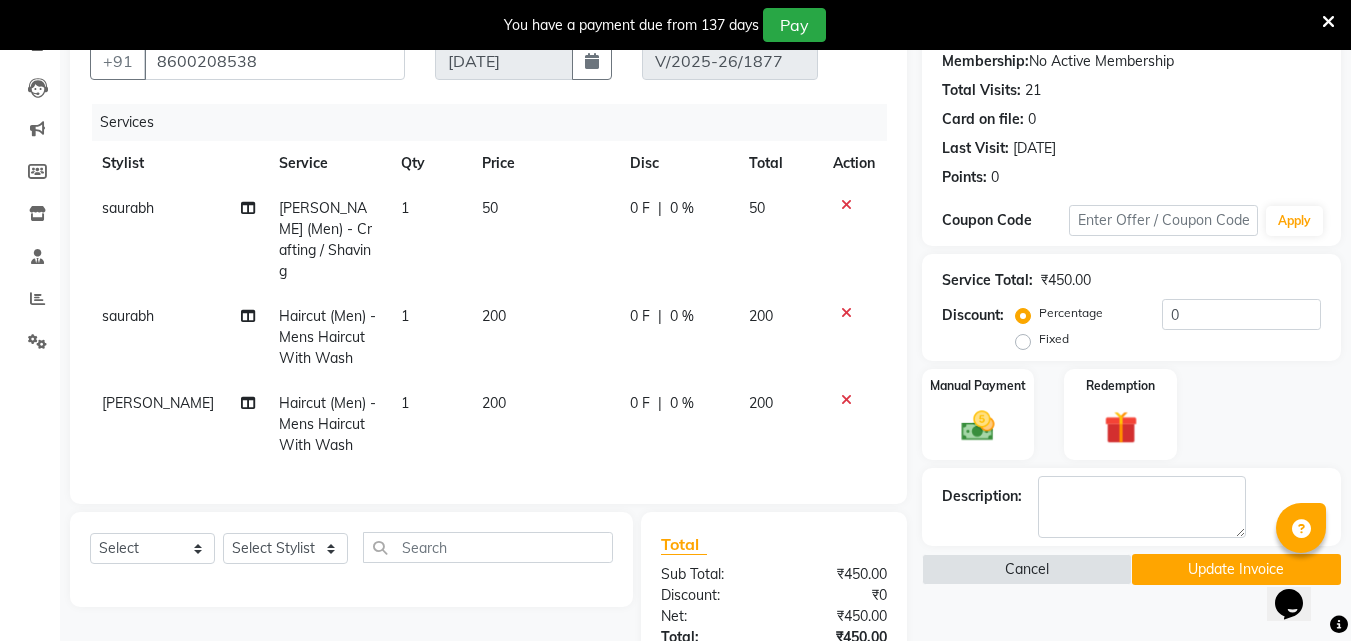 click on "[PERSON_NAME]" 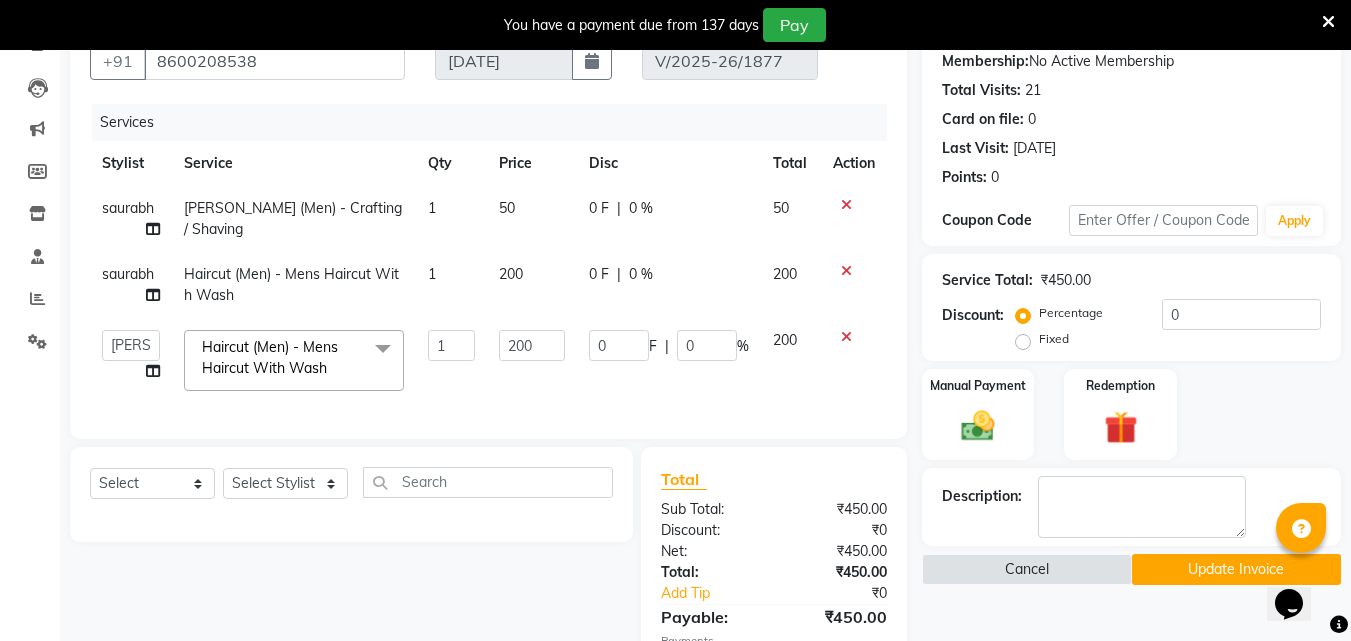 click on "[PERSON_NAME]   [PERSON_NAME]   [PERSON_NAME]   saurabh   [PERSON_NAME]" 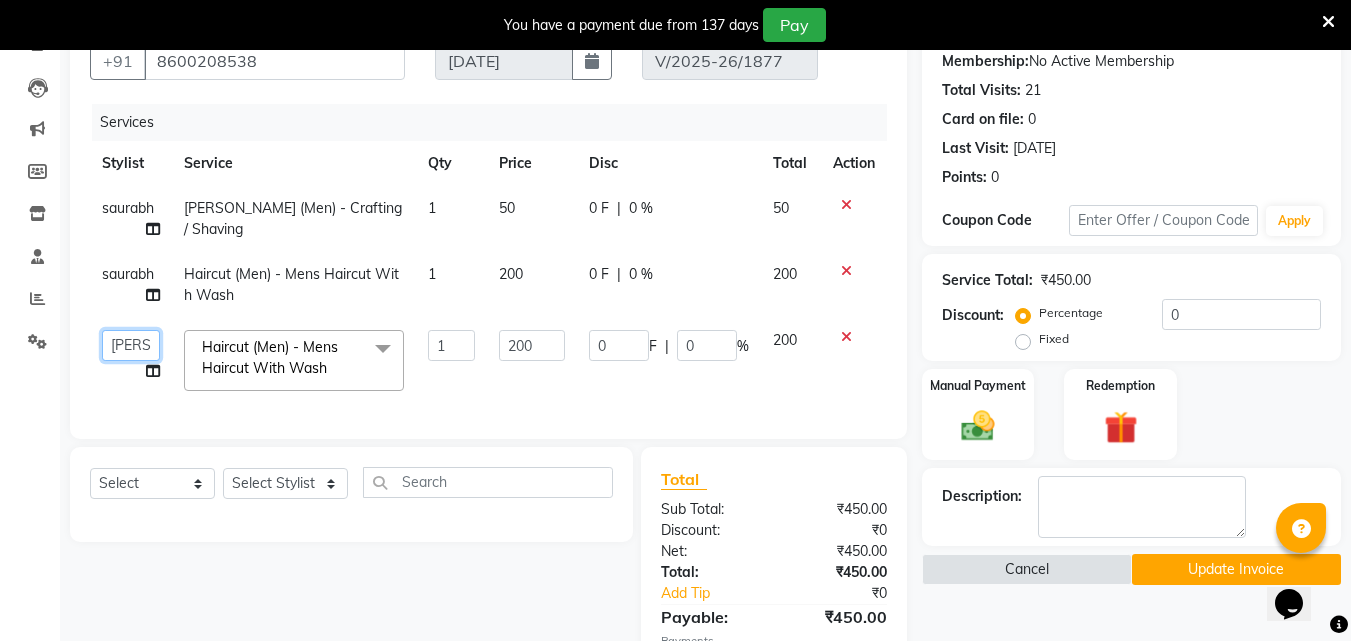 click on "[PERSON_NAME]   [PERSON_NAME]   [PERSON_NAME]   saurabh   [PERSON_NAME]" 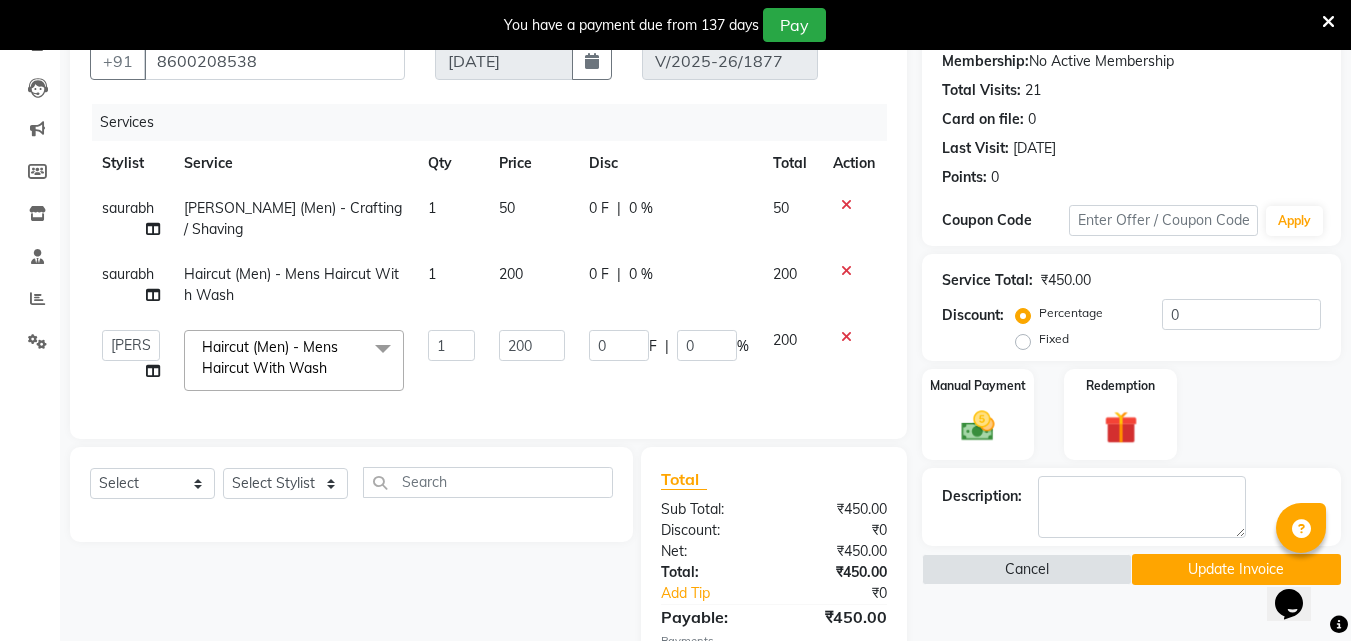 select on "36945" 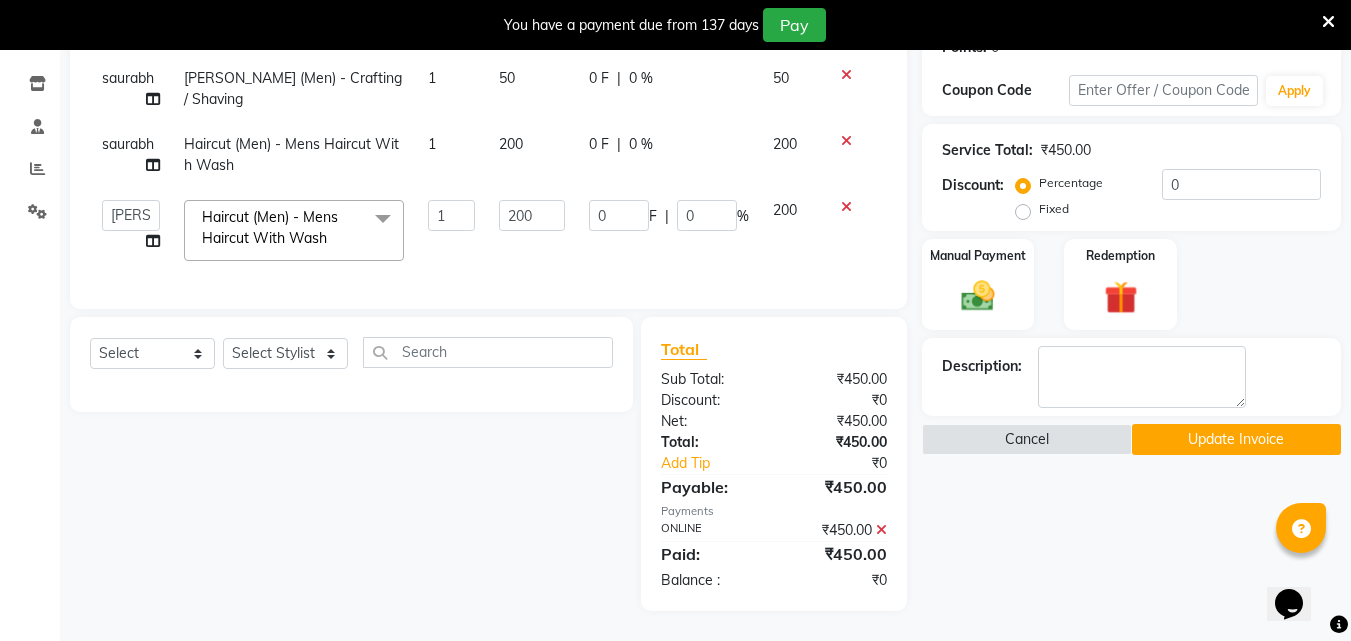 click on "Update Invoice" 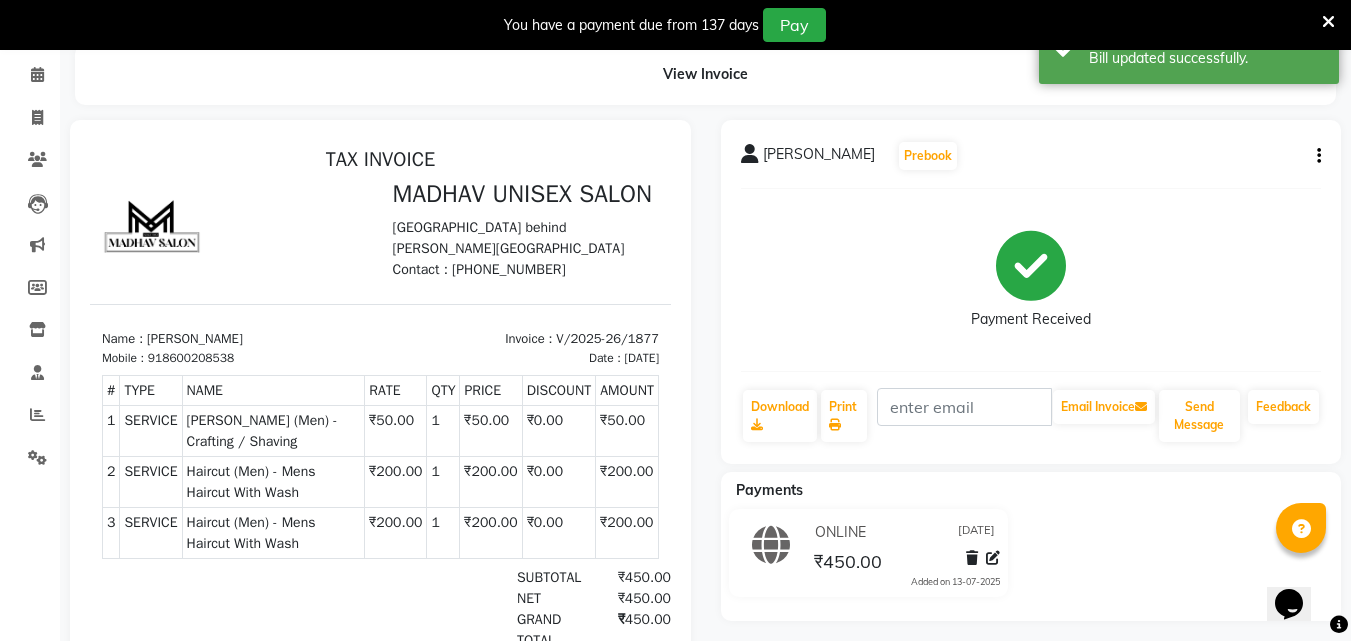 scroll, scrollTop: 0, scrollLeft: 0, axis: both 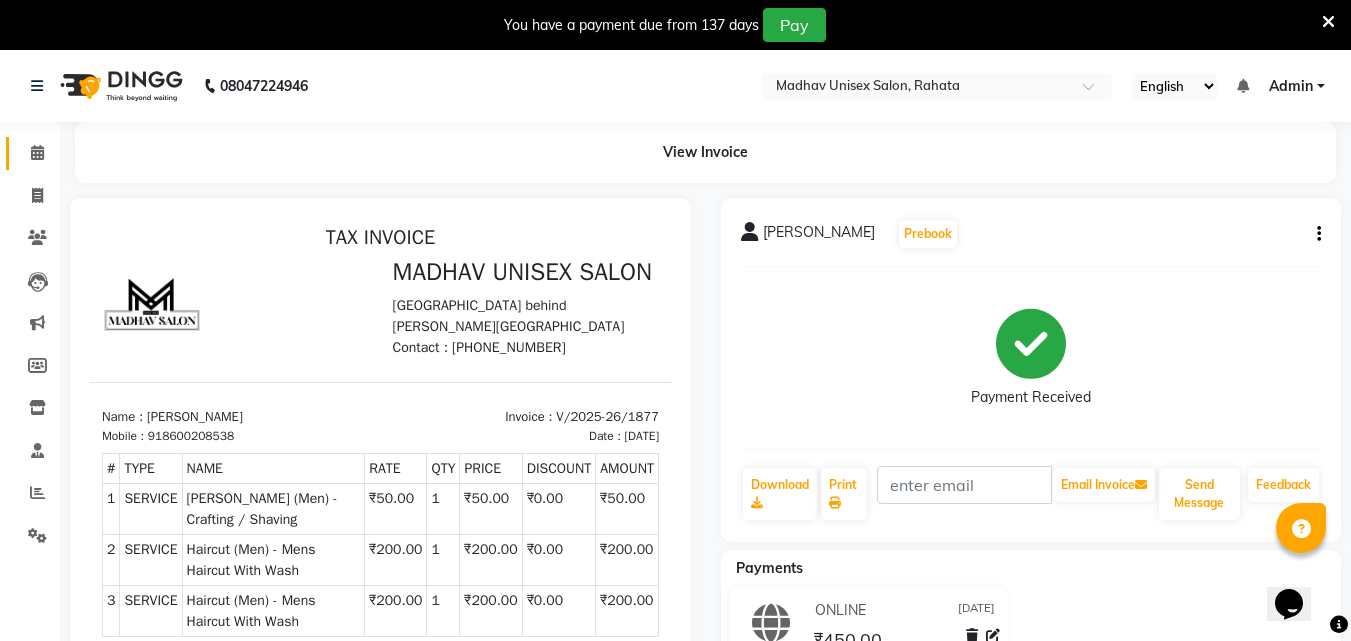 click on "Calendar" 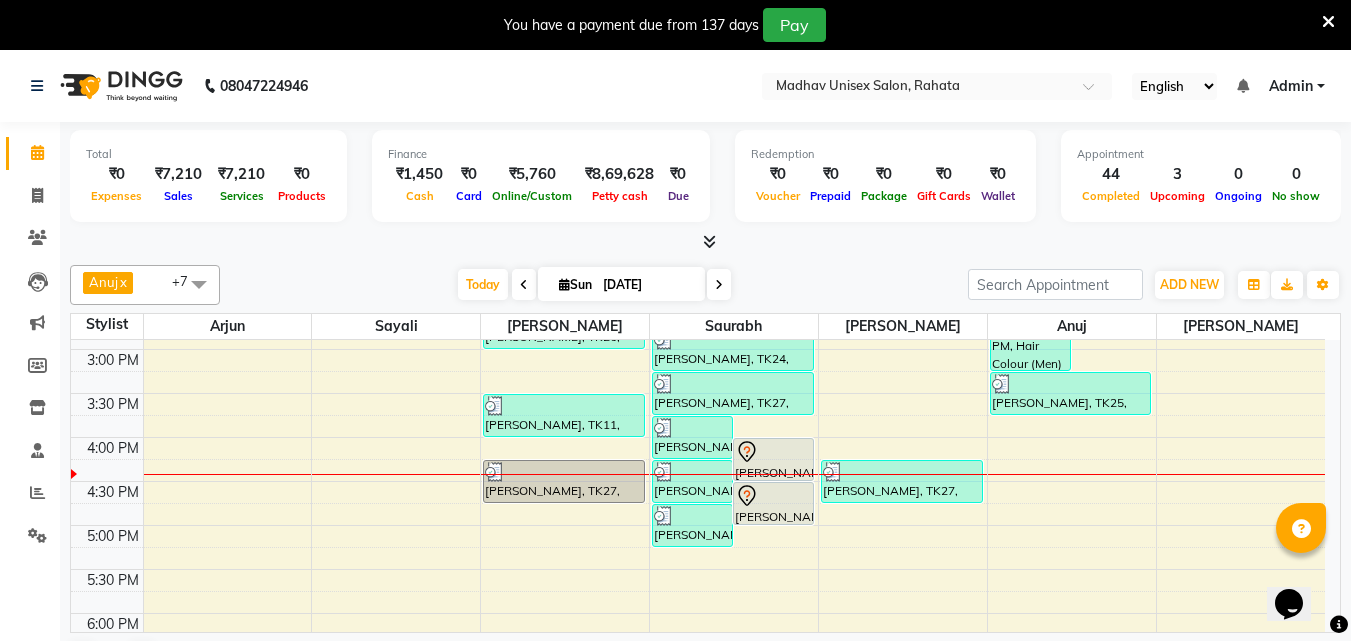 scroll, scrollTop: 759, scrollLeft: 0, axis: vertical 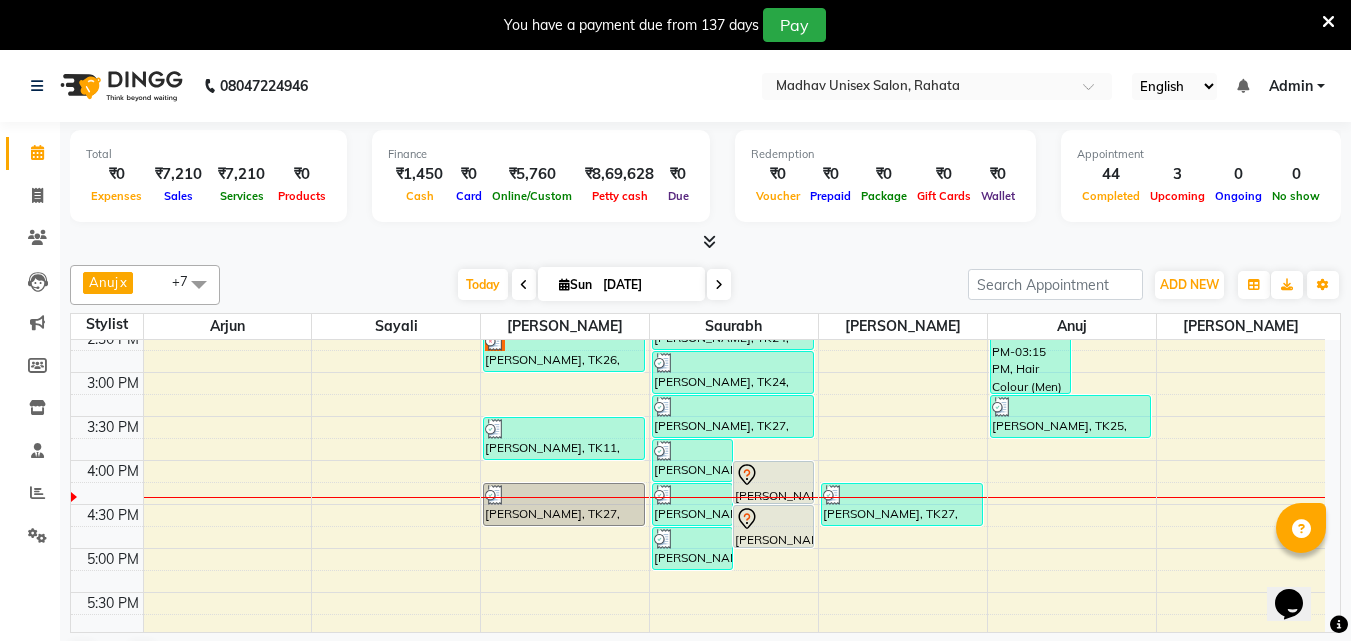 drag, startPoint x: 571, startPoint y: 520, endPoint x: 492, endPoint y: 565, distance: 90.91754 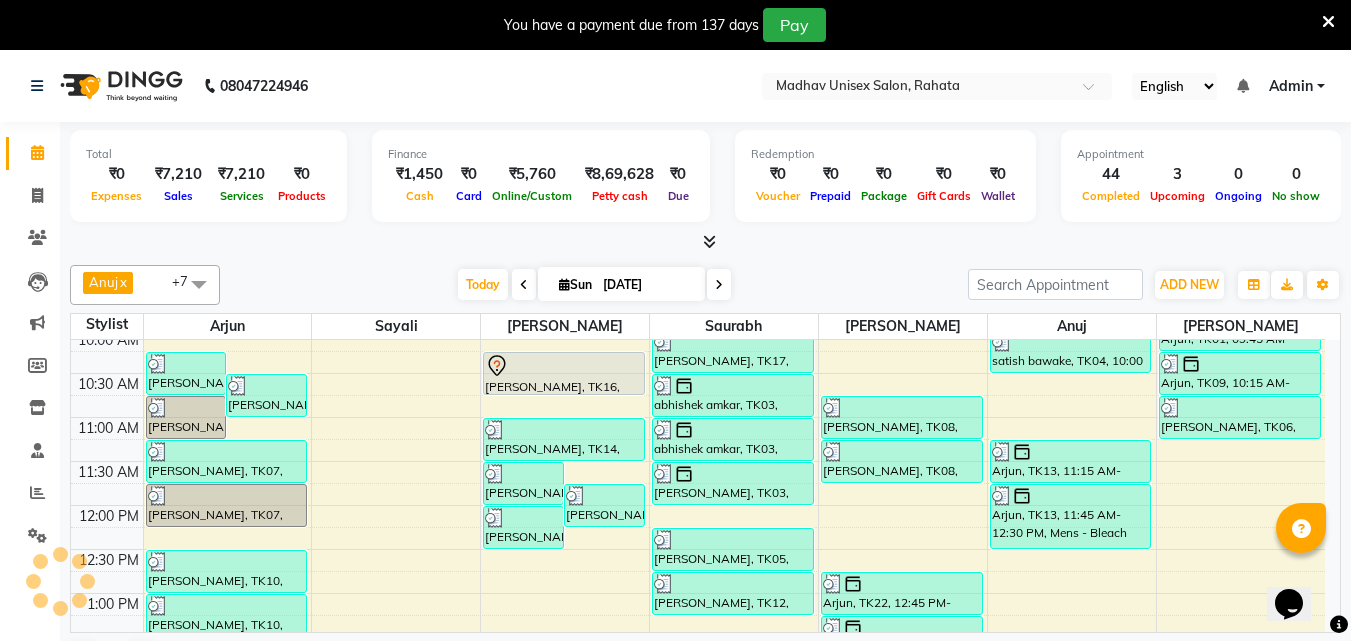 scroll, scrollTop: 356, scrollLeft: 0, axis: vertical 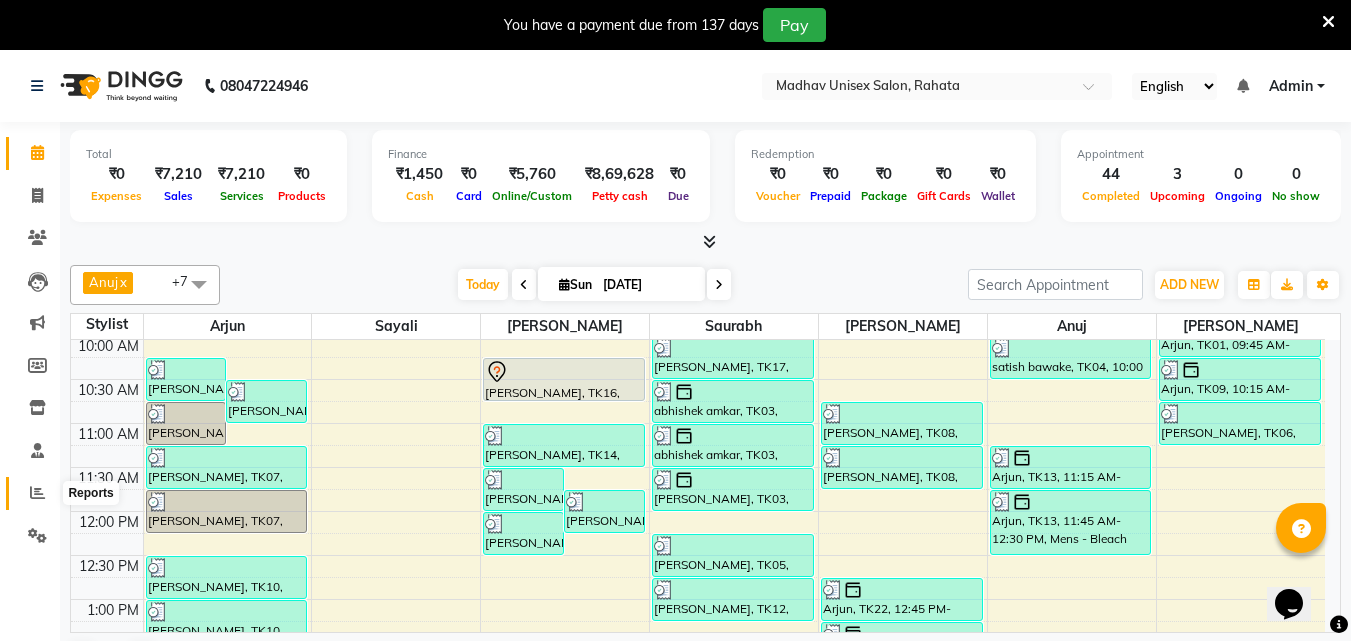 click 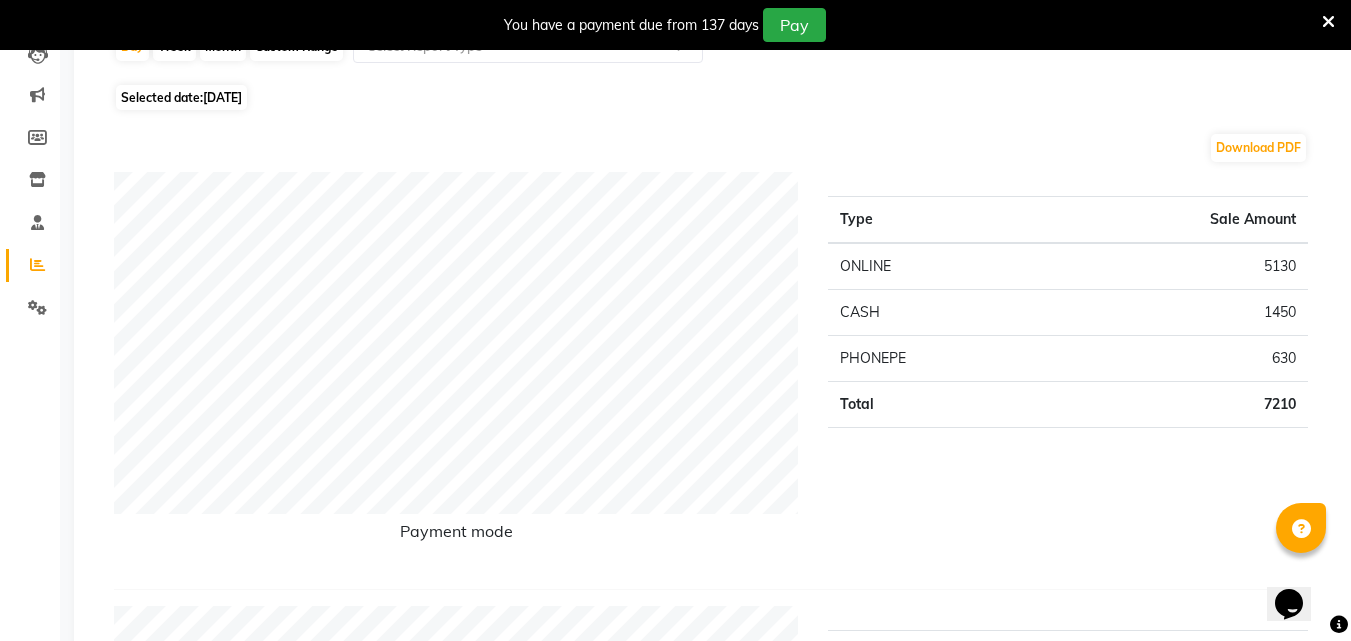 scroll, scrollTop: 183, scrollLeft: 0, axis: vertical 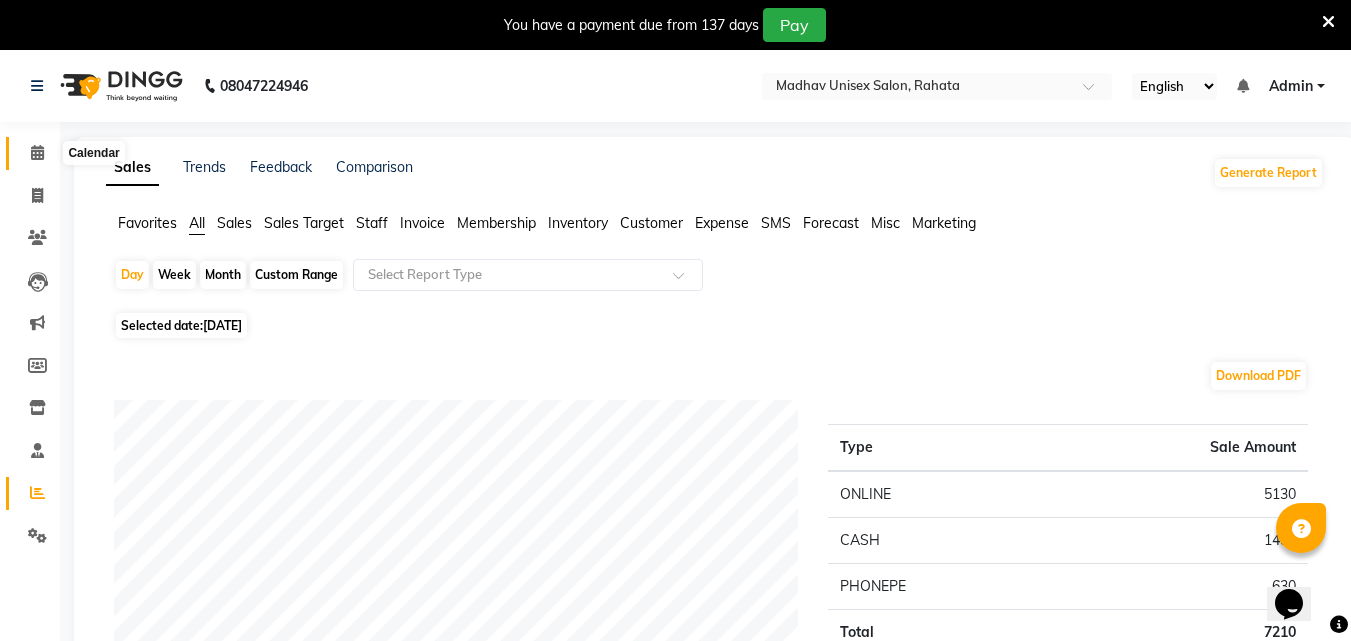 click 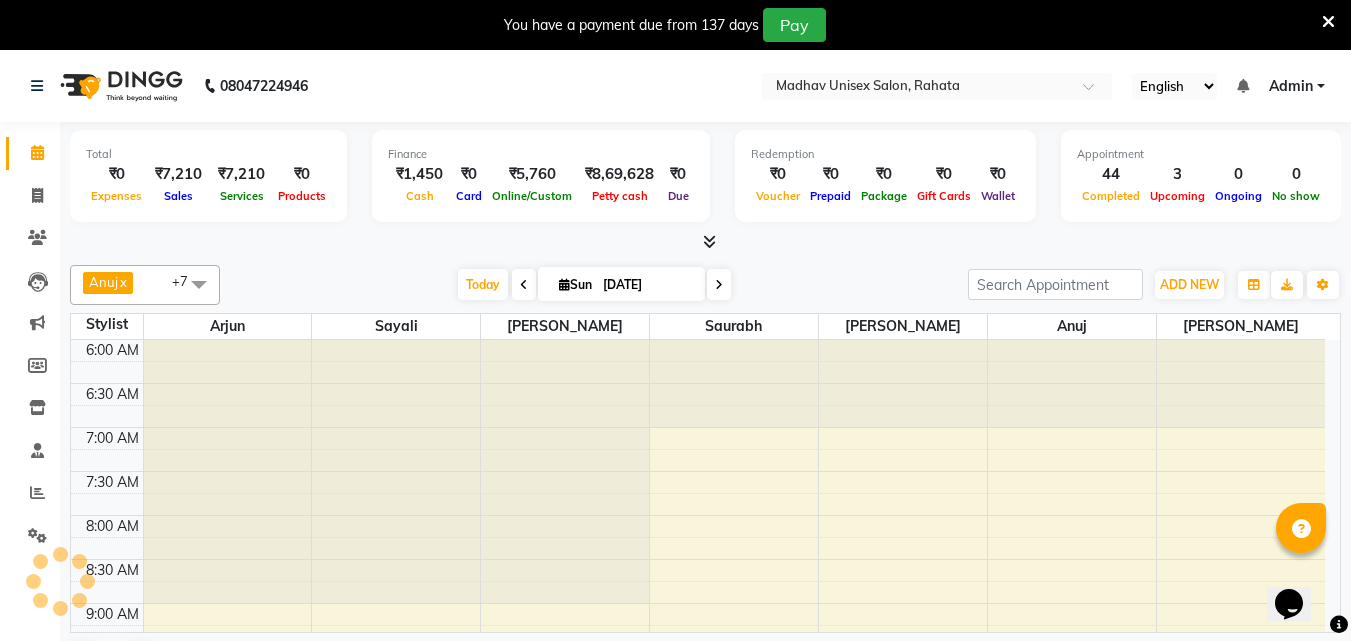 scroll, scrollTop: 0, scrollLeft: 0, axis: both 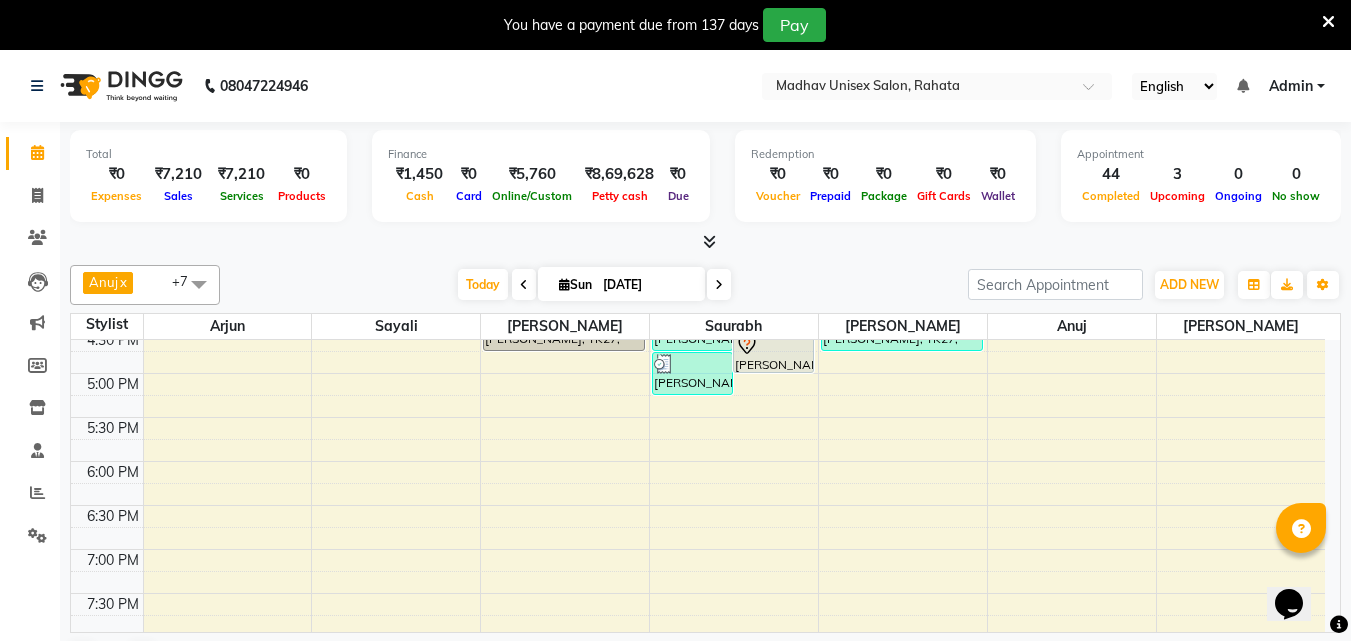click on "6:00 AM 6:30 AM 7:00 AM 7:30 AM 8:00 AM 8:30 AM 9:00 AM 9:30 AM 10:00 AM 10:30 AM 11:00 AM 11:30 AM 12:00 PM 12:30 PM 1:00 PM 1:30 PM 2:00 PM 2:30 PM 3:00 PM 3:30 PM 4:00 PM 4:30 PM 5:00 PM 5:30 PM 6:00 PM 6:30 PM 7:00 PM 7:30 PM 8:00 PM 8:30 PM 9:00 PM 9:30 PM 10:00 PM 10:30 PM     [PERSON_NAME], TK06, 10:15 AM-10:45 AM, Haircut (Men)  - Mens Haircut W/O Wash     [PERSON_NAME], TK02, 10:30 AM-11:00 AM, Haircut (Men)  - Mens Haircut W/O Wash     [PERSON_NAME], TK06, 10:45 AM-11:15 AM, [PERSON_NAME] (Men)  - [PERSON_NAME] Trim     [PERSON_NAME], TK07, 11:15 AM-11:45 AM, Haircut (Men)  - Mens Haircut W/O Wash     [PERSON_NAME], TK07, 11:45 AM-12:15 PM, [PERSON_NAME] (Men)  - [PERSON_NAME] Trim     [PERSON_NAME], TK10, 12:30 PM-01:00 PM, Haircut (Men)  - Mens Haircut W/O Wash     [PERSON_NAME], TK10, 01:00 PM-01:30 PM, Haircut (Women)  - Womens Haircut Without Wash     shweta hase, TK19, 01:45 PM-02:15 PM, Haircut (Women)  - Womens Haircut Without Wash     [PERSON_NAME], TK14, 11:30 AM-12:00 PM, [PERSON_NAME] (Men)  - [PERSON_NAME] Trim" at bounding box center (698, 153) 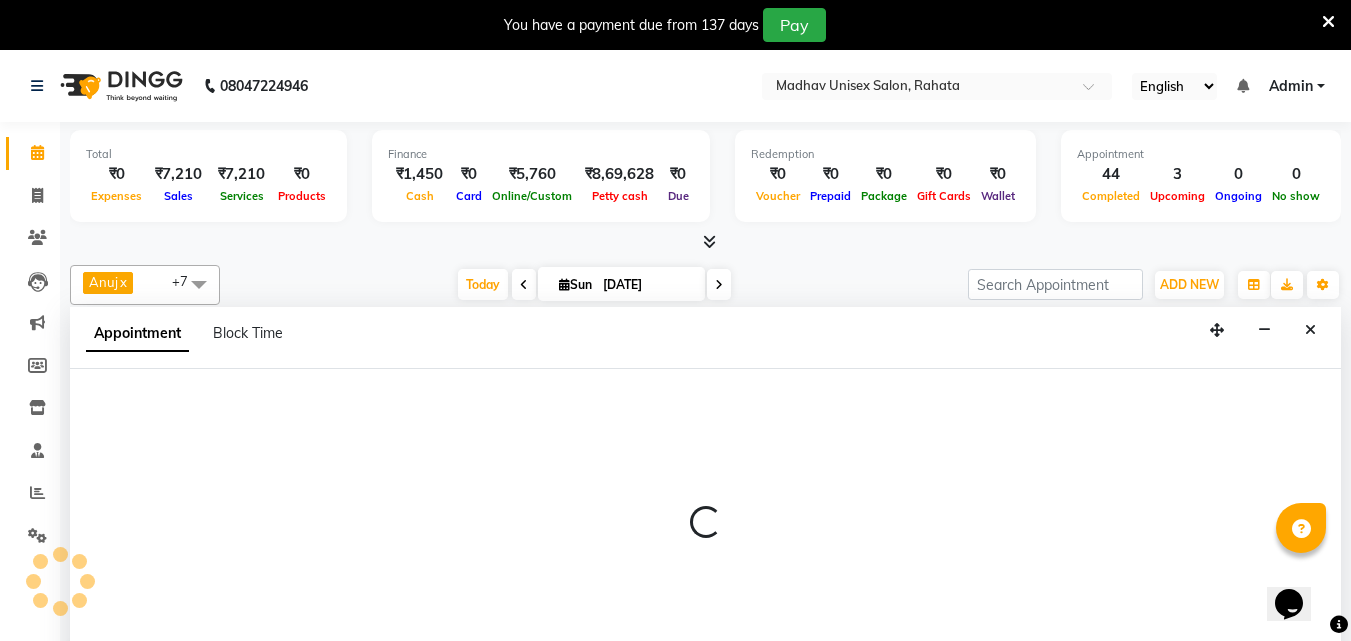 select on "31840" 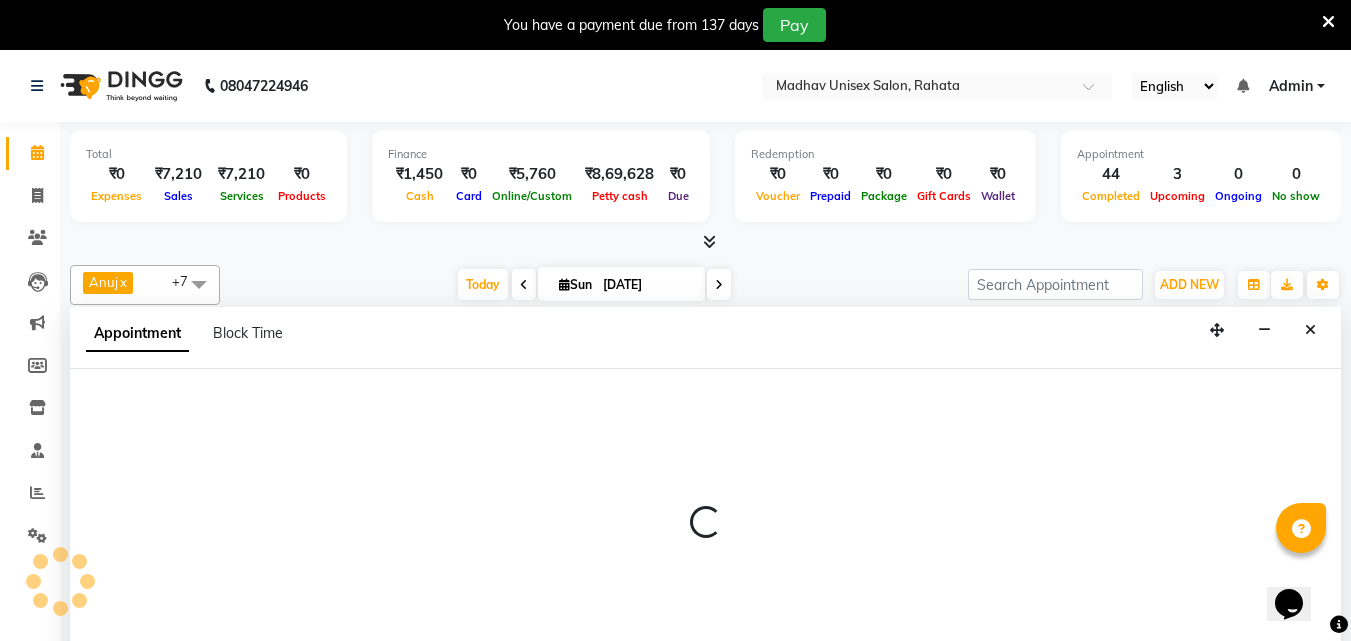 select on "tentative" 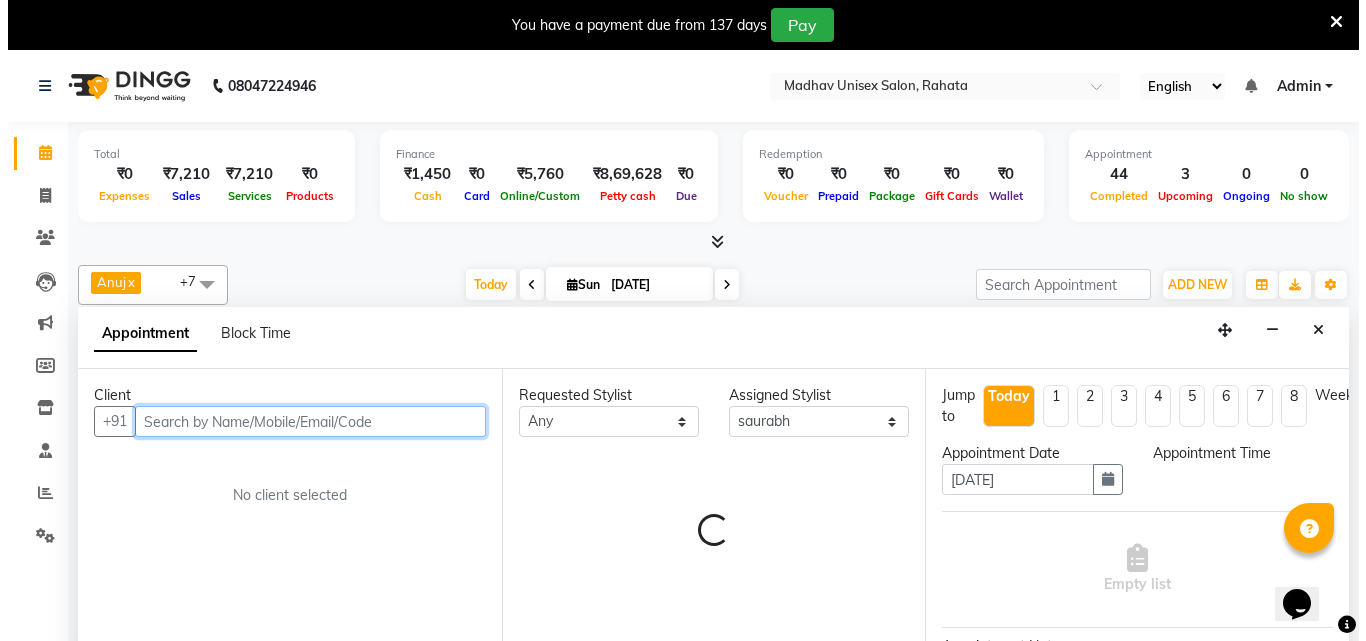 scroll, scrollTop: 51, scrollLeft: 0, axis: vertical 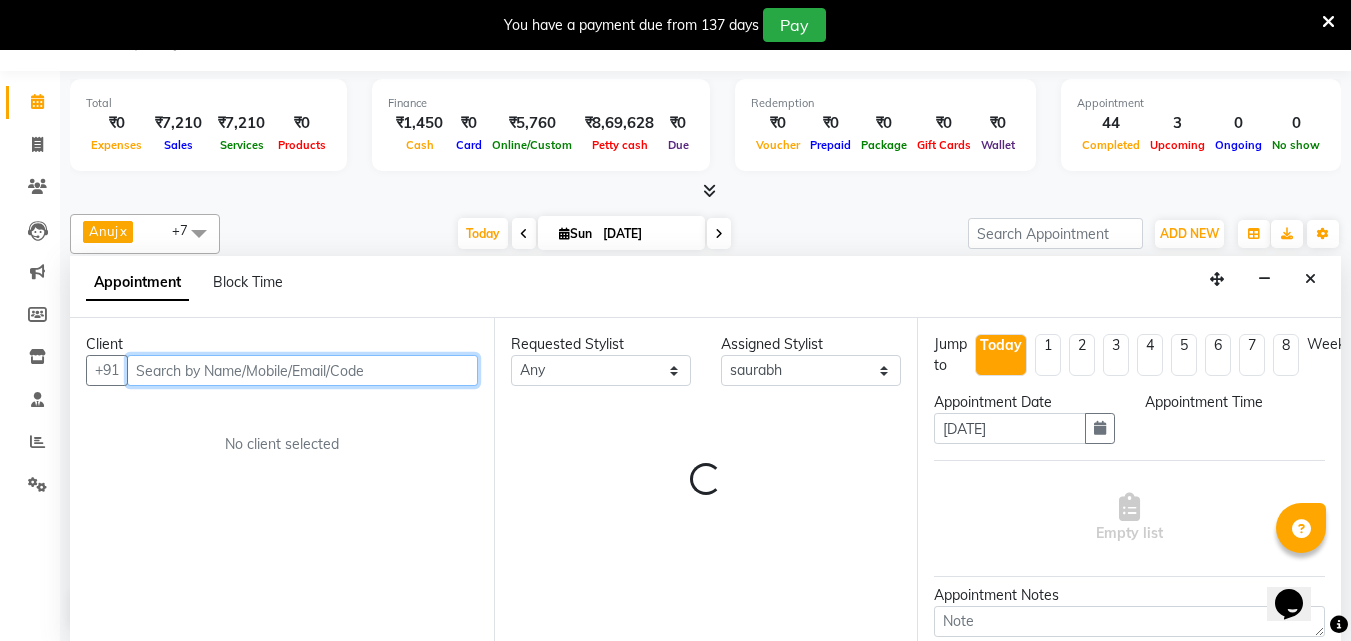 select on "1080" 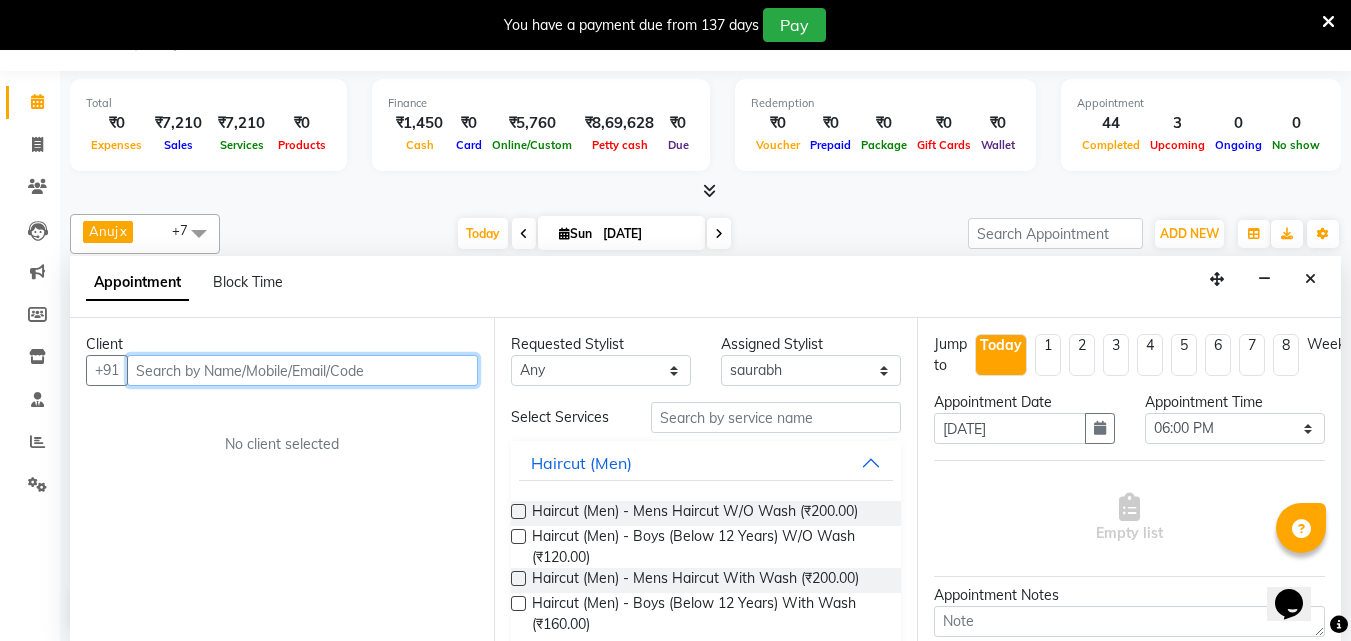 click at bounding box center (302, 370) 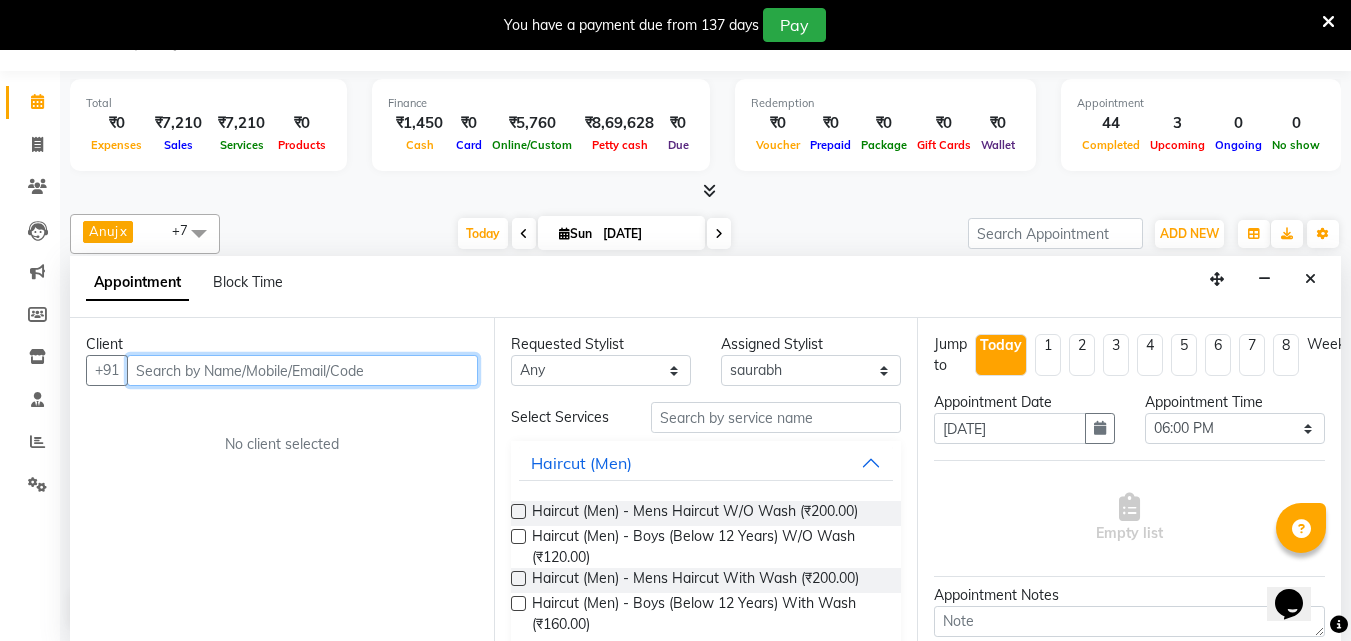 click at bounding box center [302, 370] 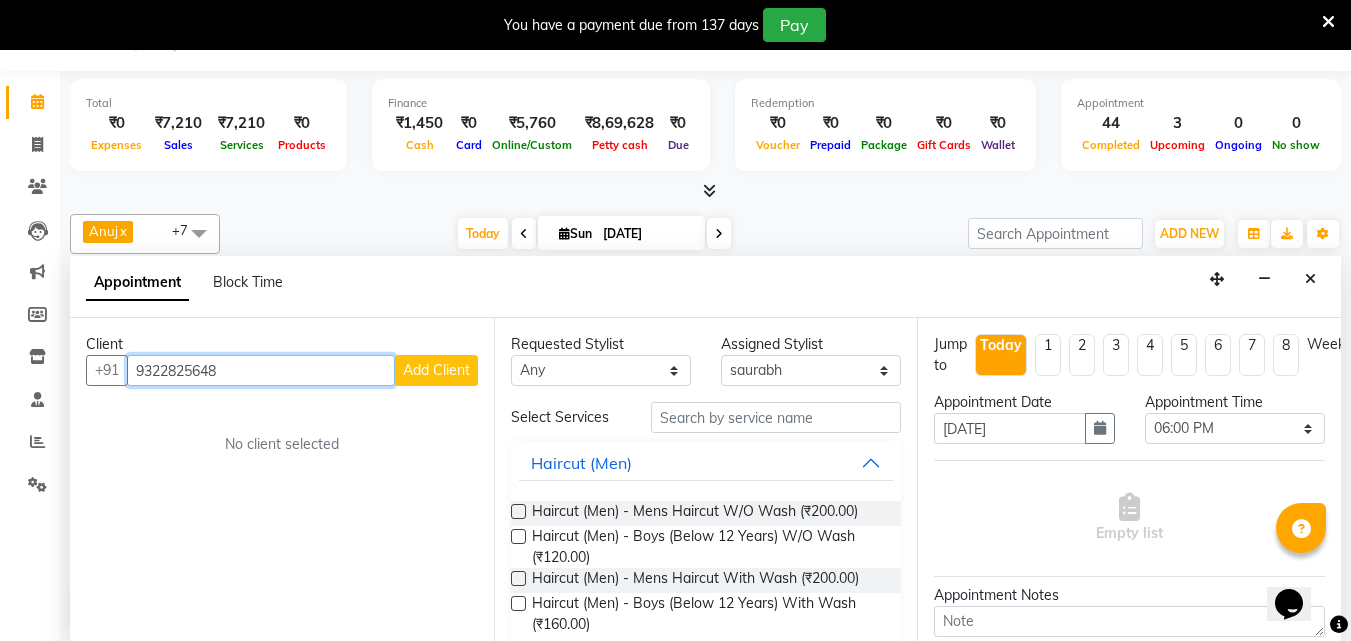 type on "9322825648" 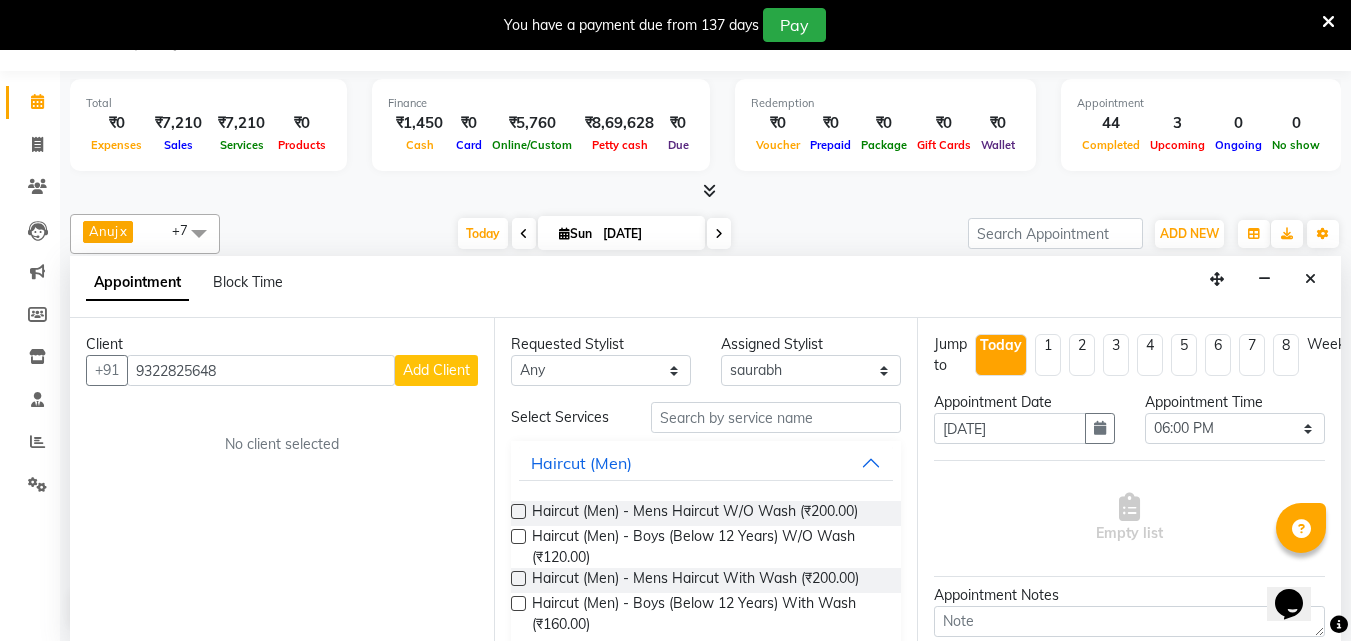 click on "Add Client" at bounding box center (436, 370) 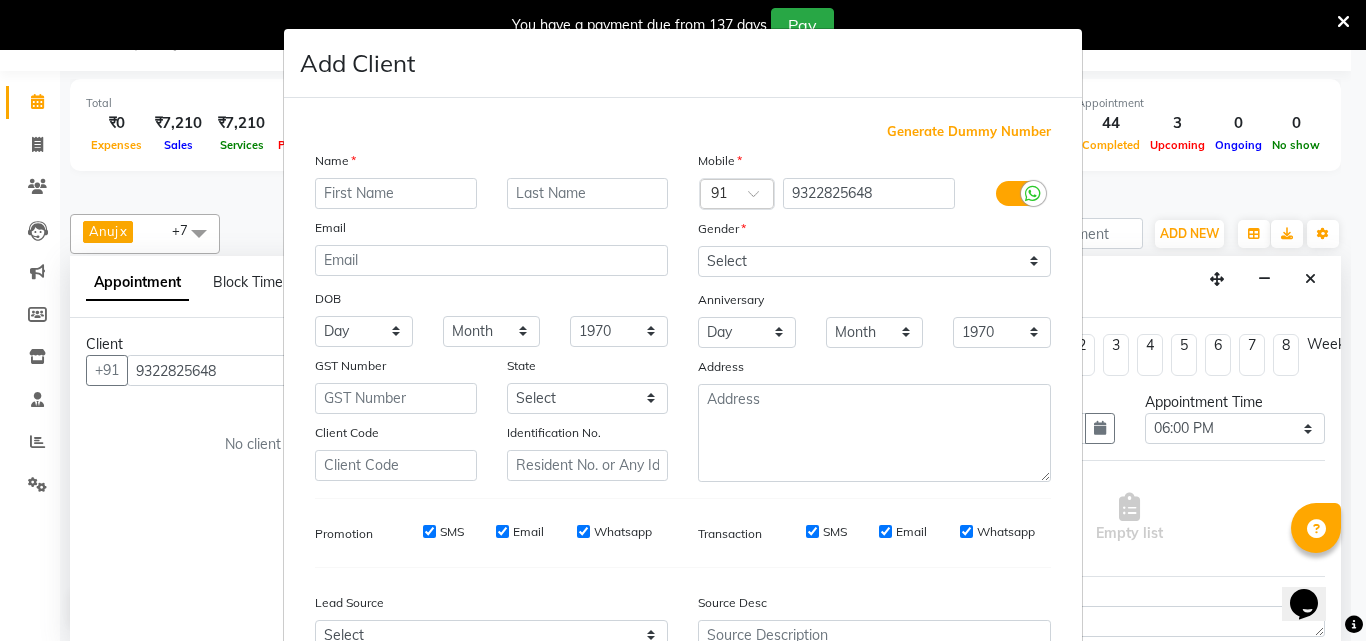 click at bounding box center [396, 193] 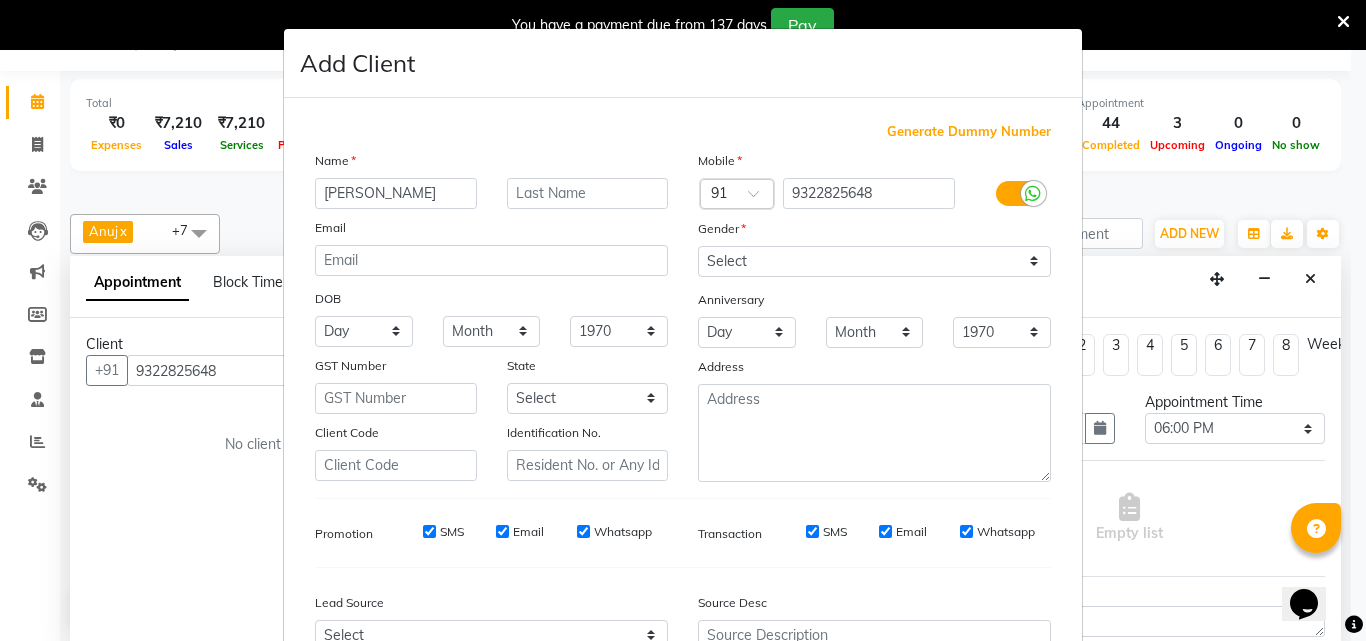 type on "[PERSON_NAME]" 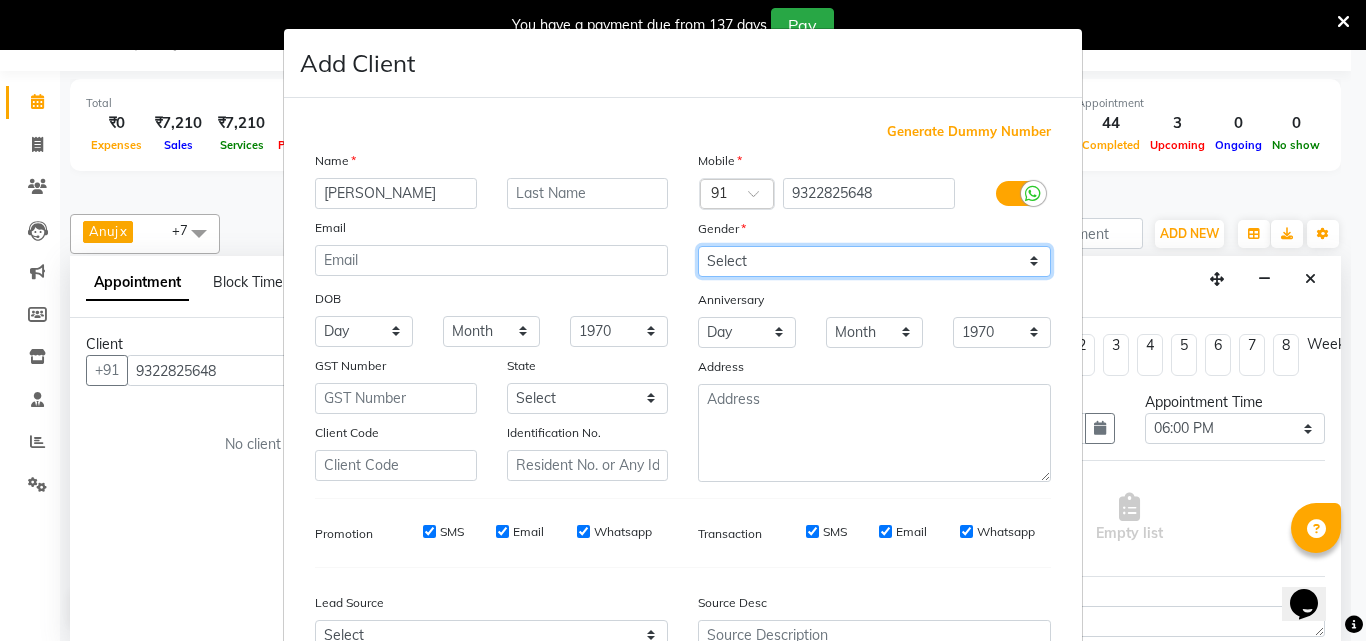 click on "Select [DEMOGRAPHIC_DATA] [DEMOGRAPHIC_DATA] Other Prefer Not To Say" at bounding box center (874, 261) 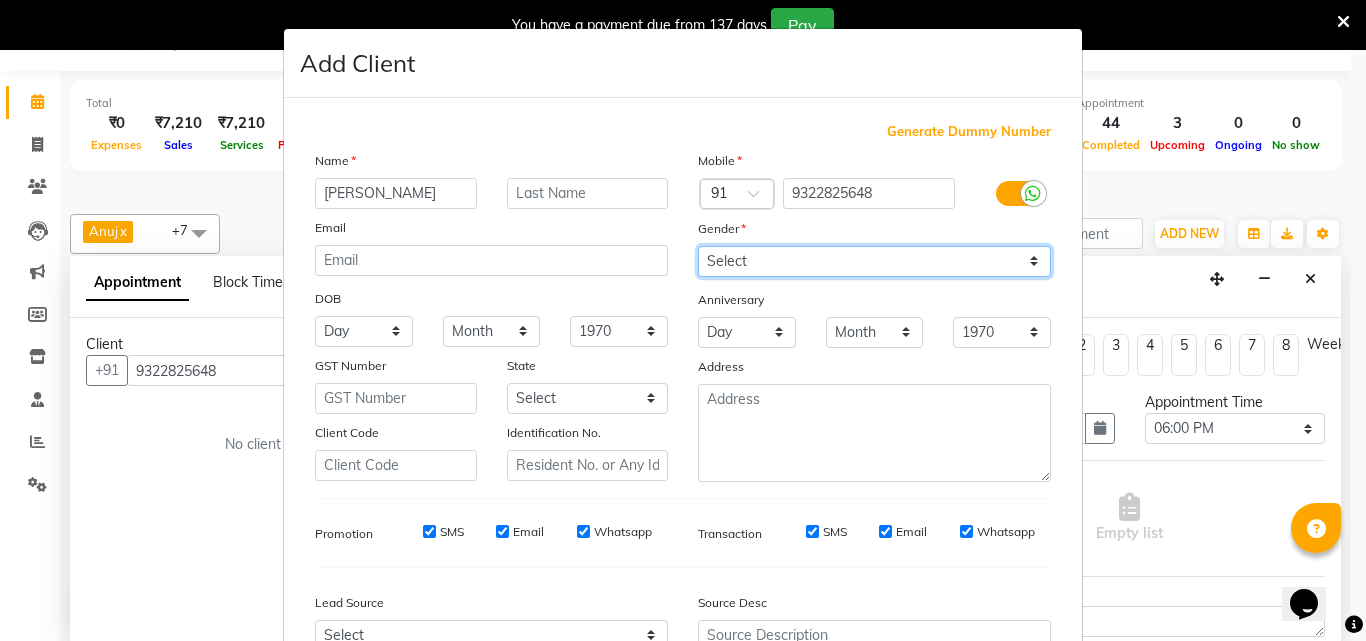 click on "Select [DEMOGRAPHIC_DATA] [DEMOGRAPHIC_DATA] Other Prefer Not To Say" at bounding box center [874, 261] 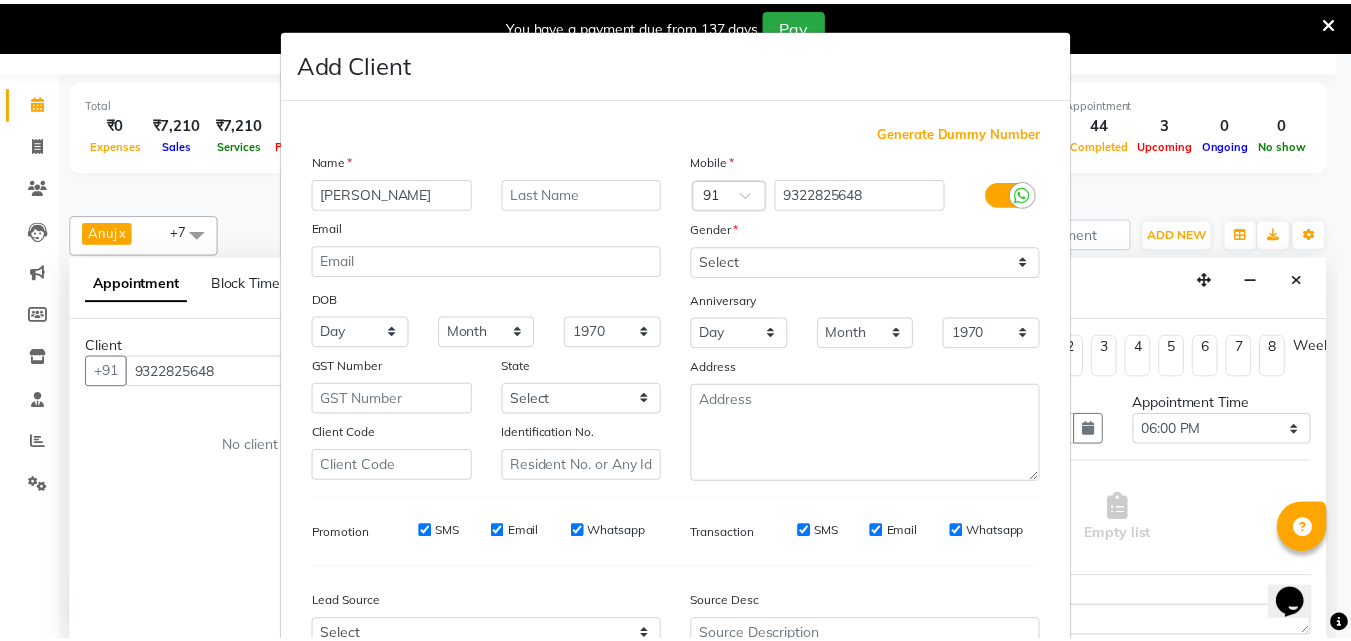 scroll, scrollTop: 208, scrollLeft: 0, axis: vertical 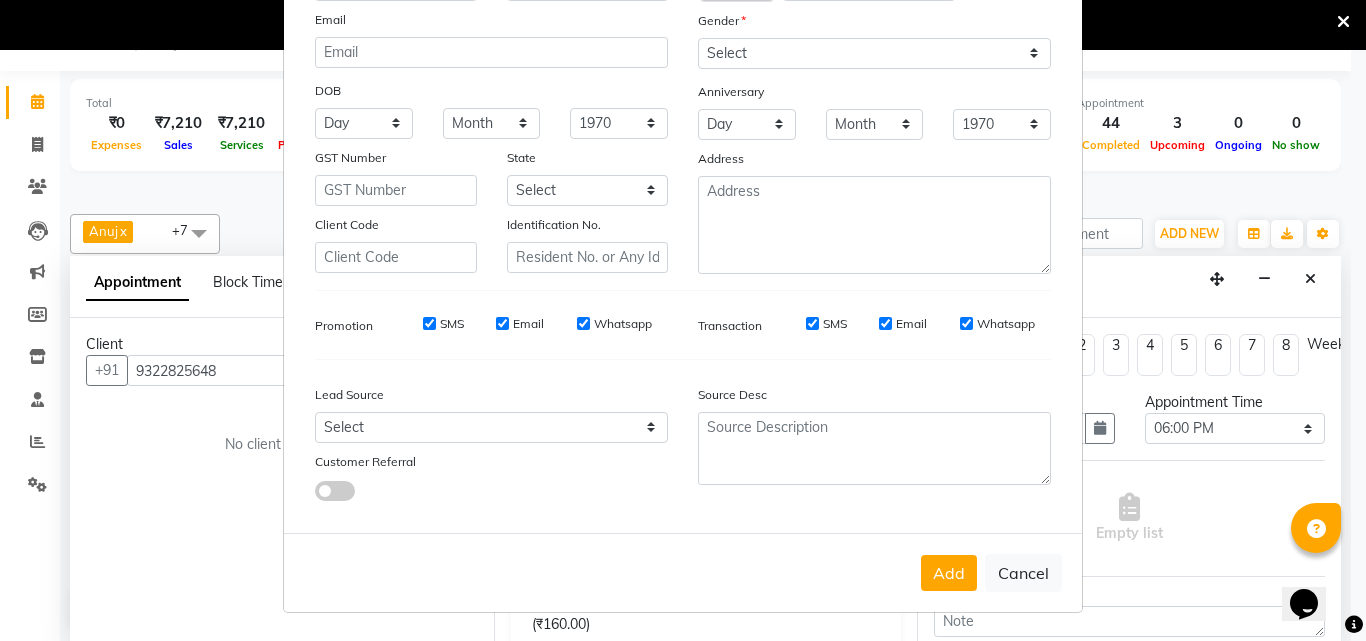 drag, startPoint x: 1330, startPoint y: 474, endPoint x: 1343, endPoint y: 535, distance: 62.369865 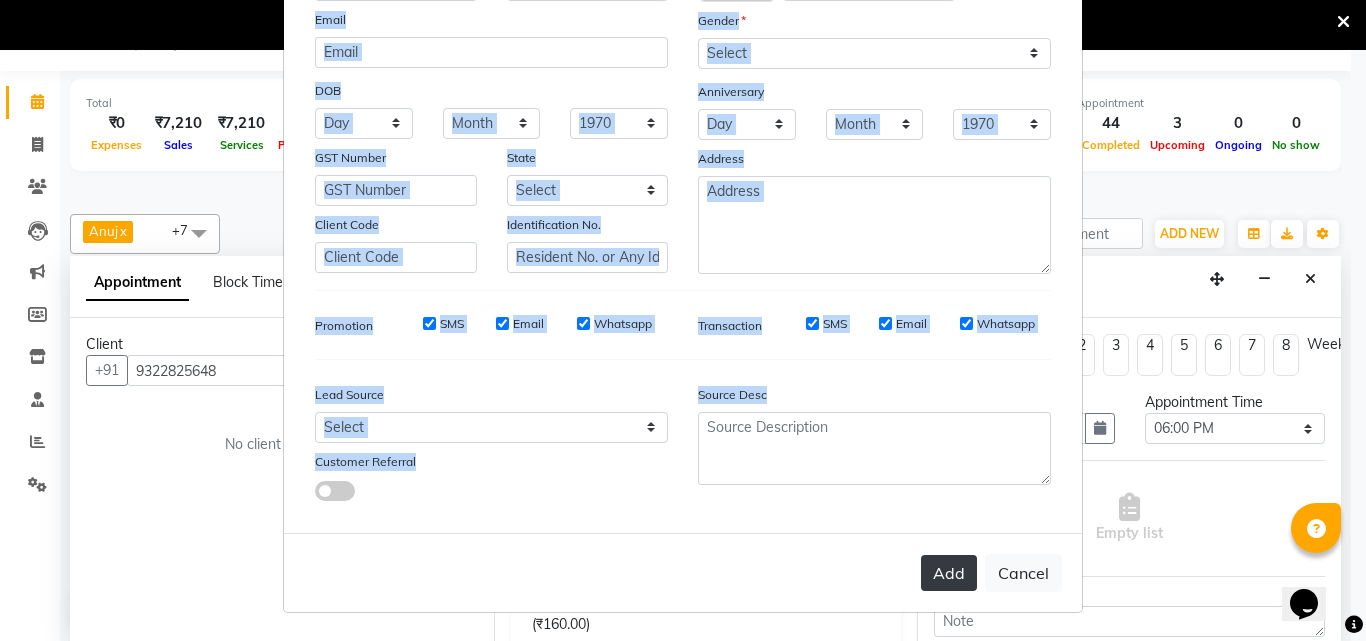 click on "Add" at bounding box center (949, 573) 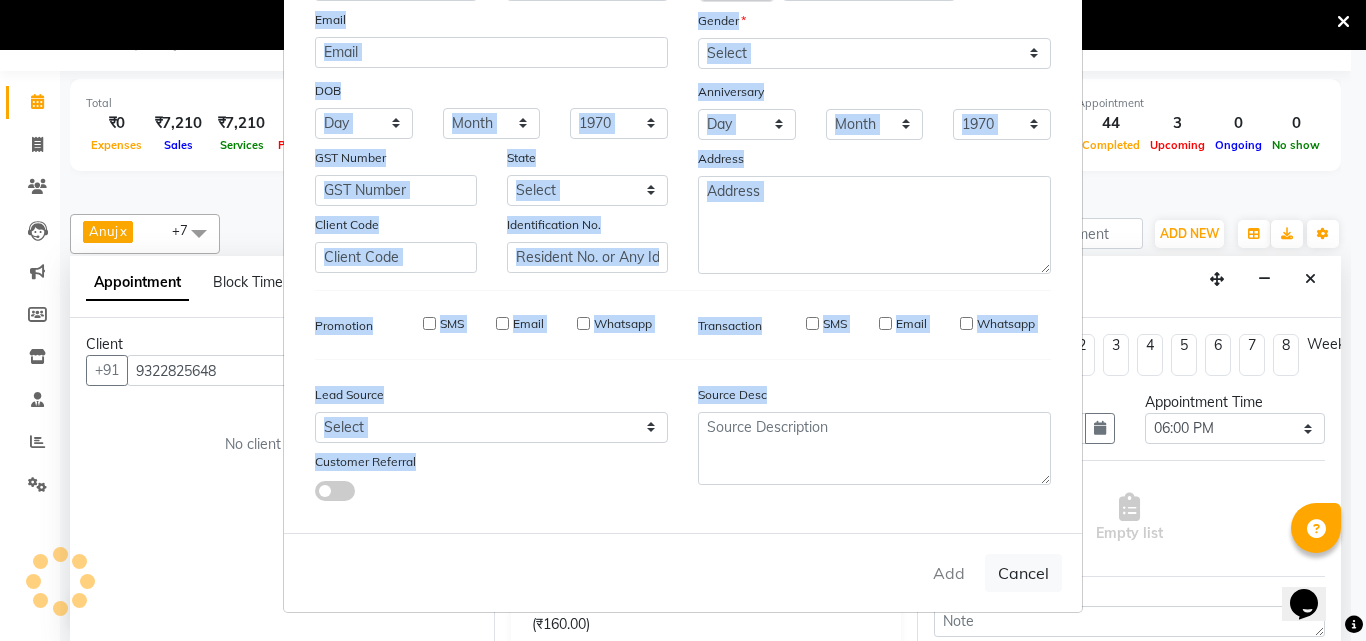 type 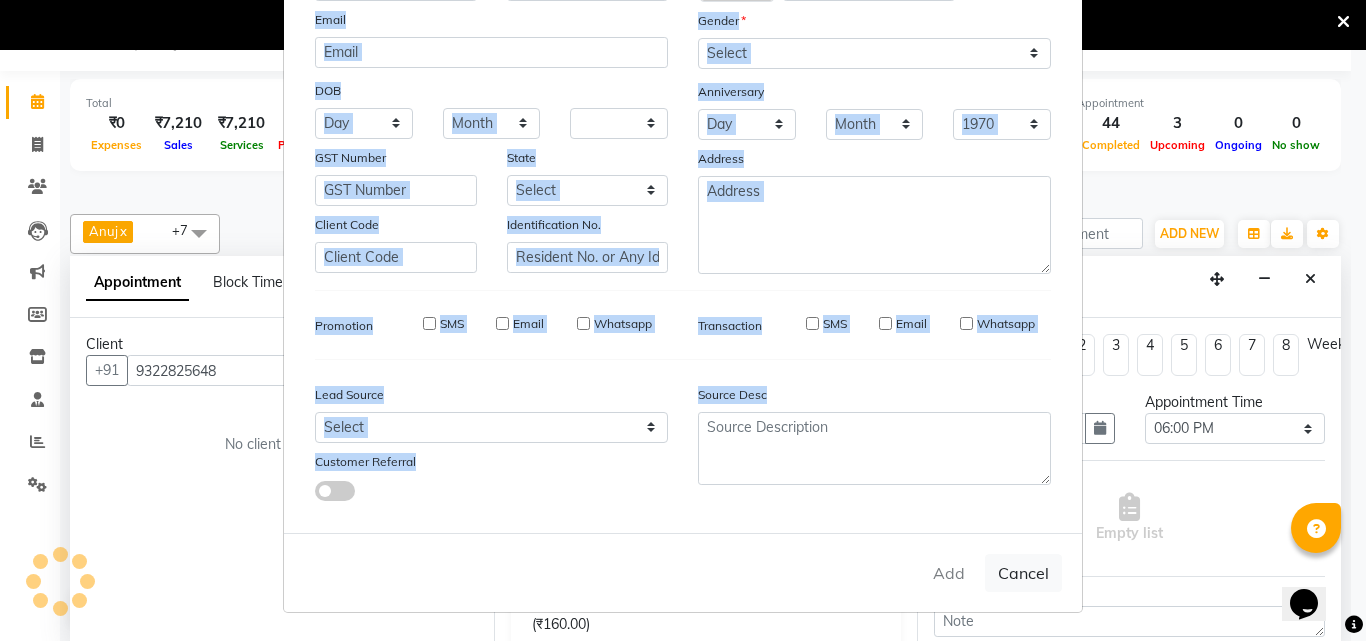 select 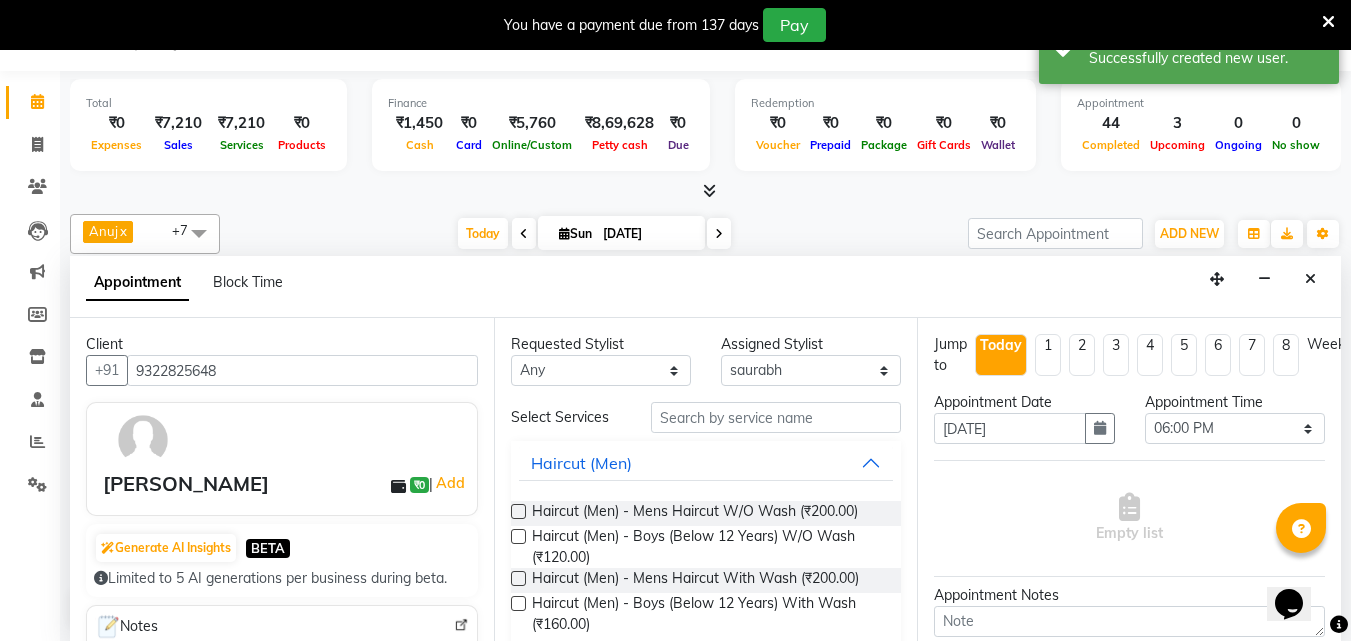 scroll, scrollTop: 11, scrollLeft: 0, axis: vertical 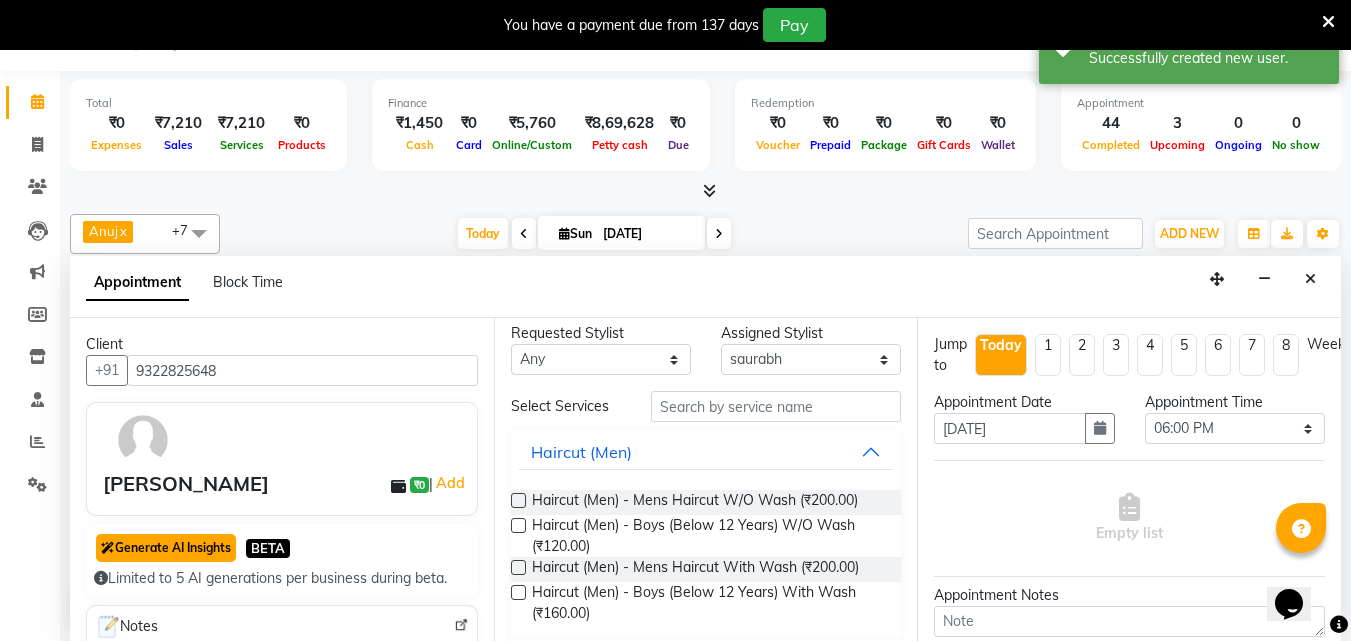 click on "Generate AI Insights" at bounding box center [166, 548] 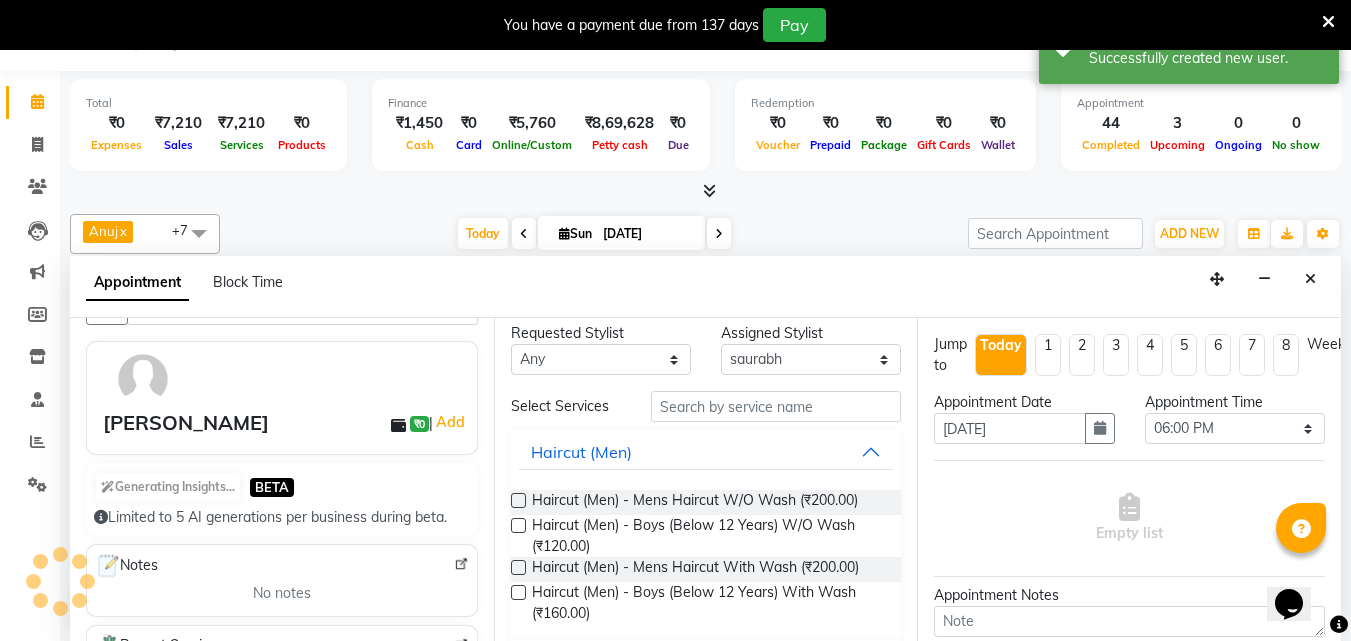 scroll, scrollTop: 71, scrollLeft: 0, axis: vertical 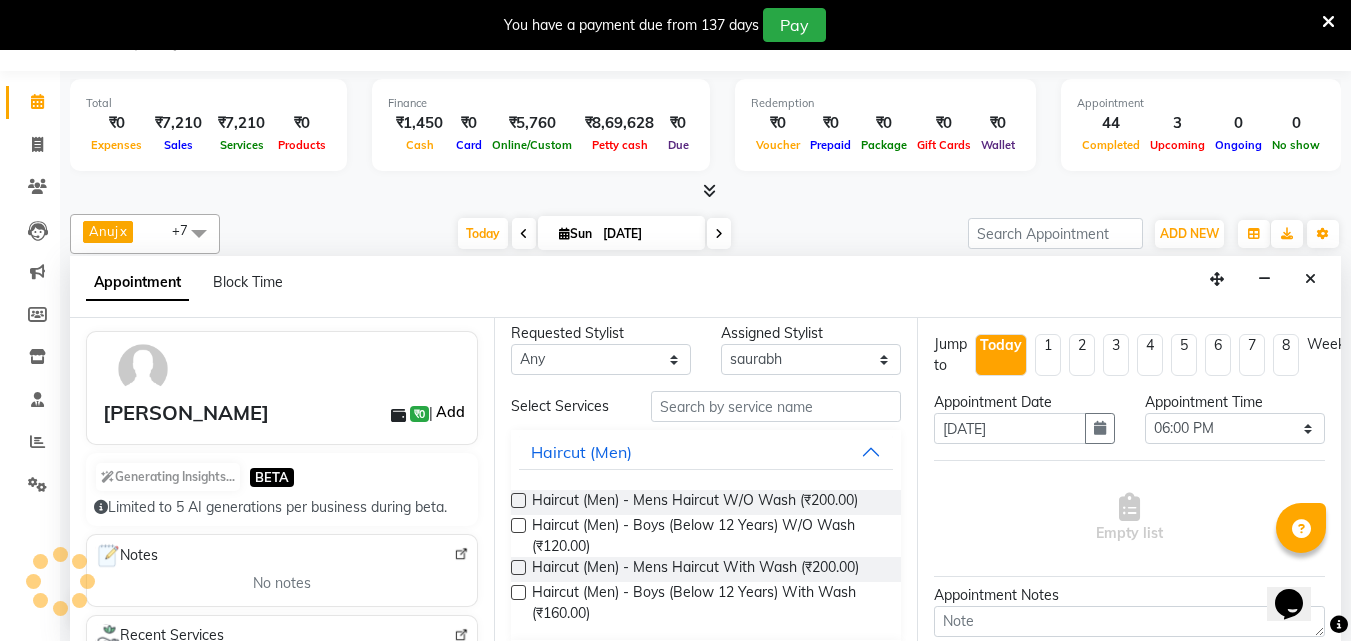 click on "Add" at bounding box center [450, 412] 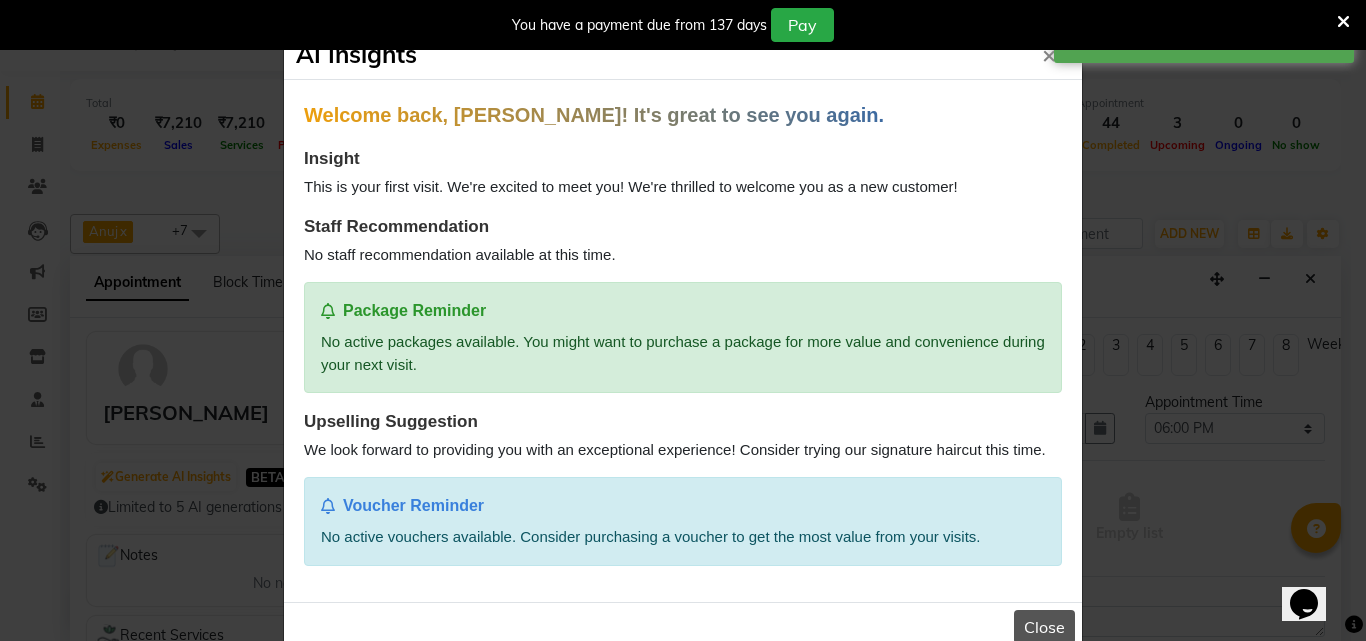 click on "Close" 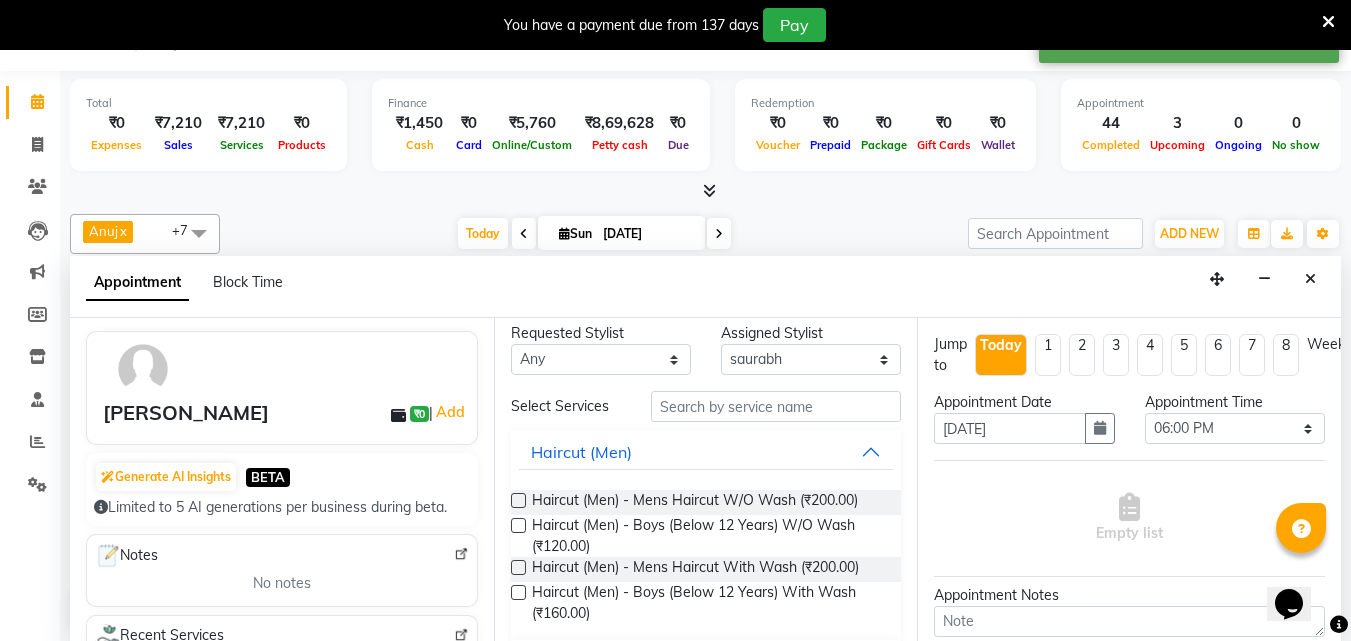 click at bounding box center [518, 567] 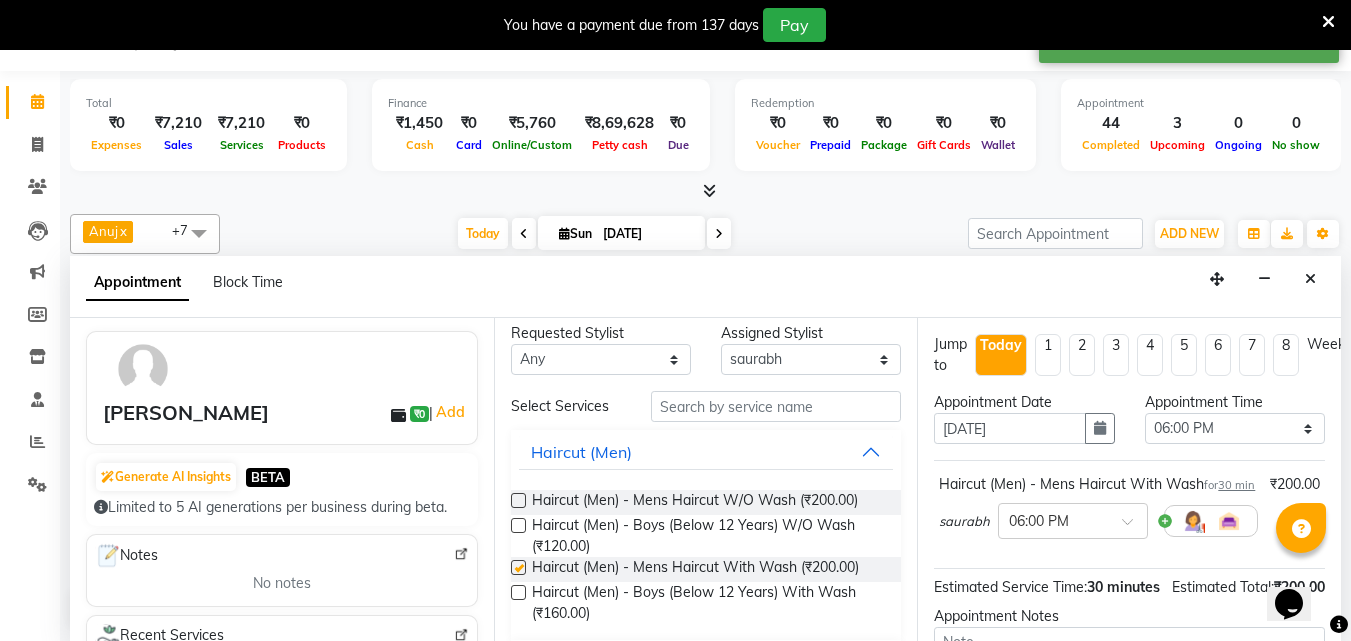 checkbox on "false" 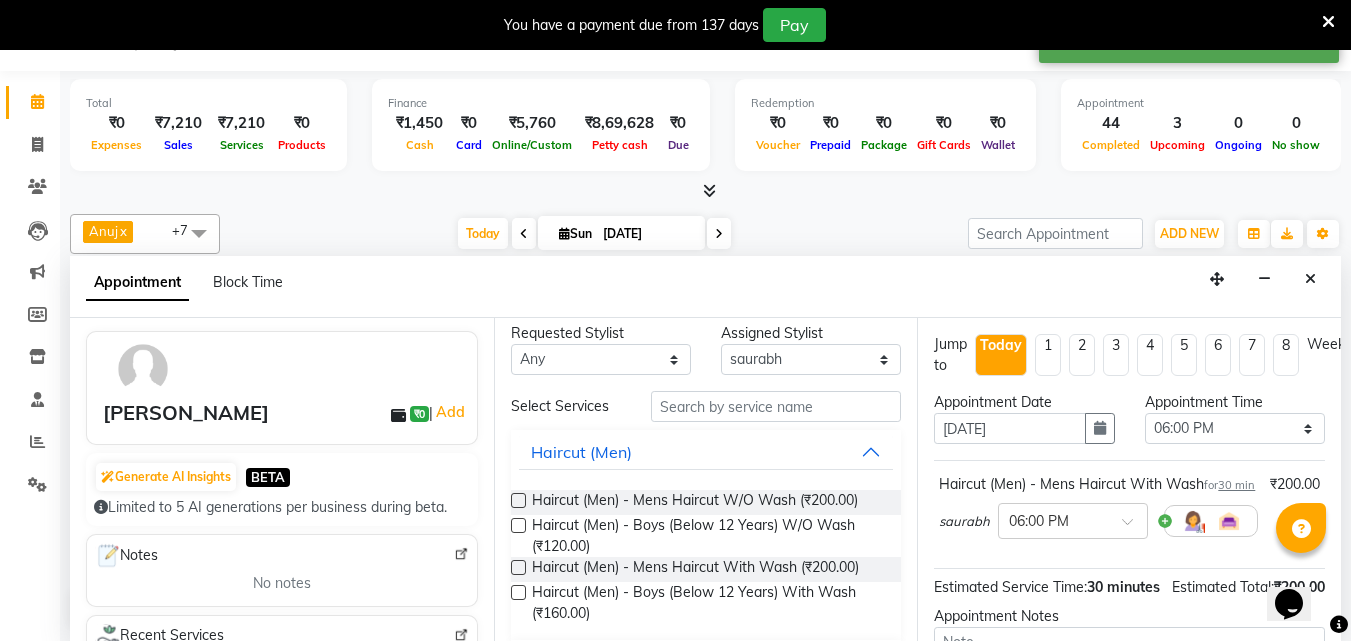 scroll, scrollTop: 260, scrollLeft: 0, axis: vertical 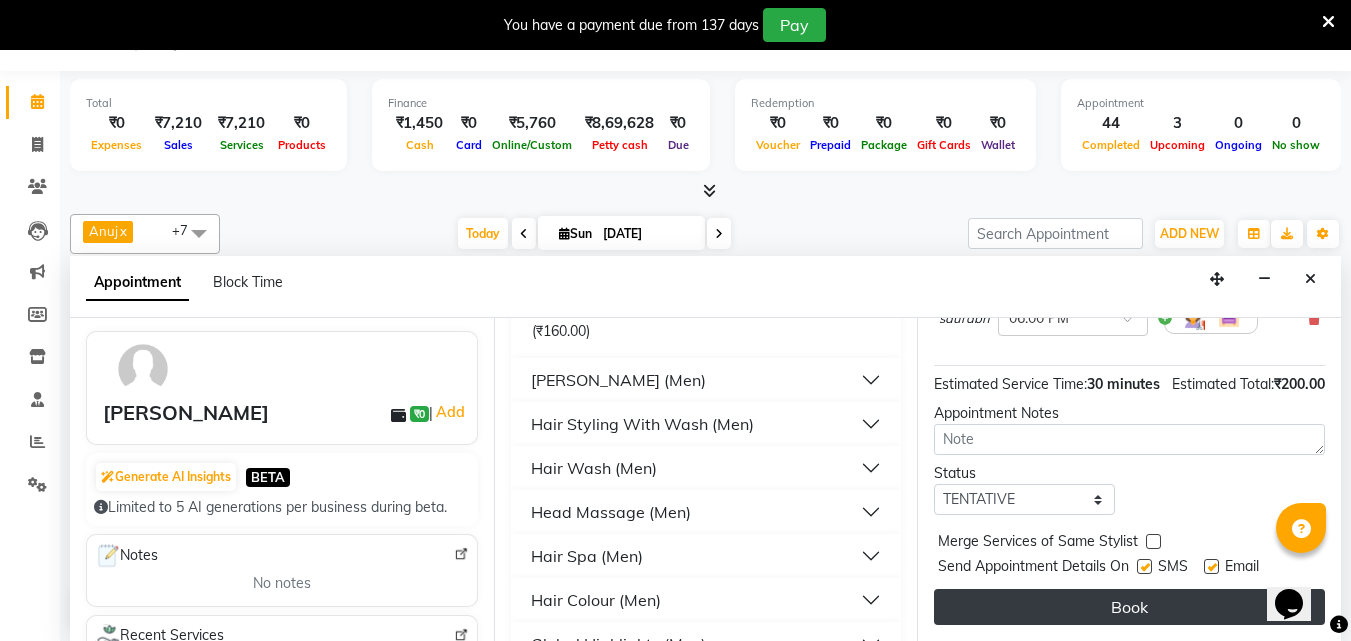 click on "Book" at bounding box center (1129, 607) 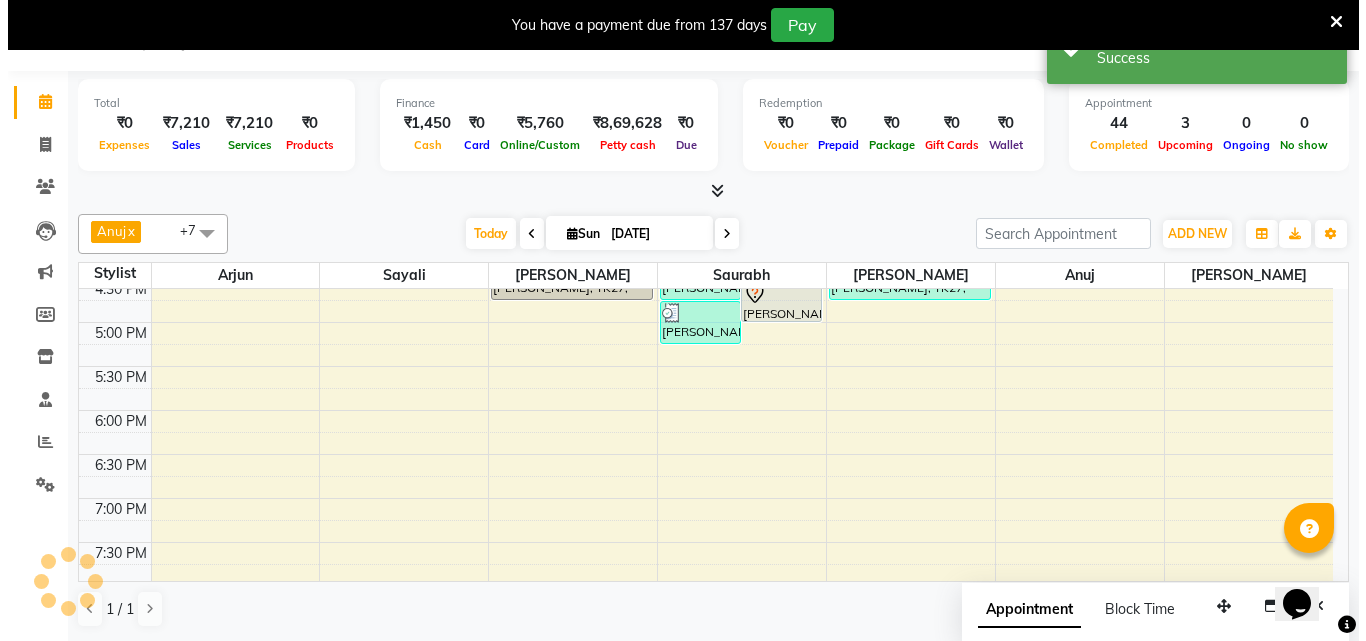 scroll, scrollTop: 0, scrollLeft: 0, axis: both 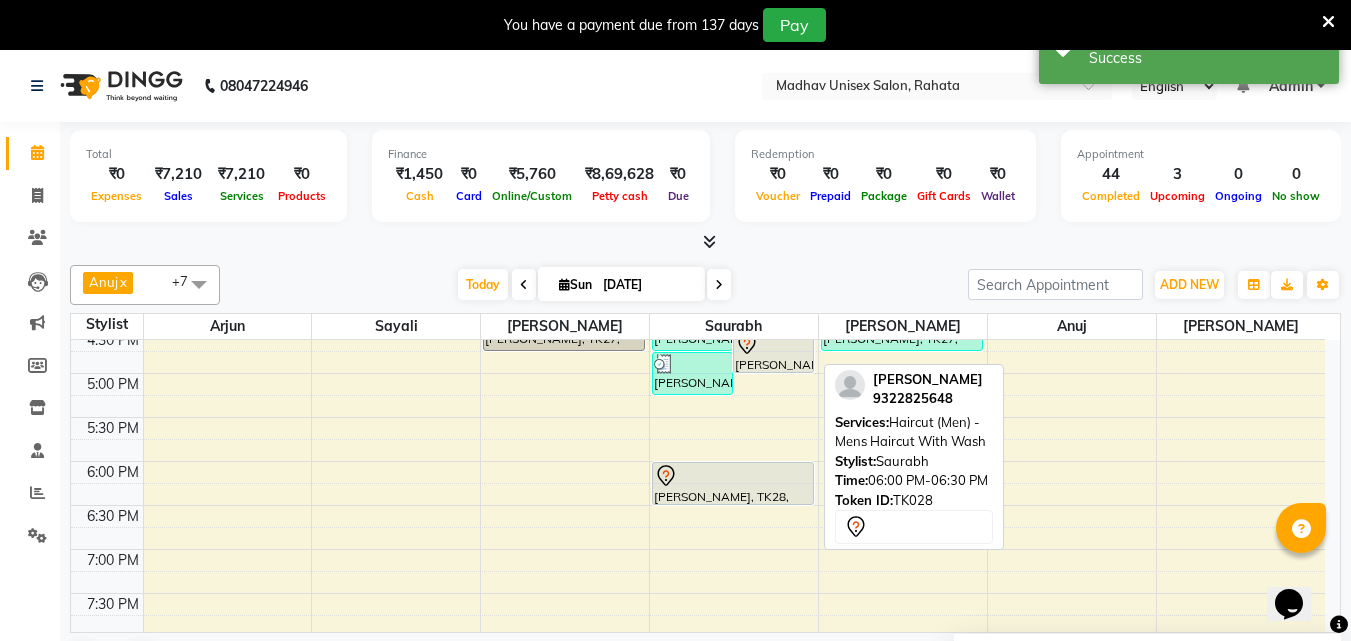 click on "[PERSON_NAME], TK28, 06:00 PM-06:30 PM, Haircut (Men)  - Mens Haircut With Wash" at bounding box center (733, 483) 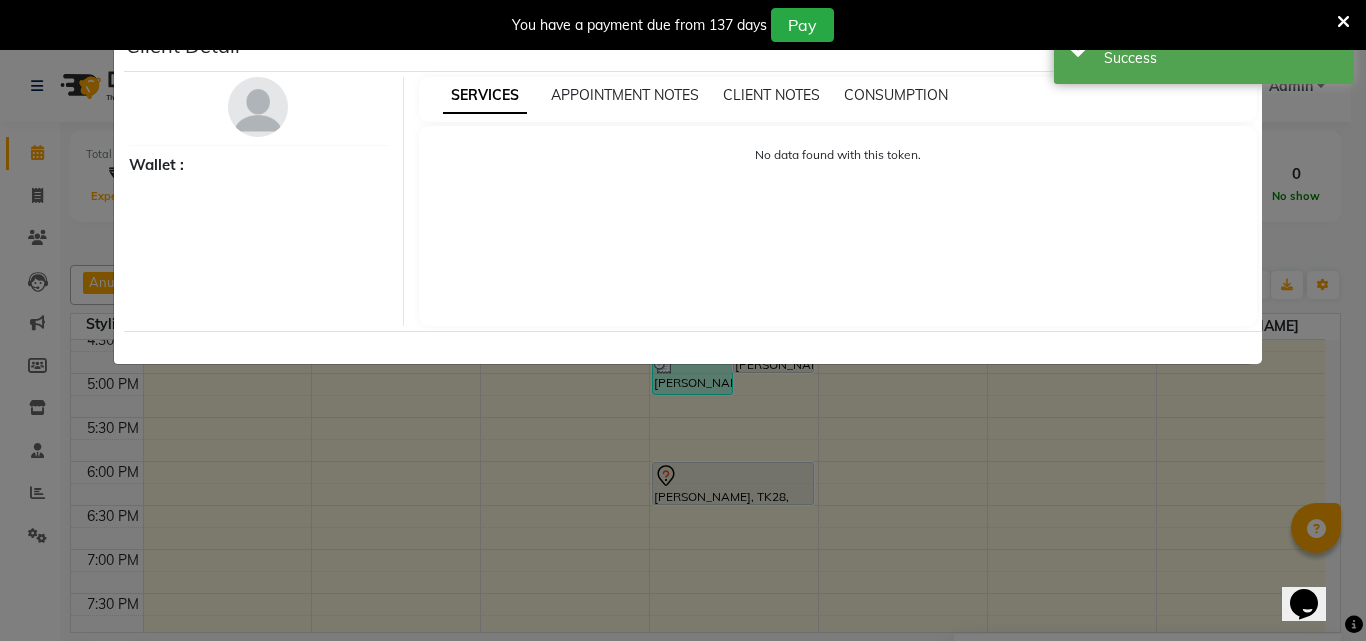 select on "7" 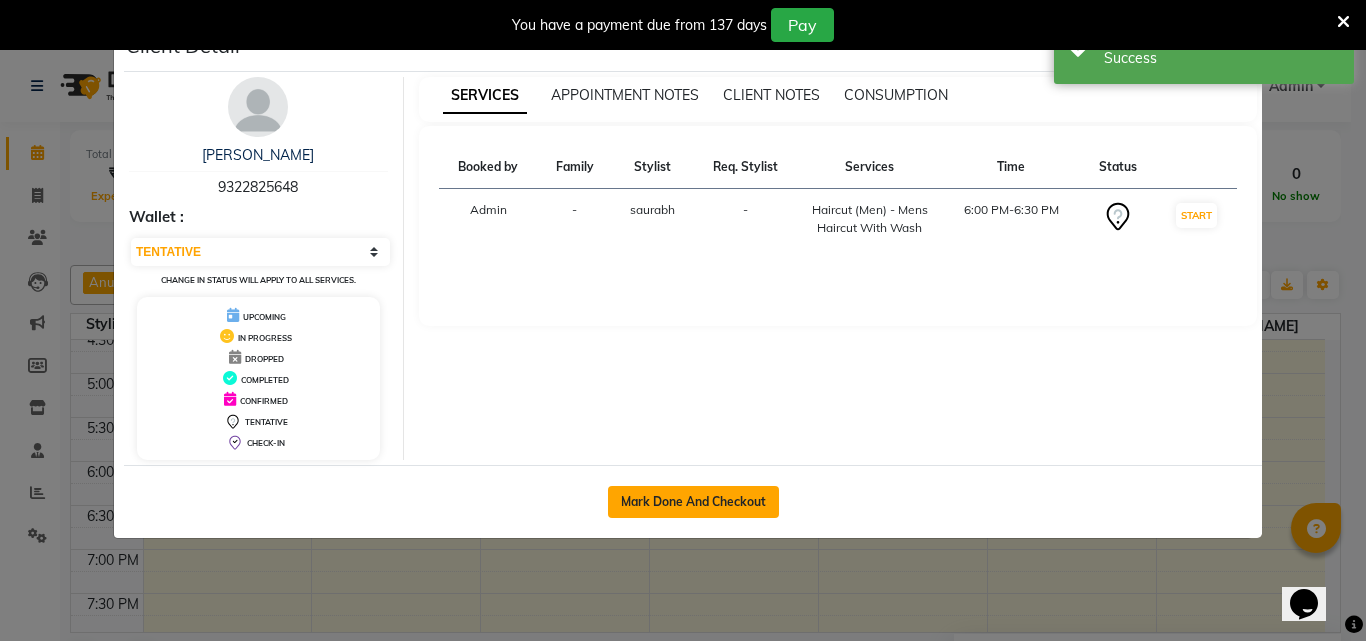 click on "Mark Done And Checkout" 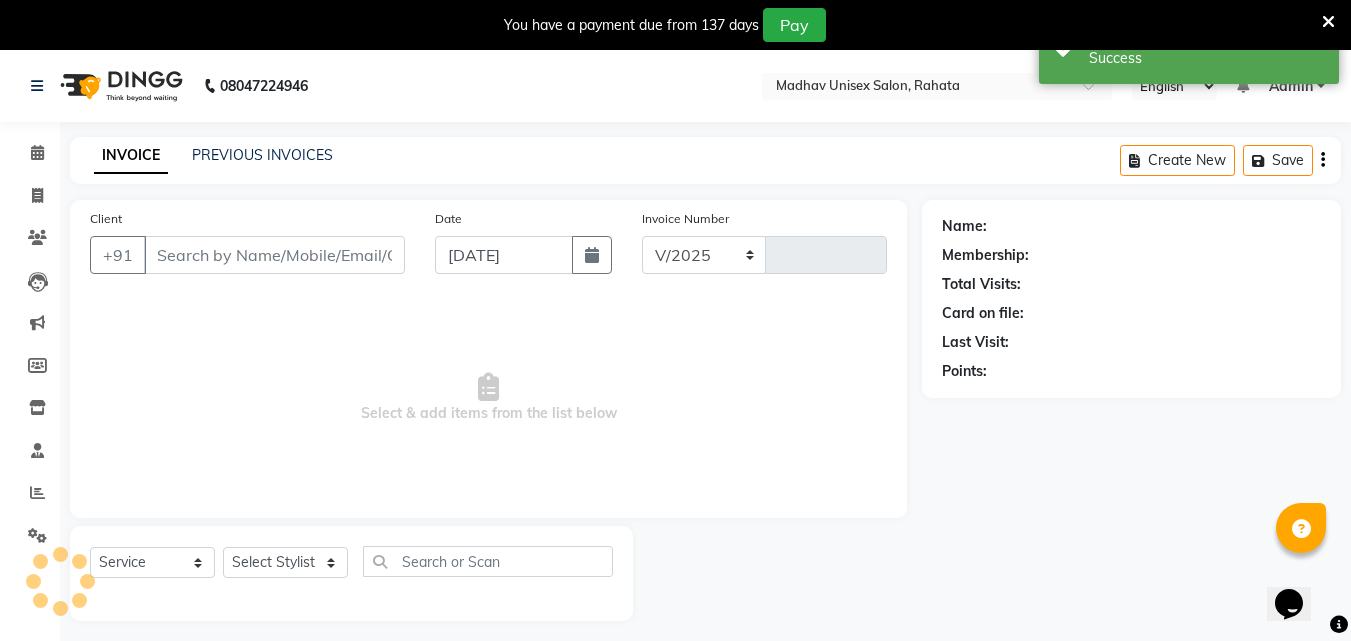 select on "870" 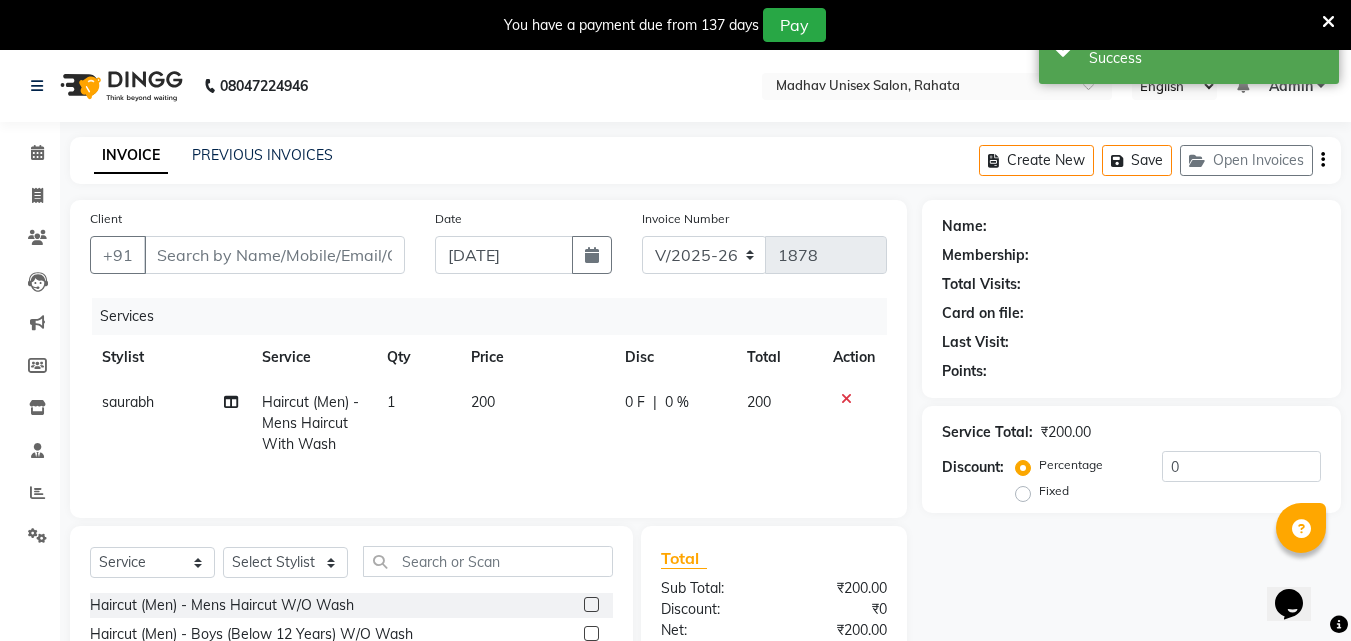 type on "9322825648" 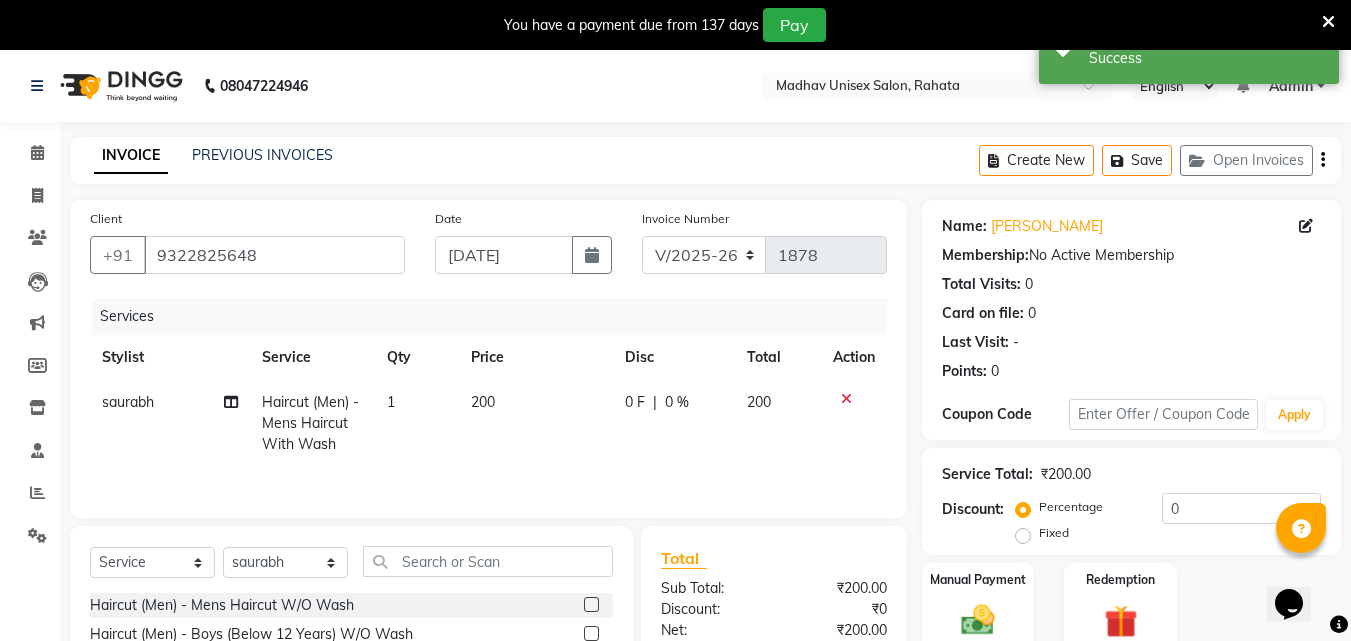 click on "Name: [PERSON_NAME]  Membership:  No Active Membership  Total Visits:  0 Card on file:  0 Last Visit:   - Points:   0" 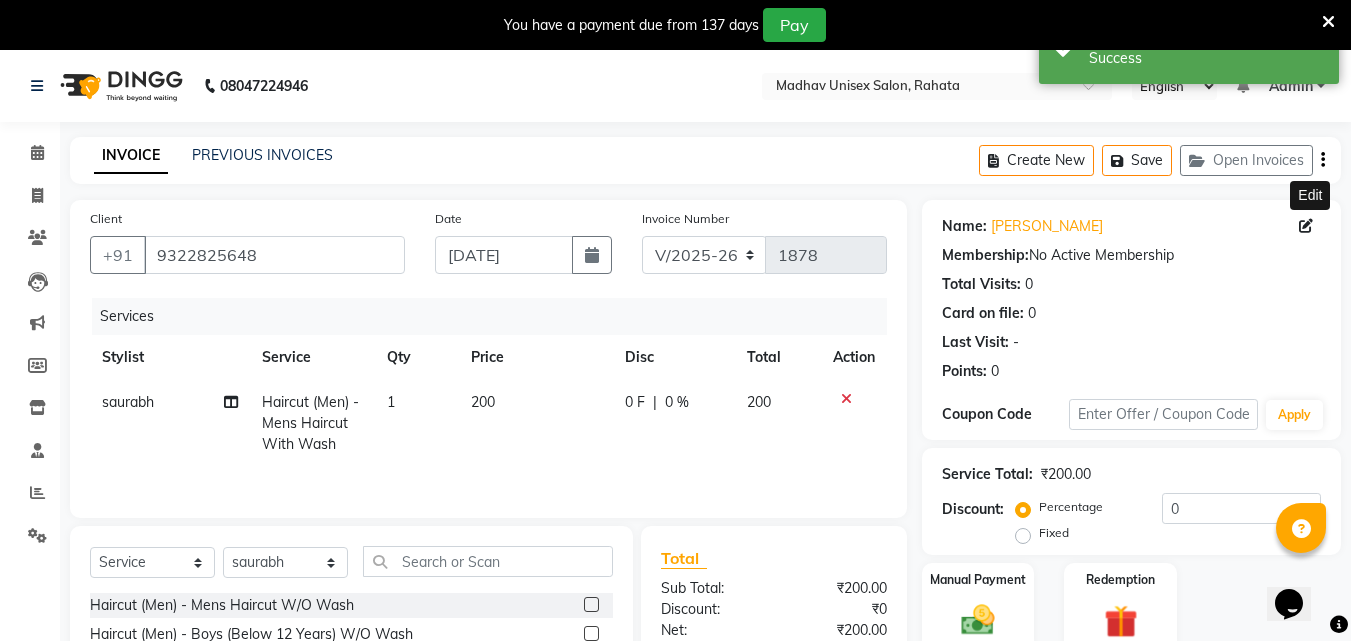 click 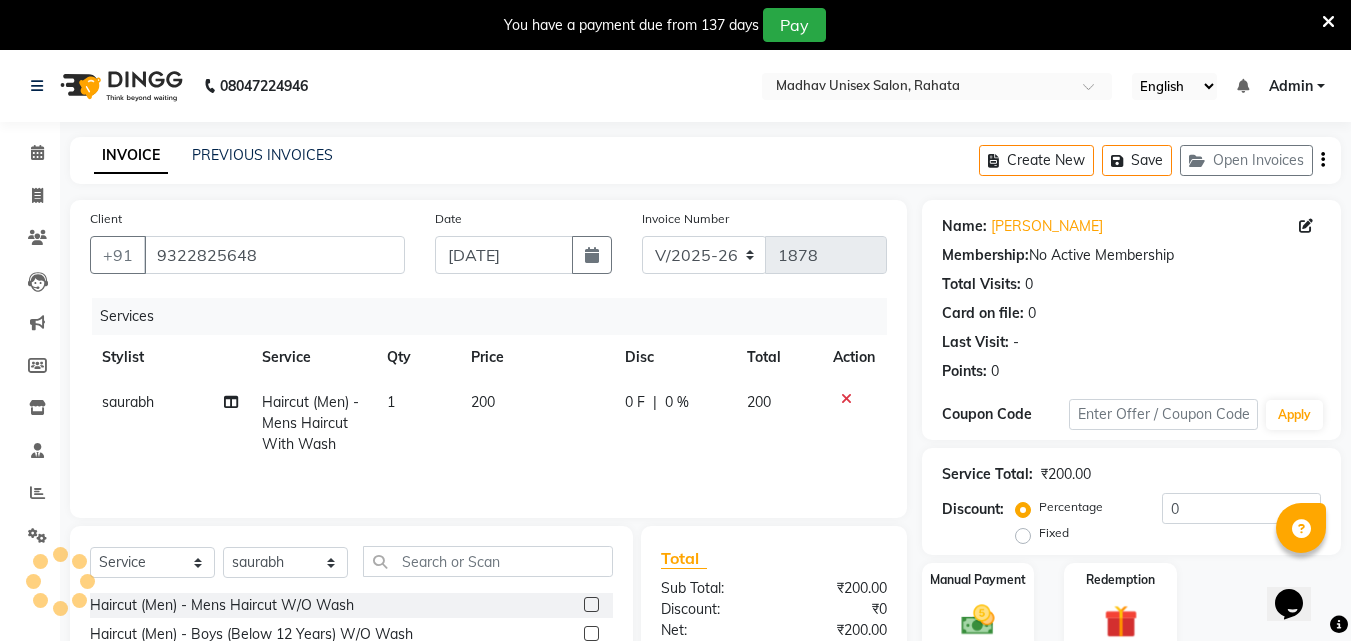 select on "[DEMOGRAPHIC_DATA]" 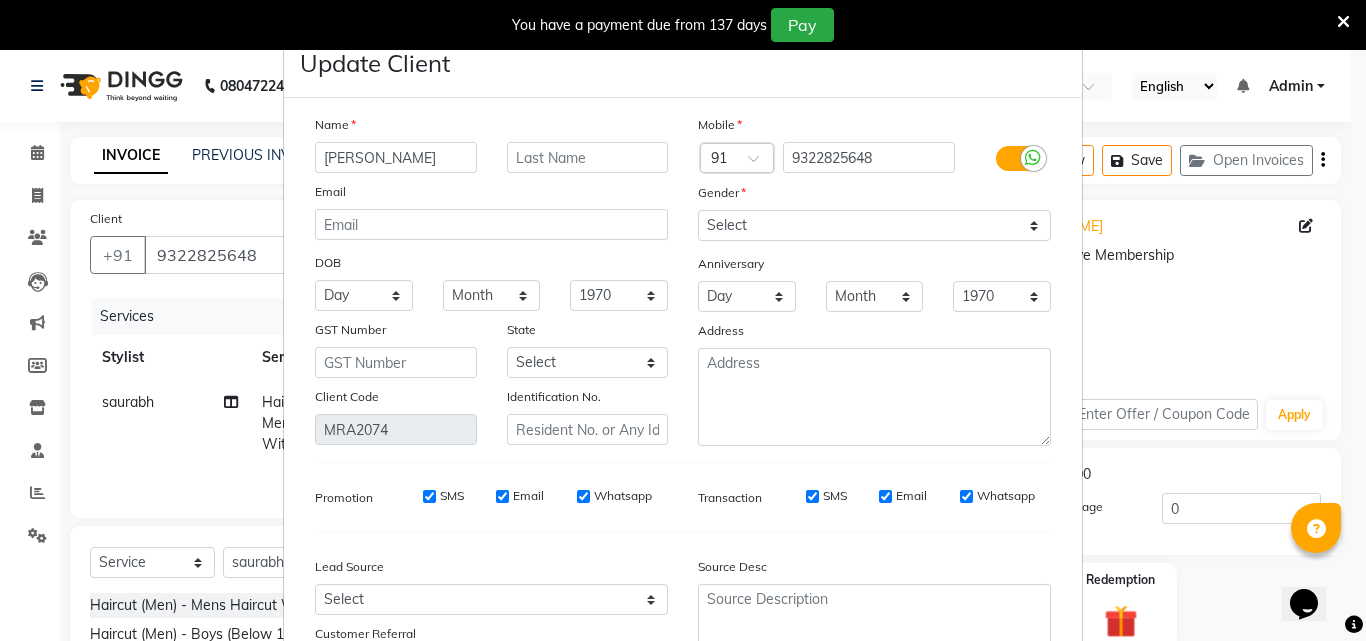 click on "[PERSON_NAME]" at bounding box center [396, 157] 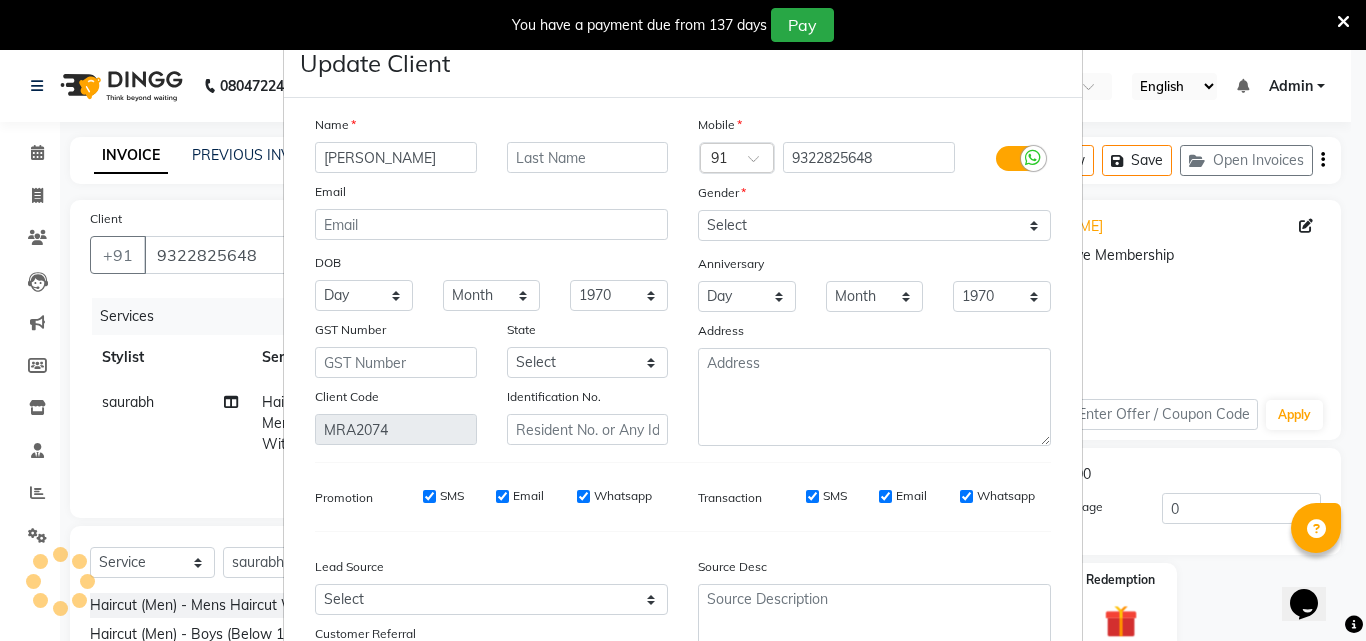 click on "[PERSON_NAME]" at bounding box center (396, 157) 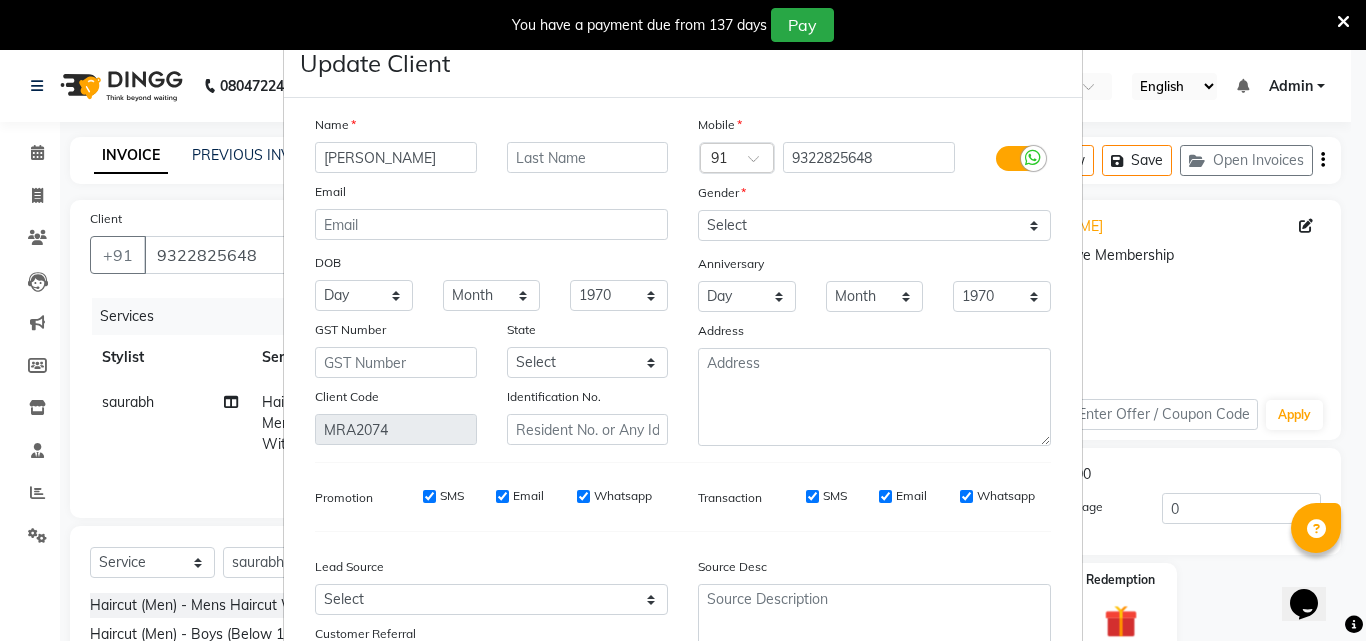 type on "[PERSON_NAME]" 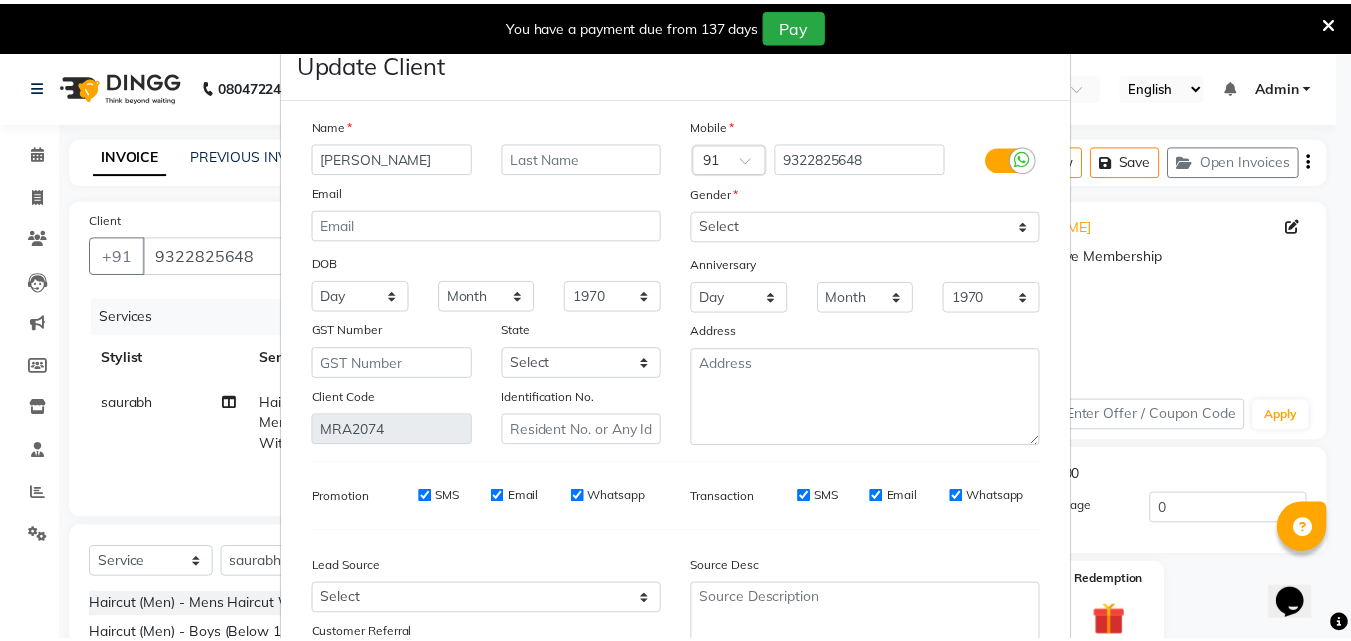 scroll, scrollTop: 172, scrollLeft: 0, axis: vertical 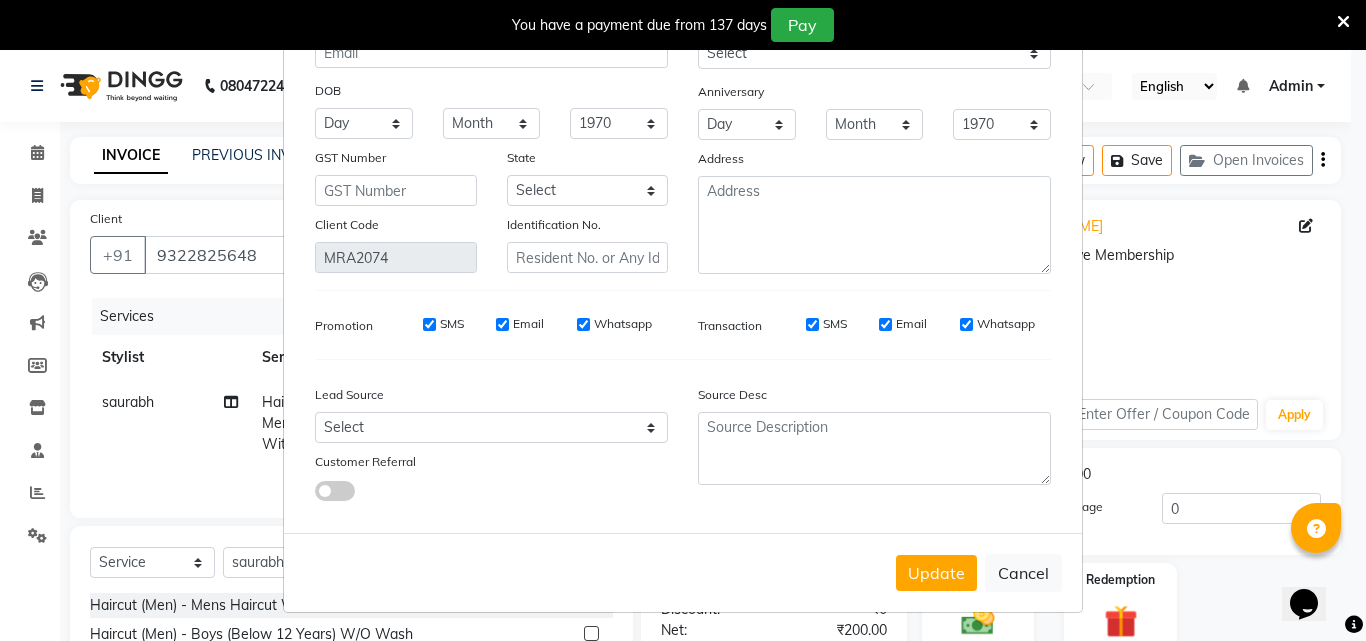 click on "Update" at bounding box center [936, 573] 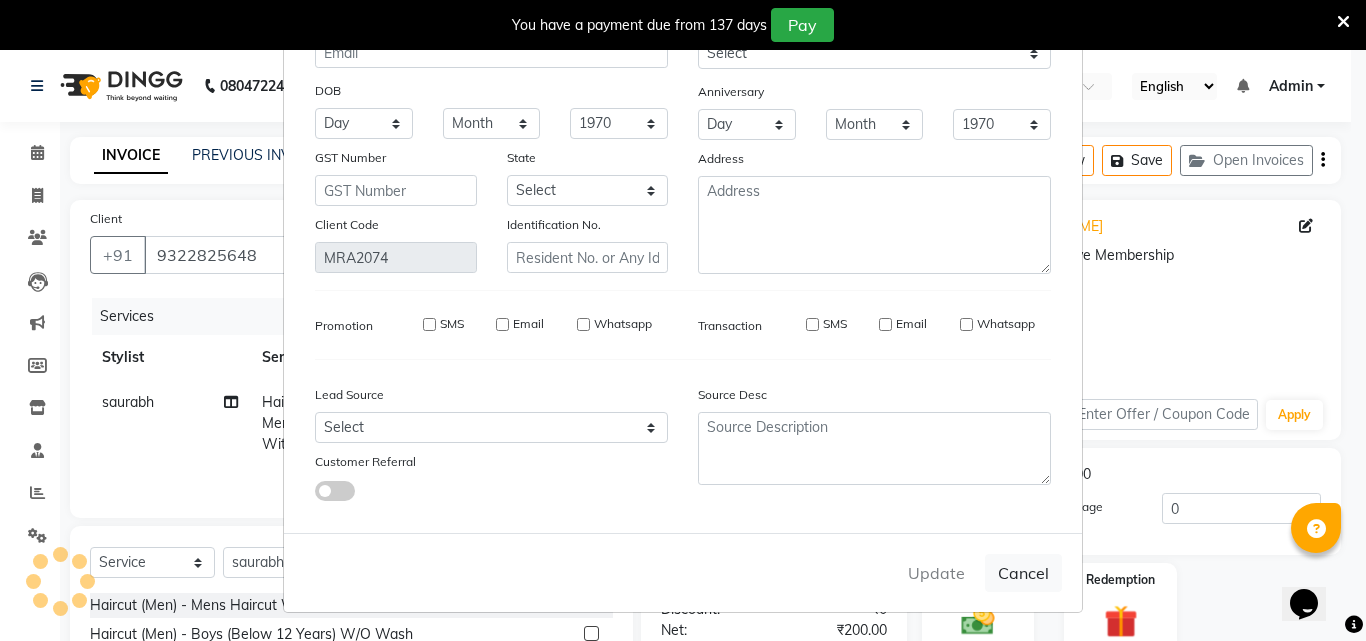 type 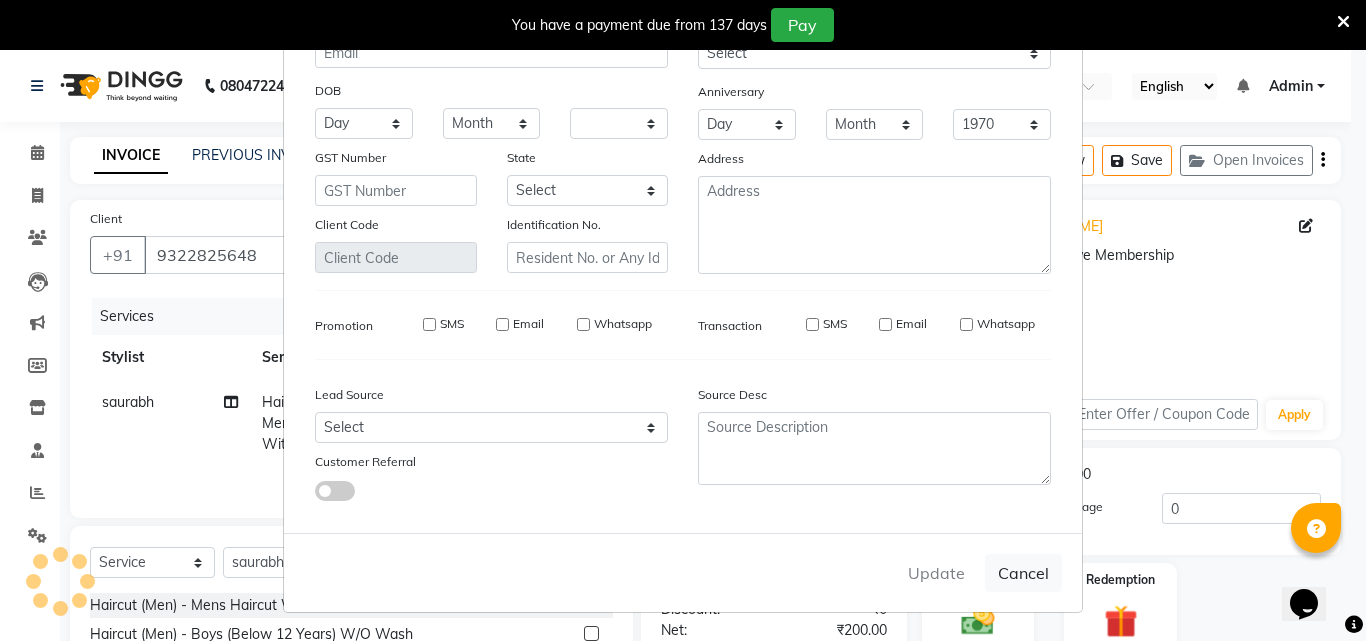 select 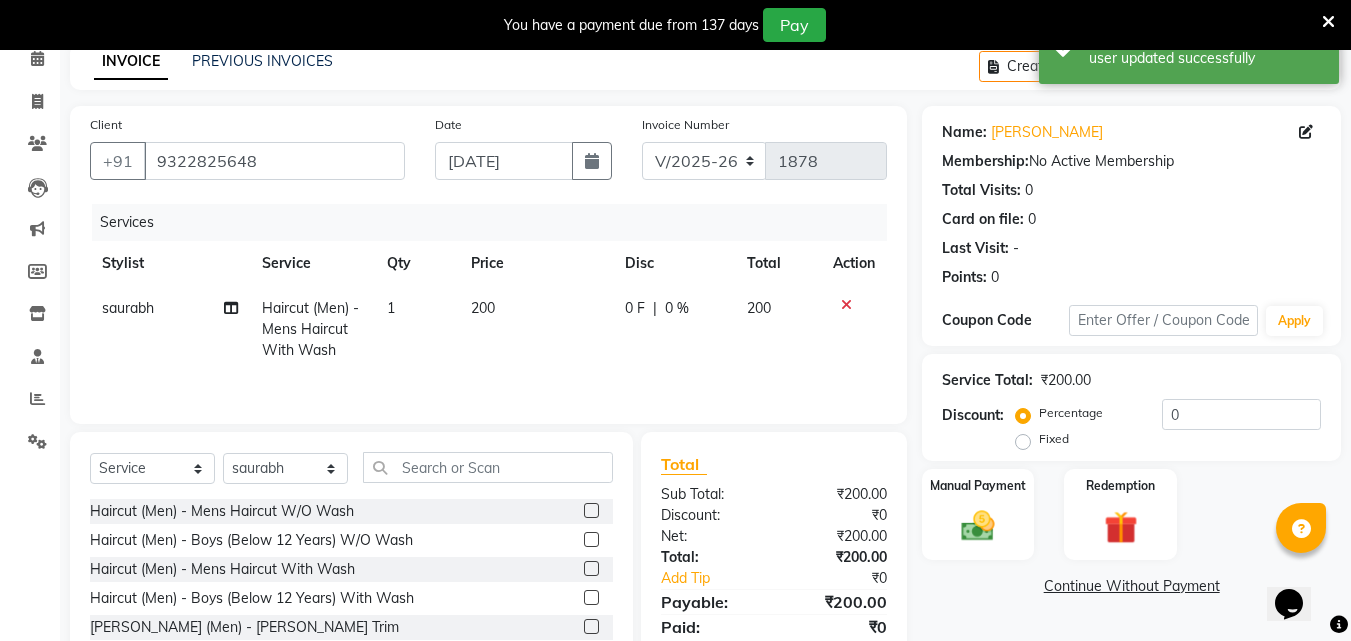 scroll, scrollTop: 0, scrollLeft: 0, axis: both 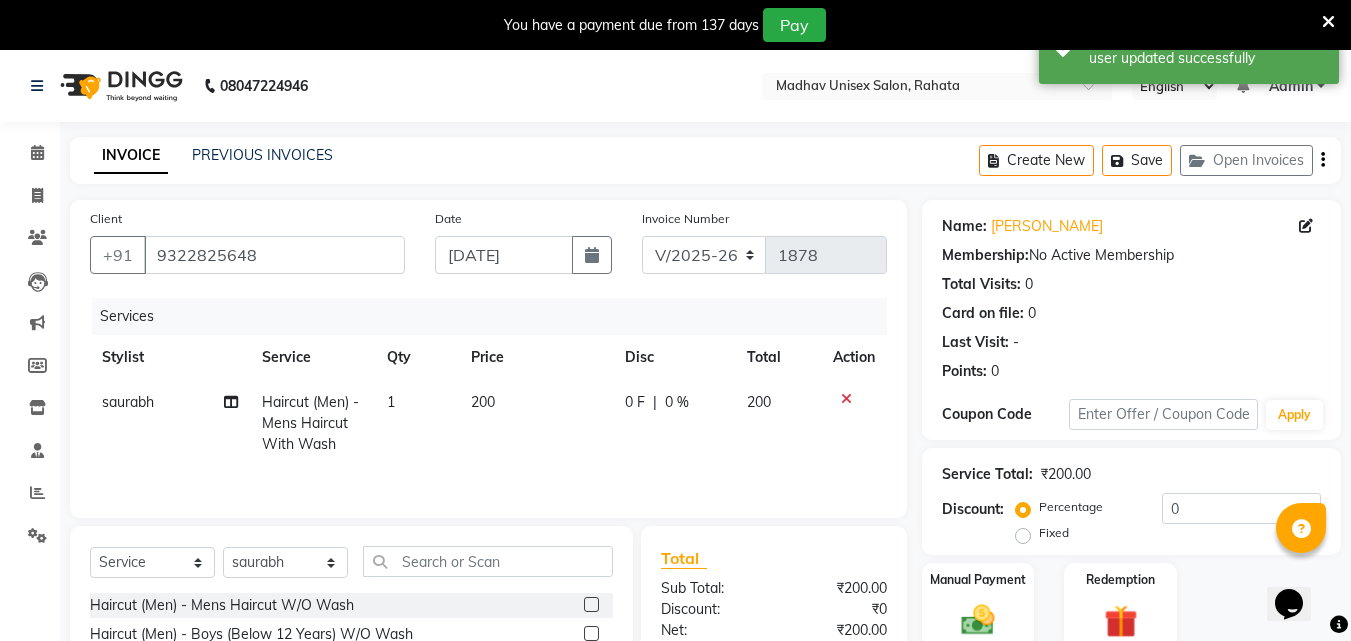 click on "You have a payment due from 137 days   Pay" at bounding box center [675, 25] 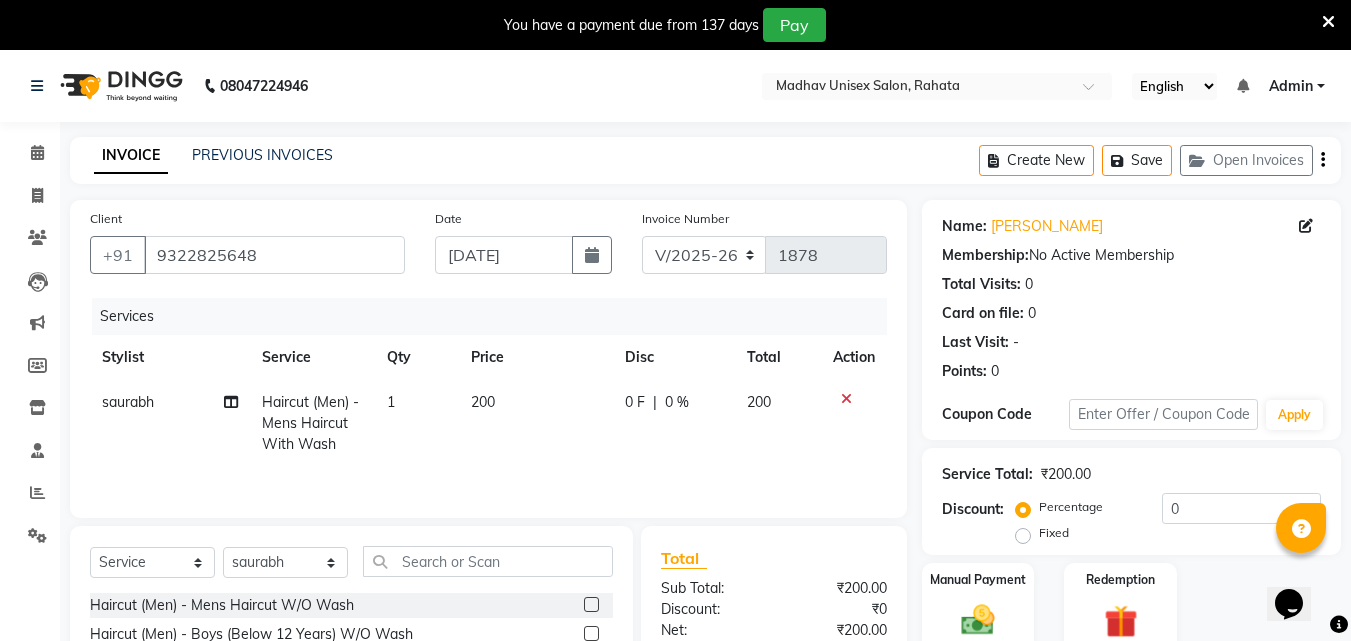 click at bounding box center [1328, 22] 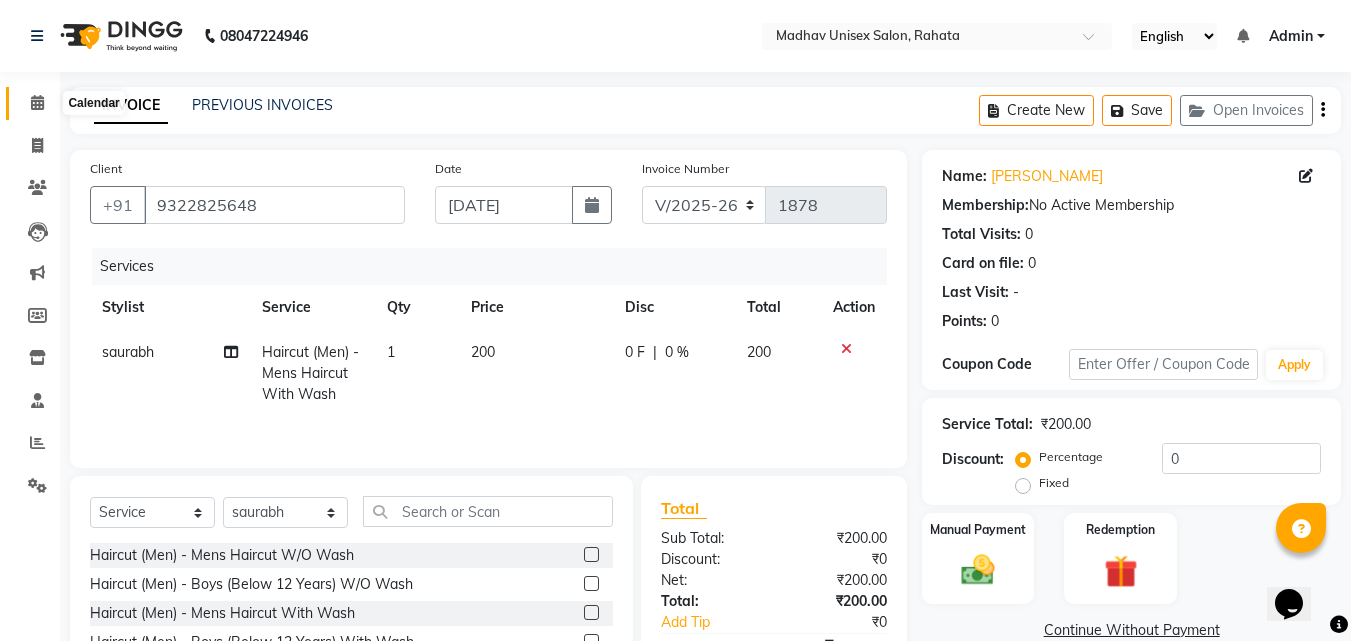 click 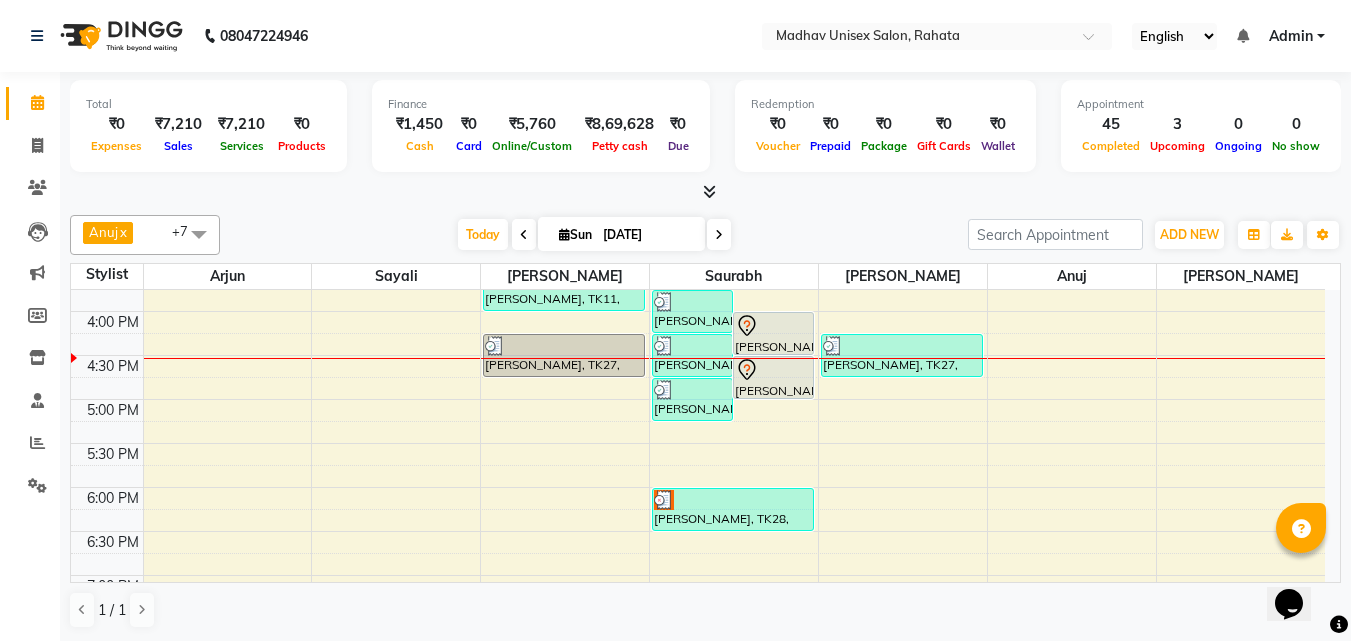 scroll, scrollTop: 864, scrollLeft: 0, axis: vertical 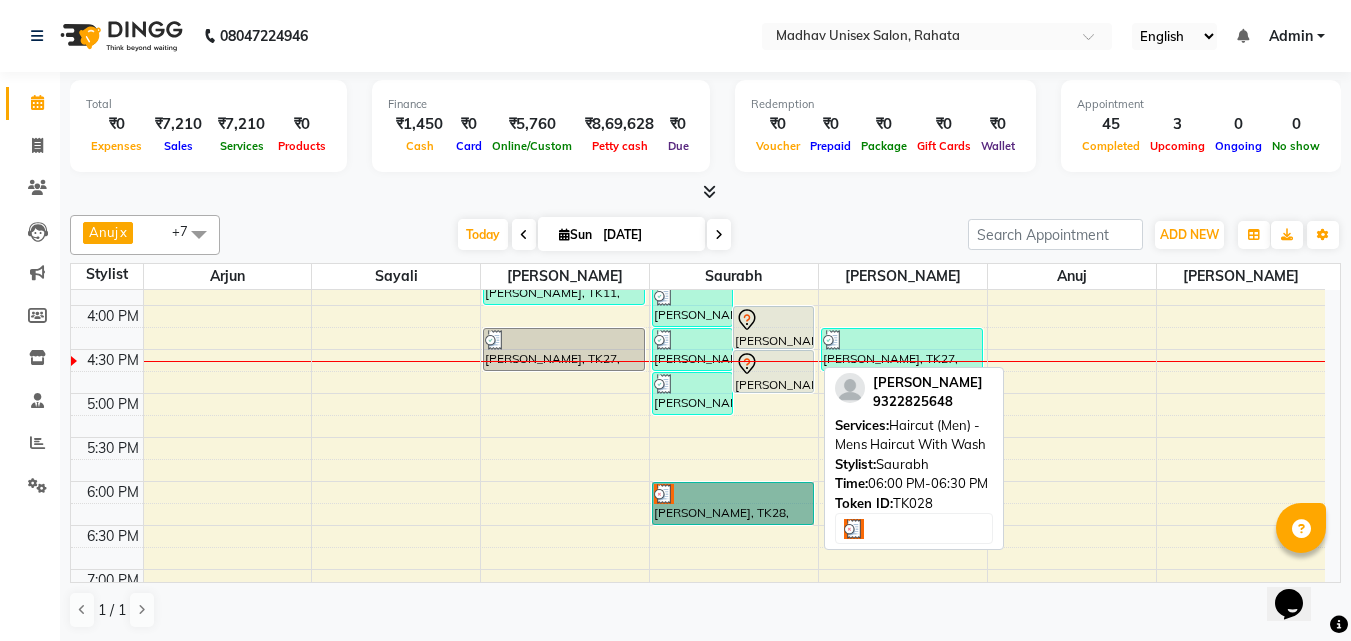 click on "[PERSON_NAME], TK28, 06:00 PM-06:30 PM, Haircut (Men)  - Mens Haircut With Wash" at bounding box center [733, 503] 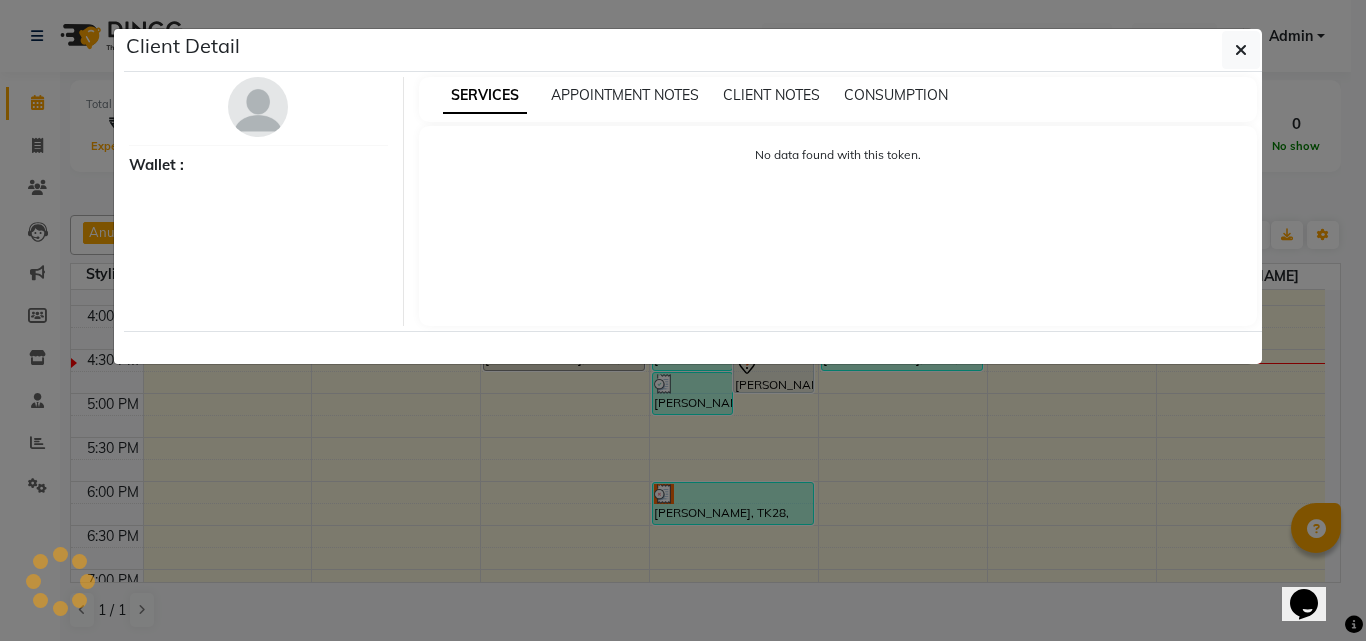 select on "3" 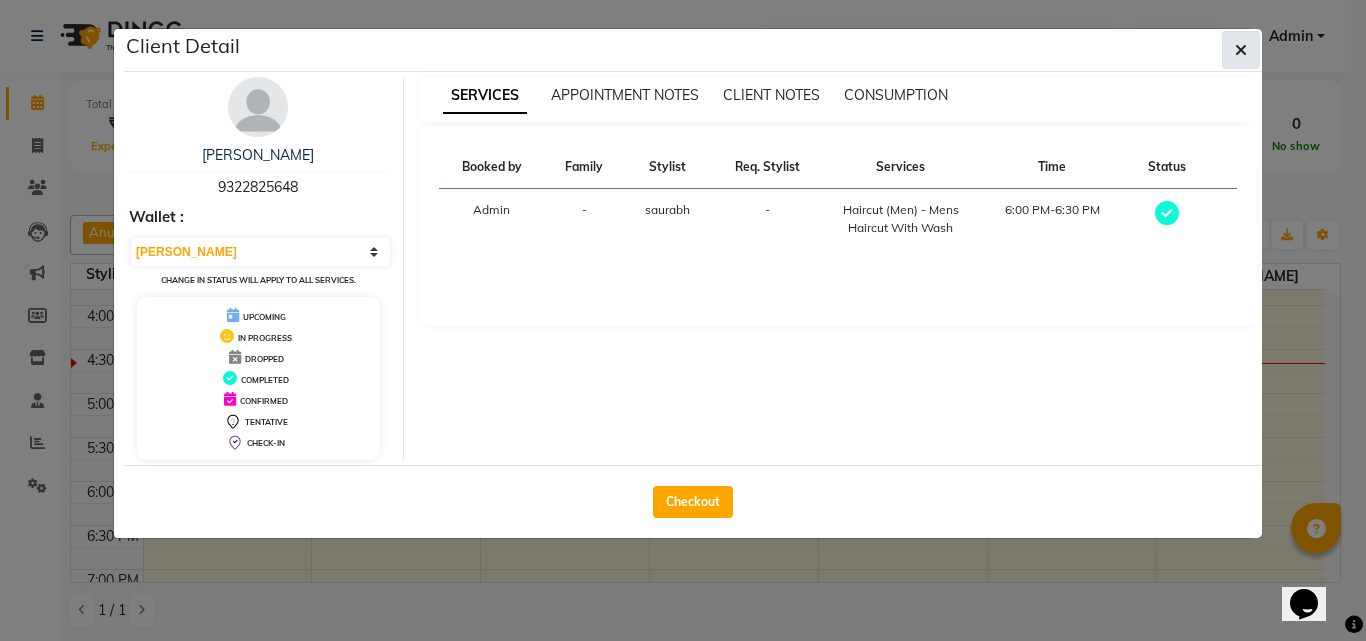 click 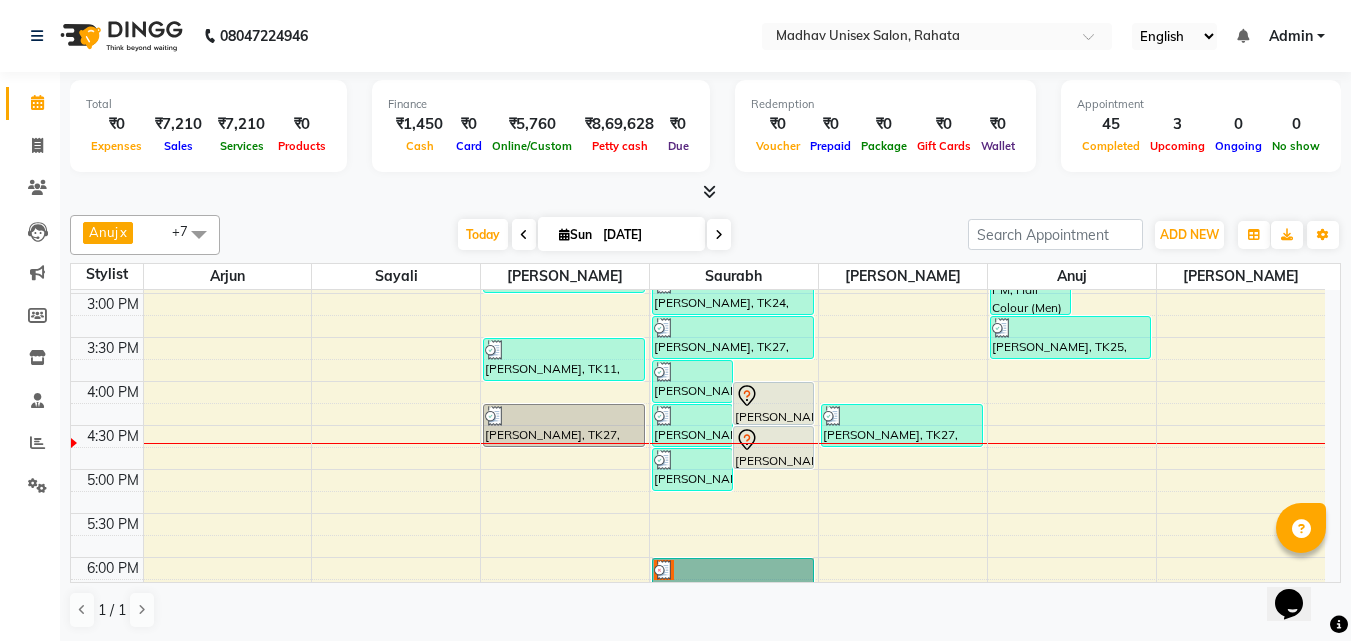 scroll, scrollTop: 777, scrollLeft: 0, axis: vertical 